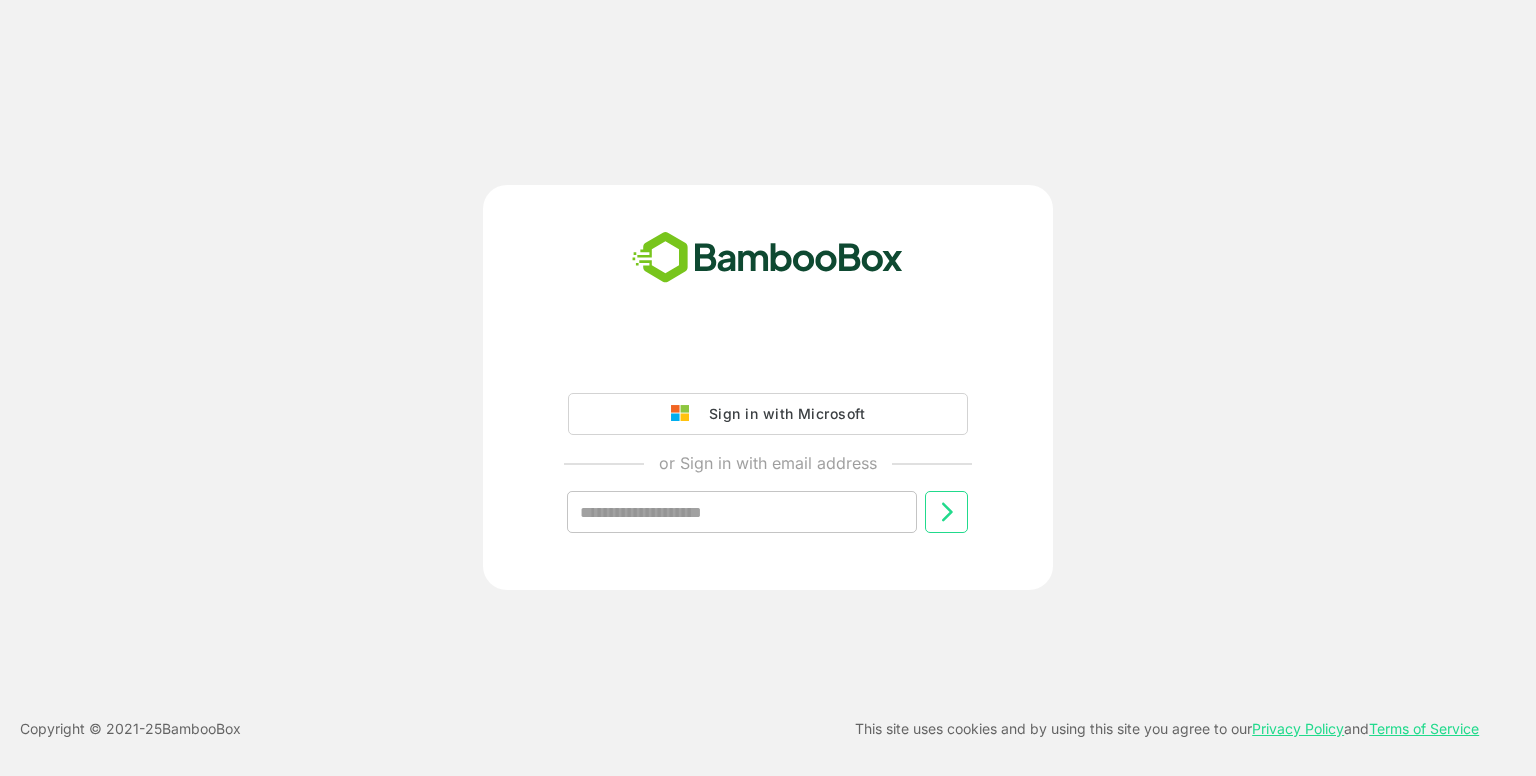 scroll, scrollTop: 0, scrollLeft: 0, axis: both 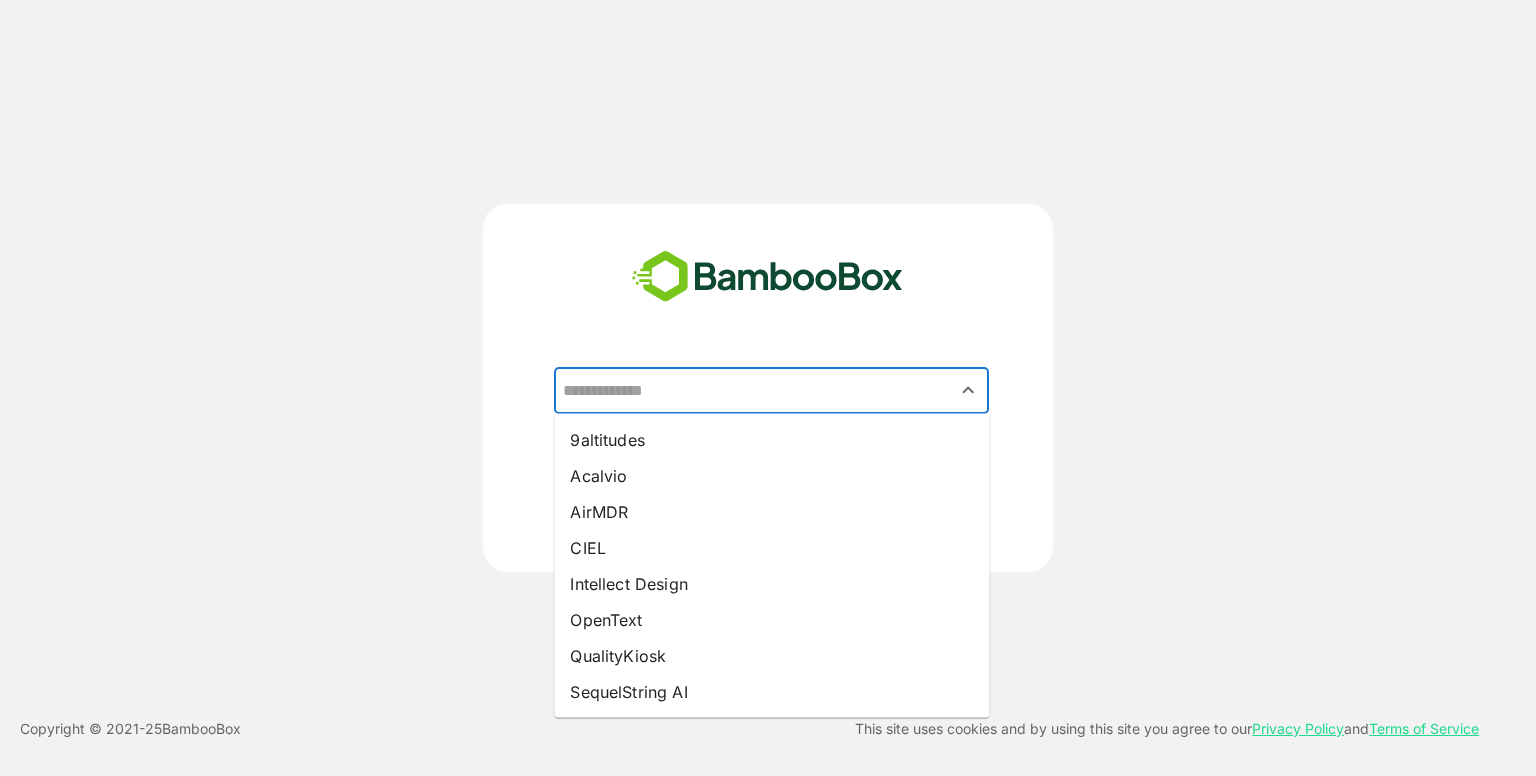 click at bounding box center [771, 391] 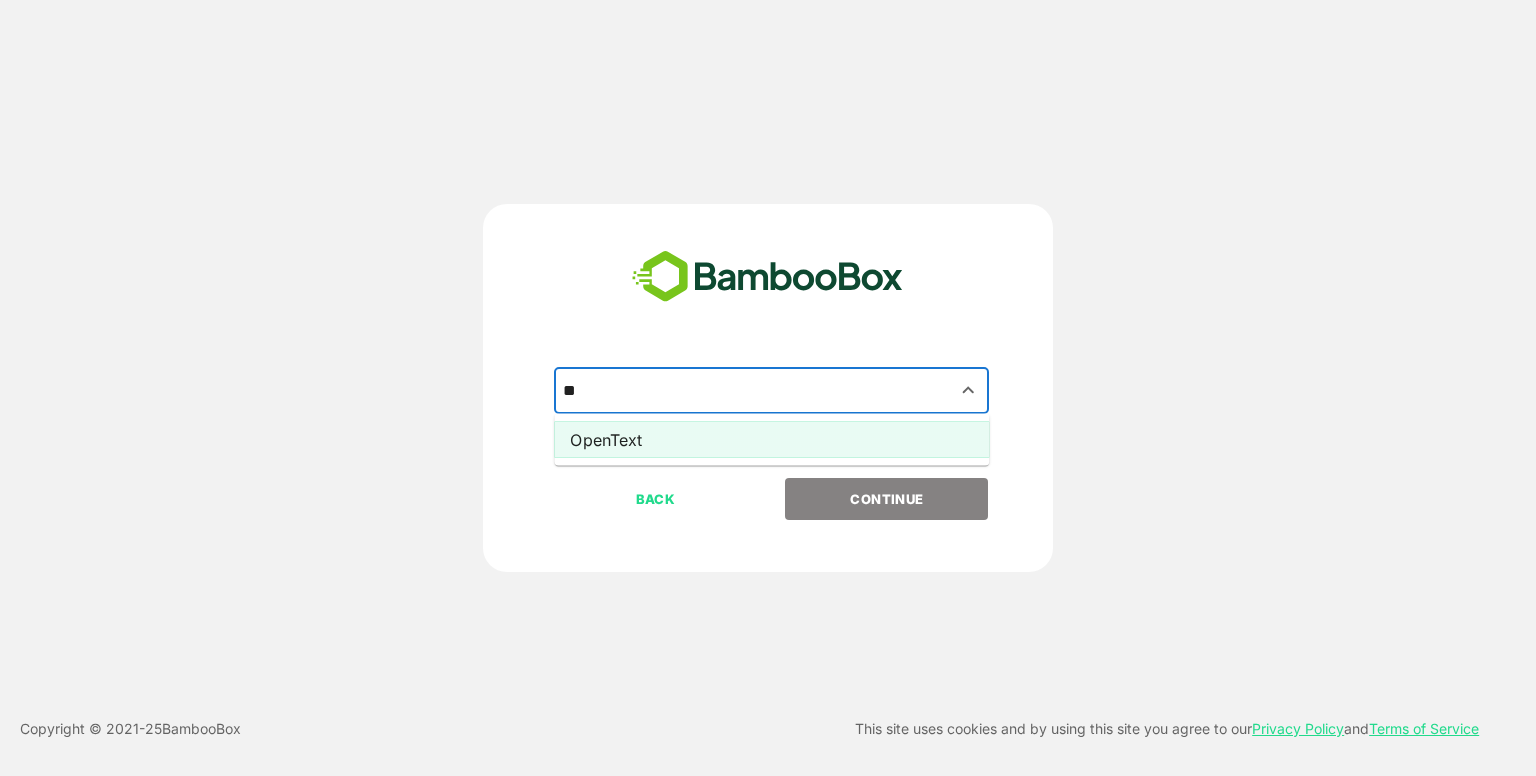 click on "OpenText" at bounding box center (771, 440) 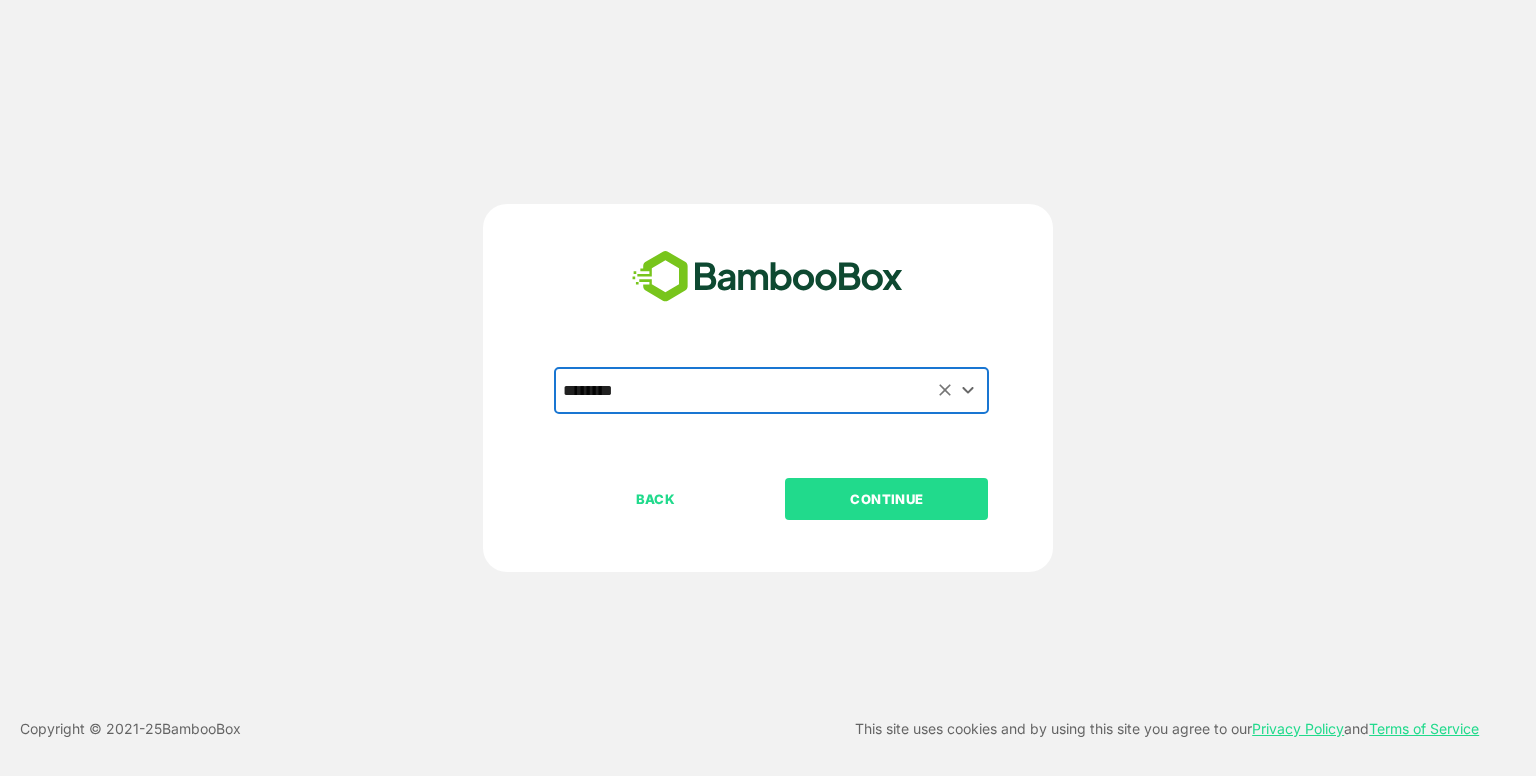 type on "********" 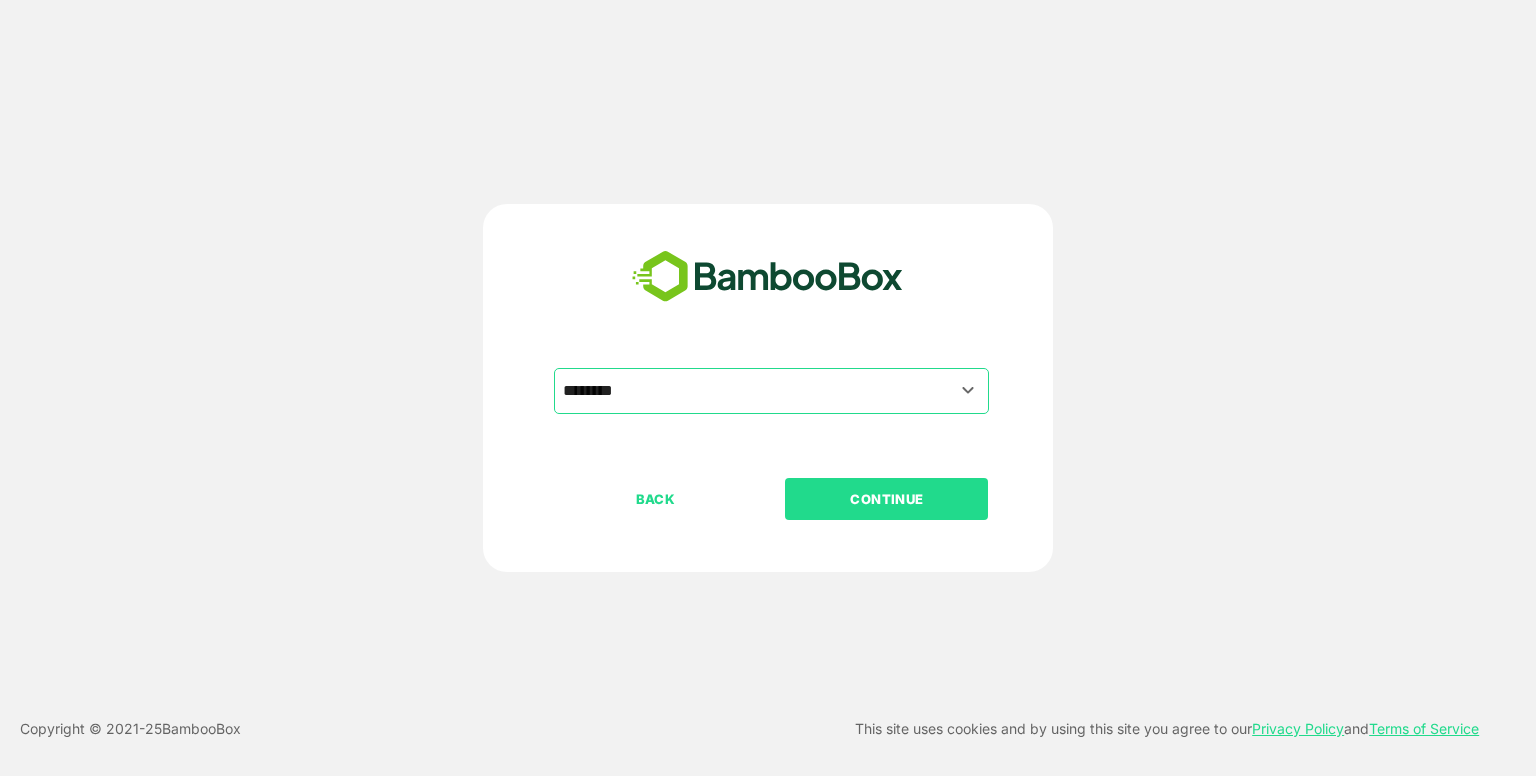 click on "CONTINUE" at bounding box center [887, 499] 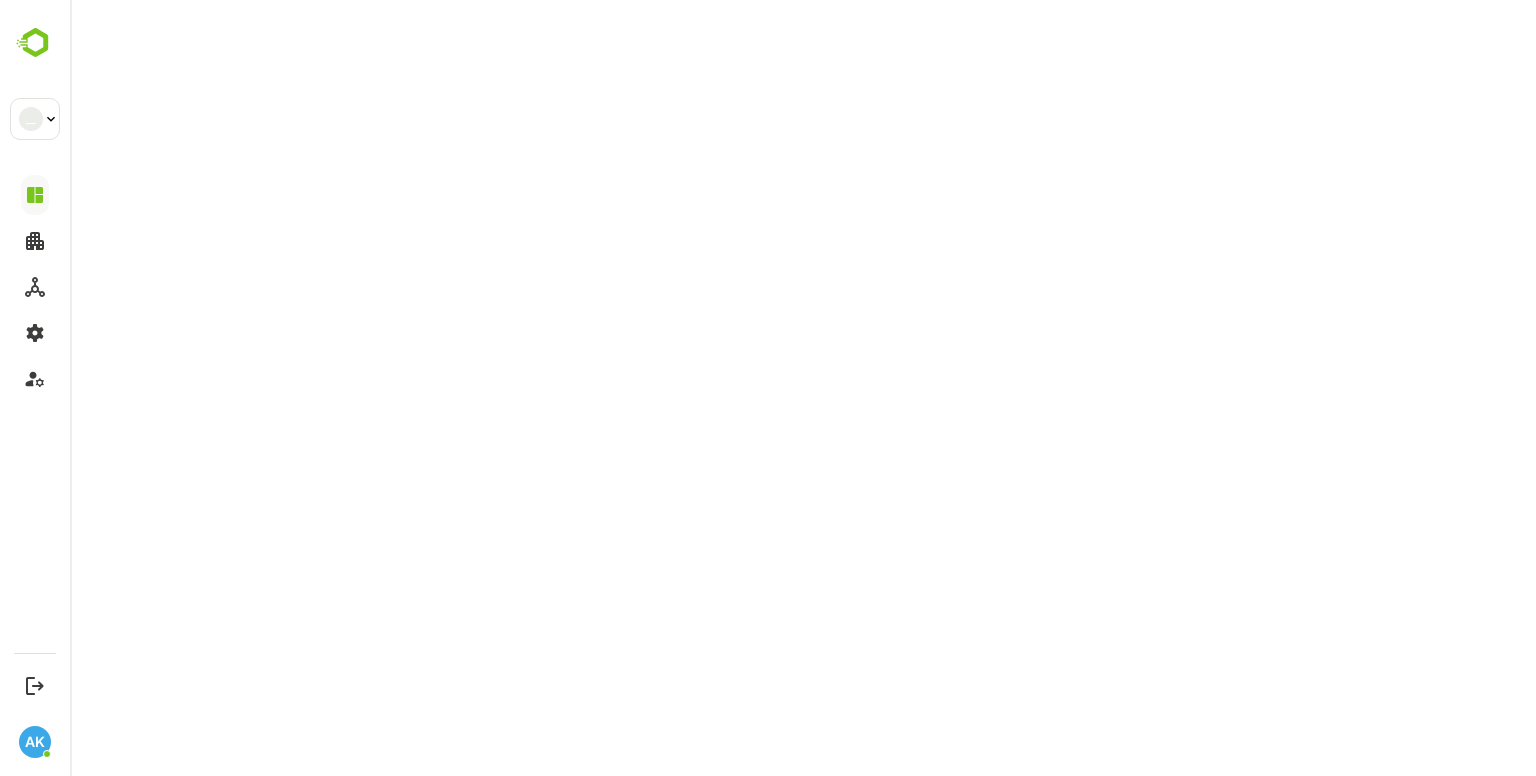 scroll, scrollTop: 0, scrollLeft: 0, axis: both 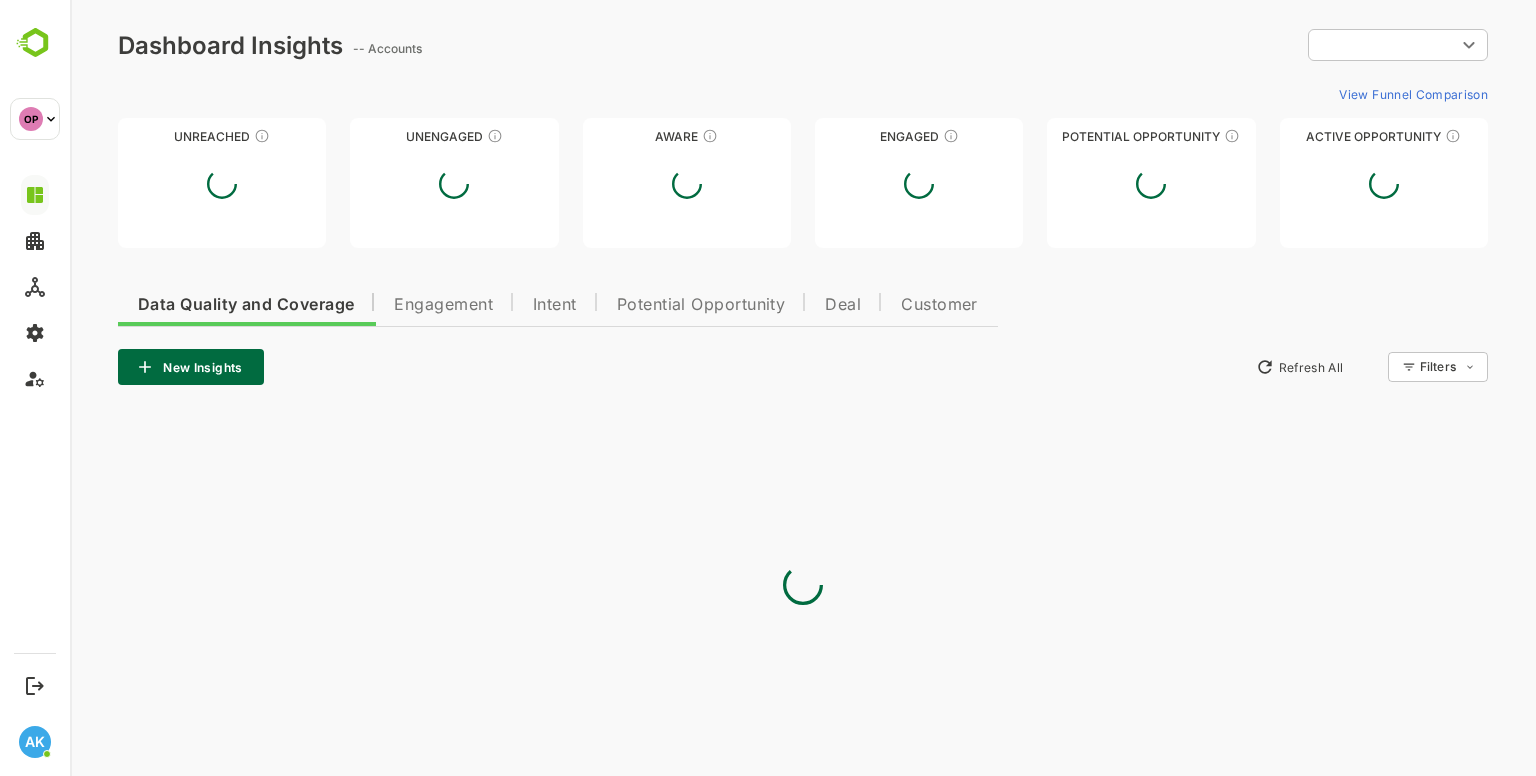 type on "**********" 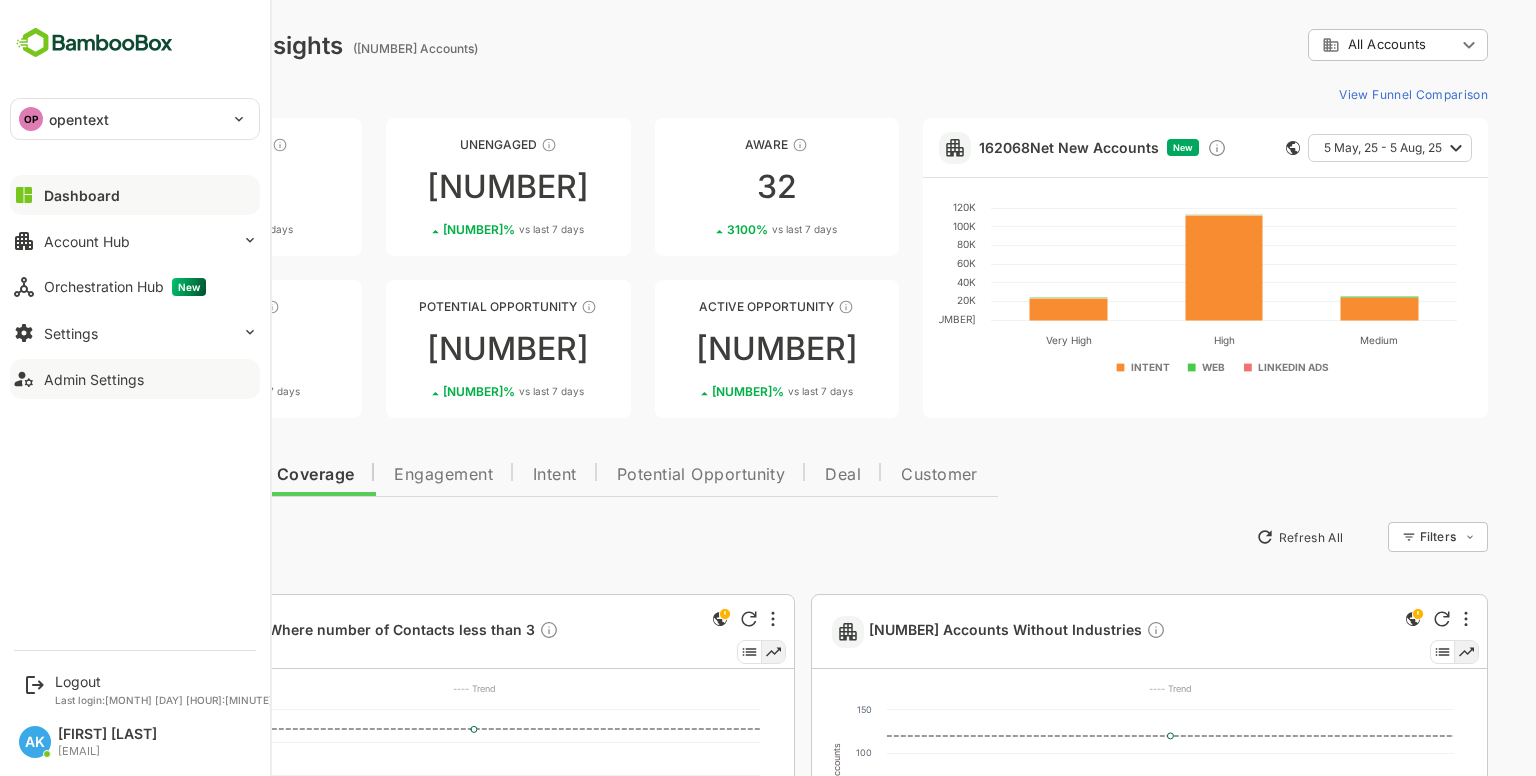 click on "Admin Settings" at bounding box center (94, 379) 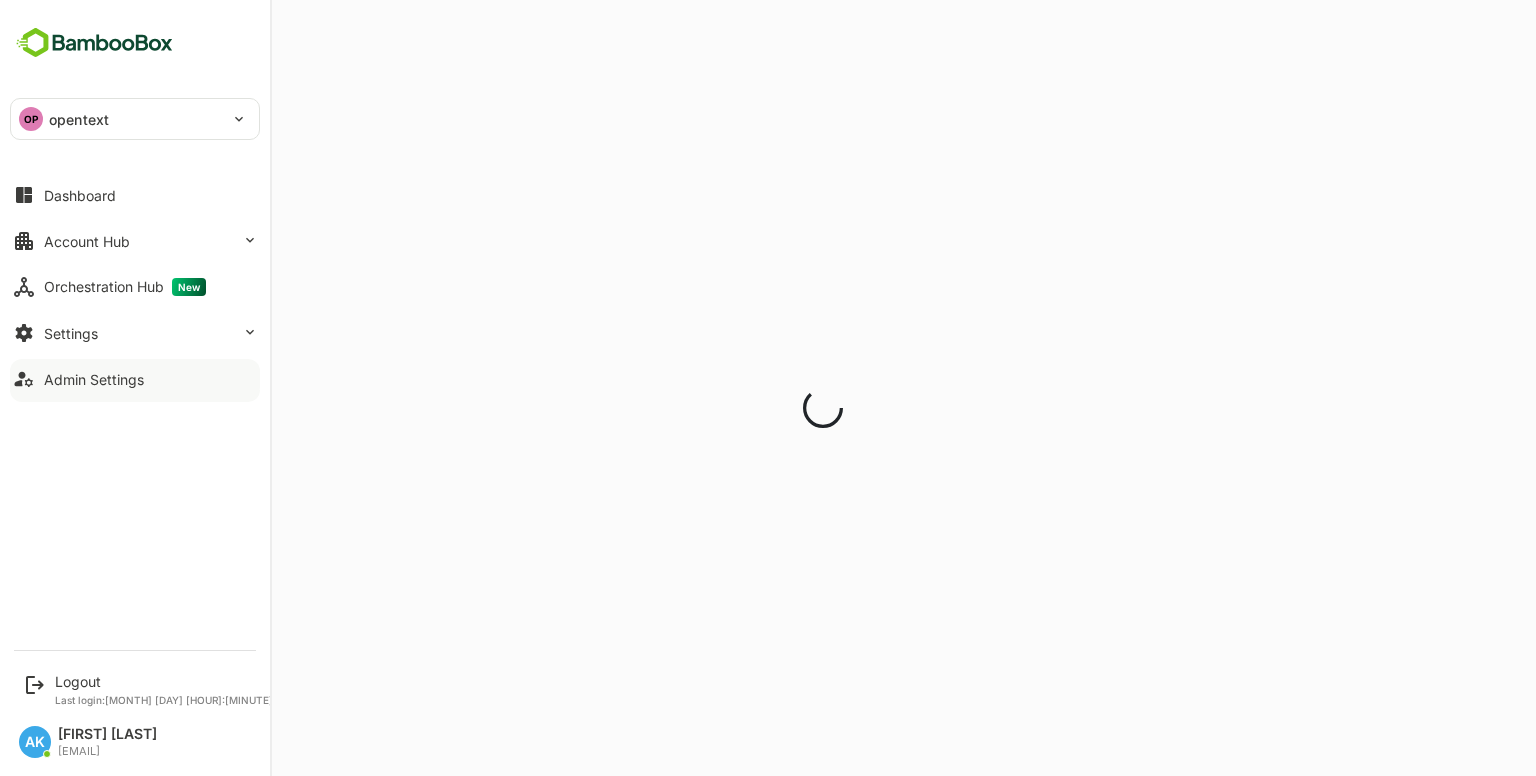 scroll, scrollTop: 0, scrollLeft: 0, axis: both 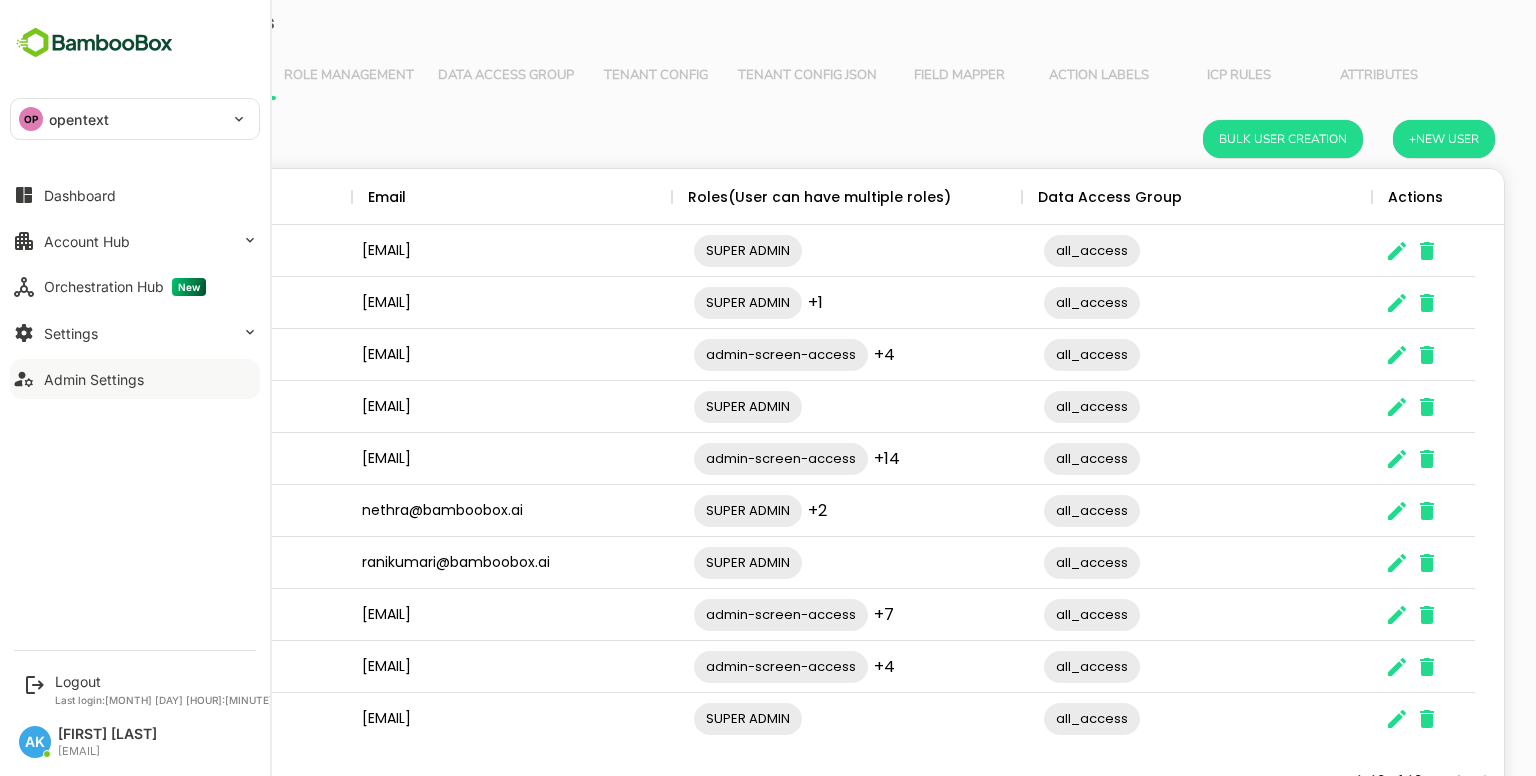 click on "Admin Settings" at bounding box center (94, 379) 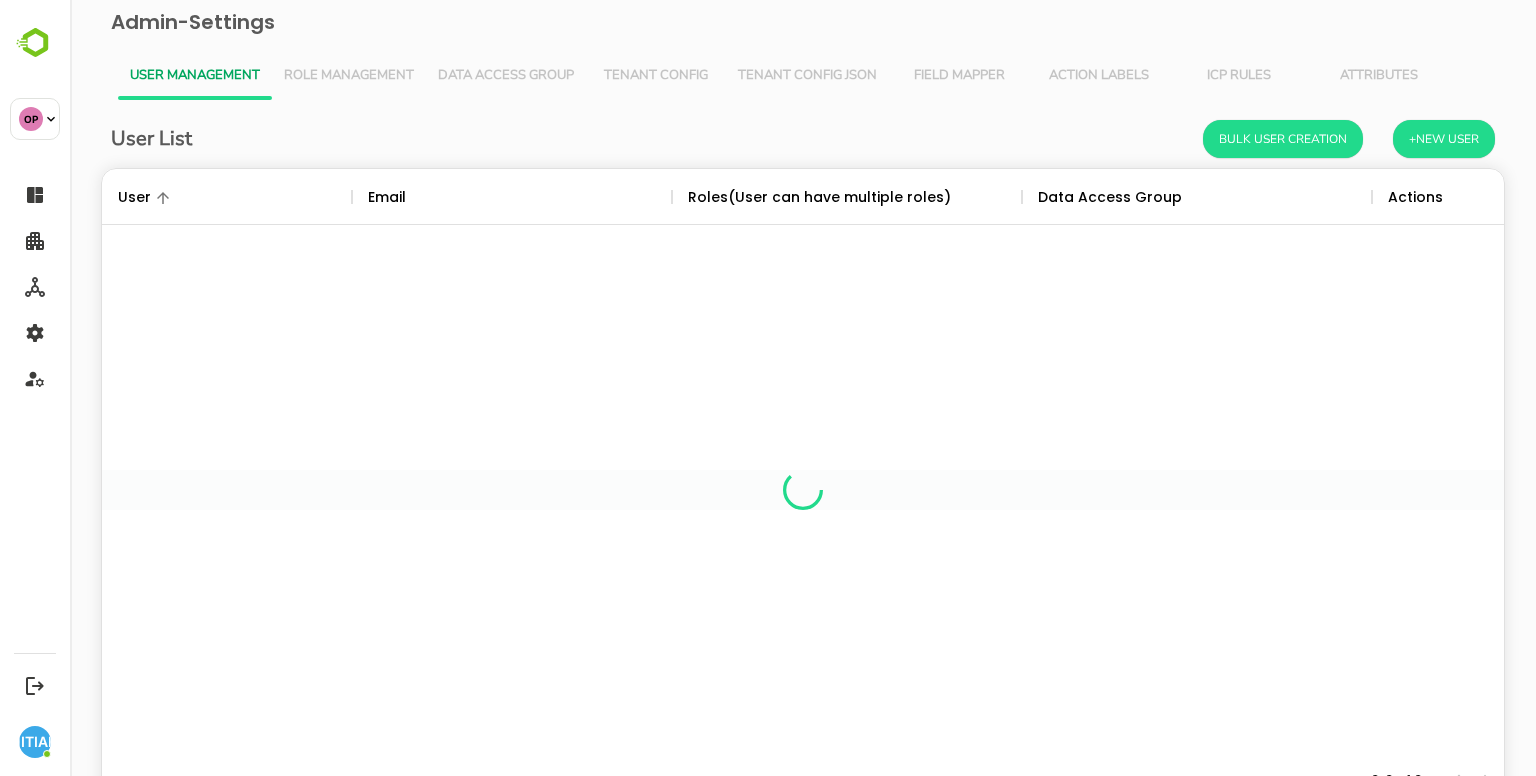 scroll, scrollTop: 0, scrollLeft: 0, axis: both 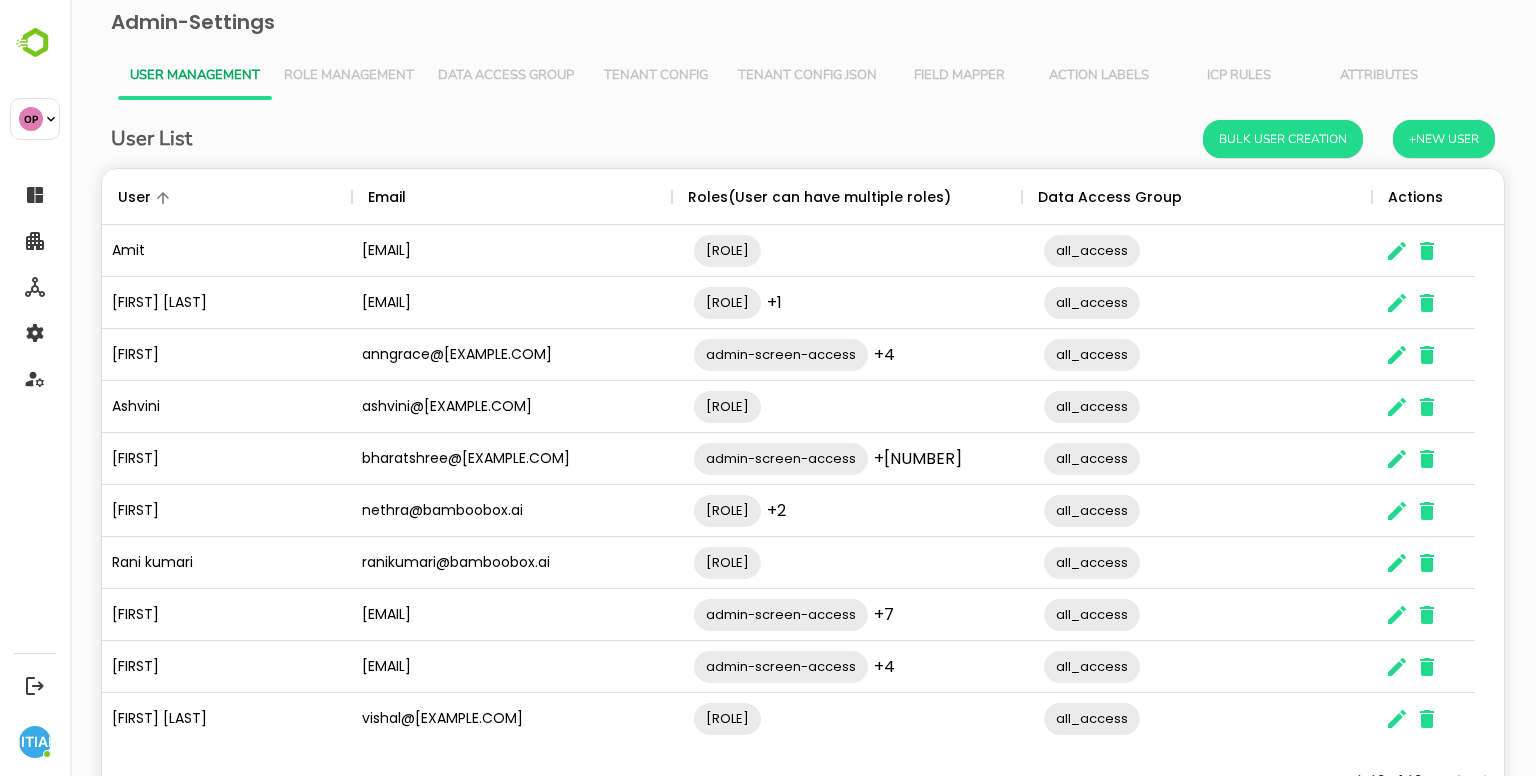 click on "ICP Rules" at bounding box center (1239, 76) 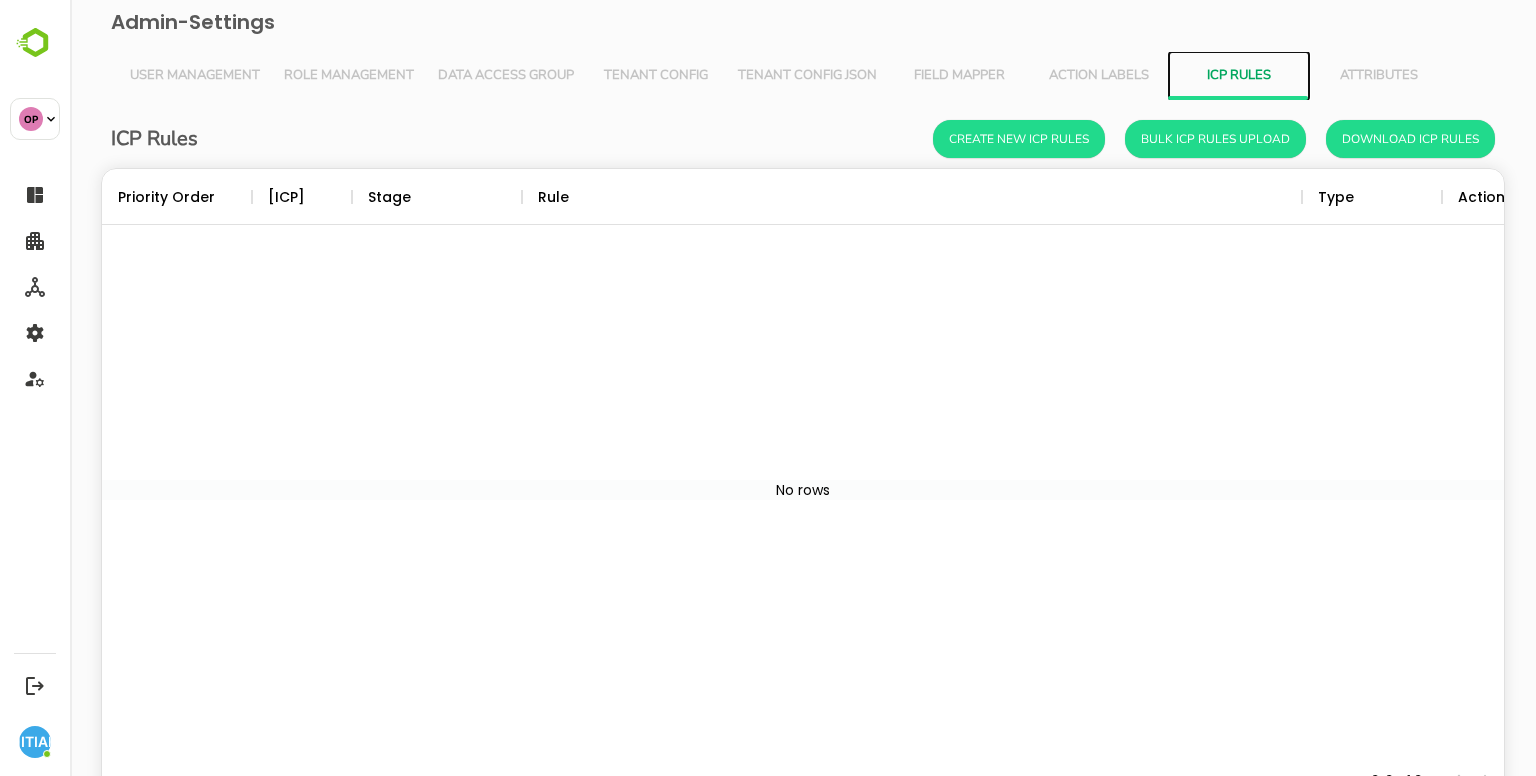 scroll, scrollTop: 16, scrollLeft: 16, axis: both 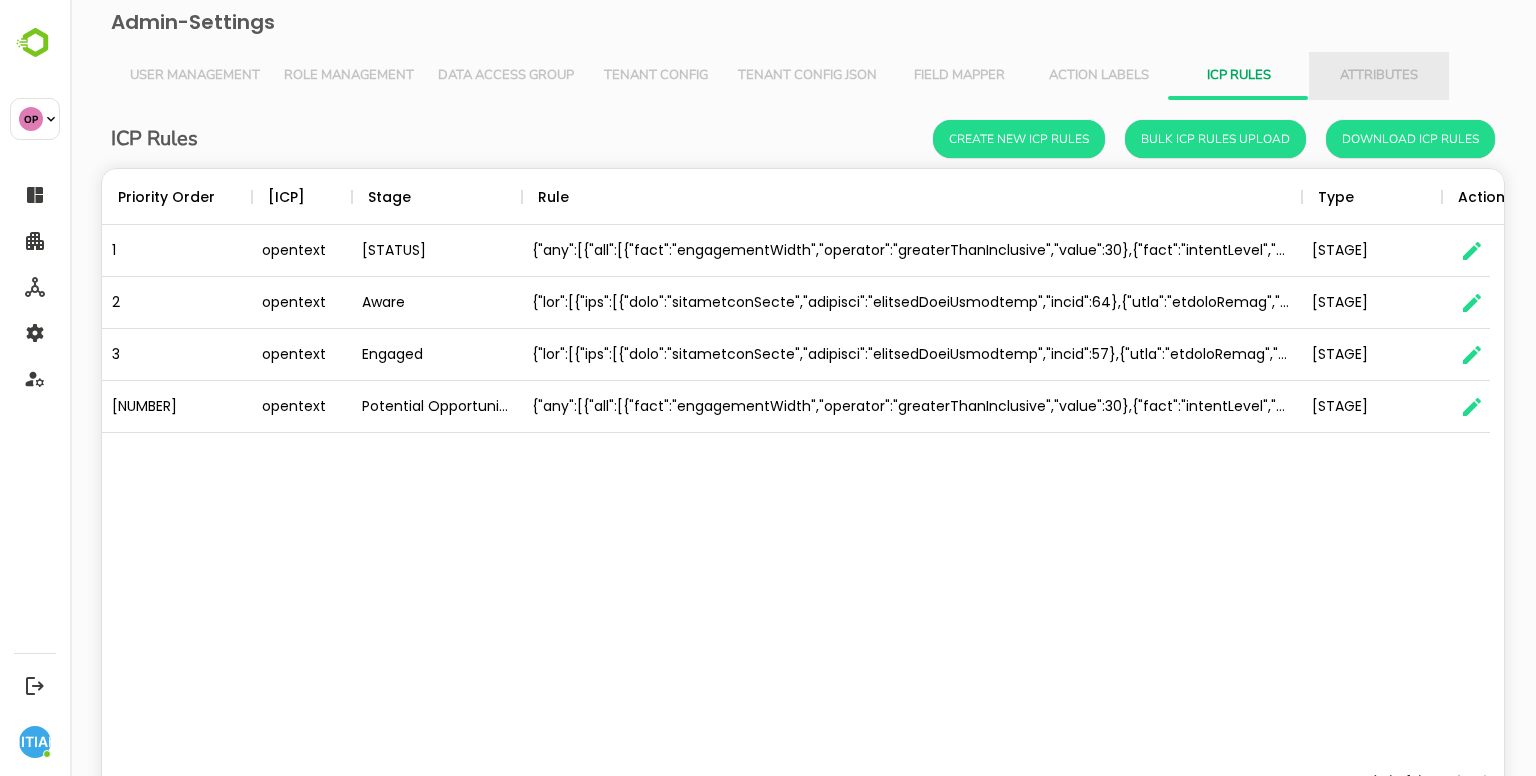click on "Attributes" at bounding box center [1379, 76] 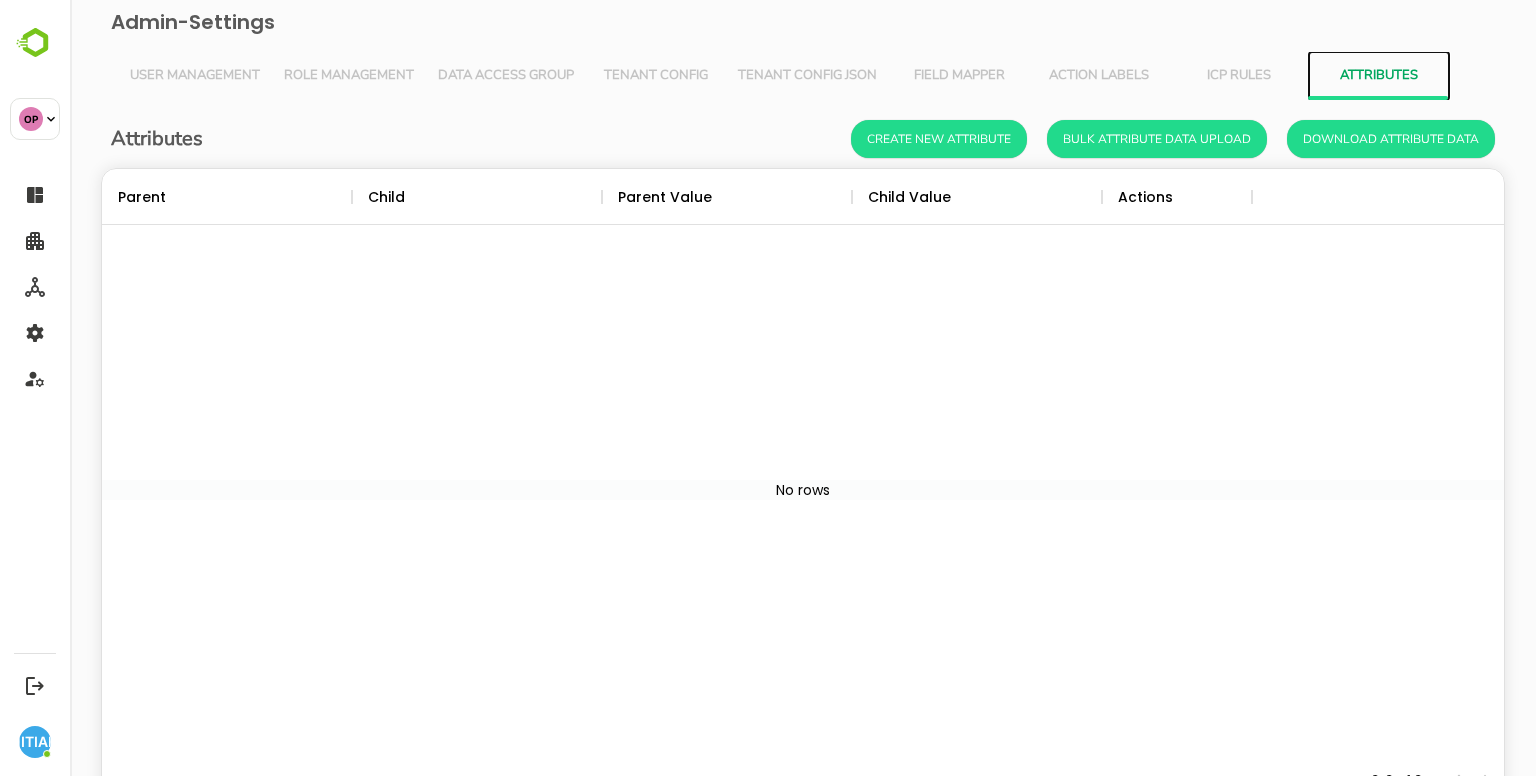 scroll, scrollTop: 16, scrollLeft: 16, axis: both 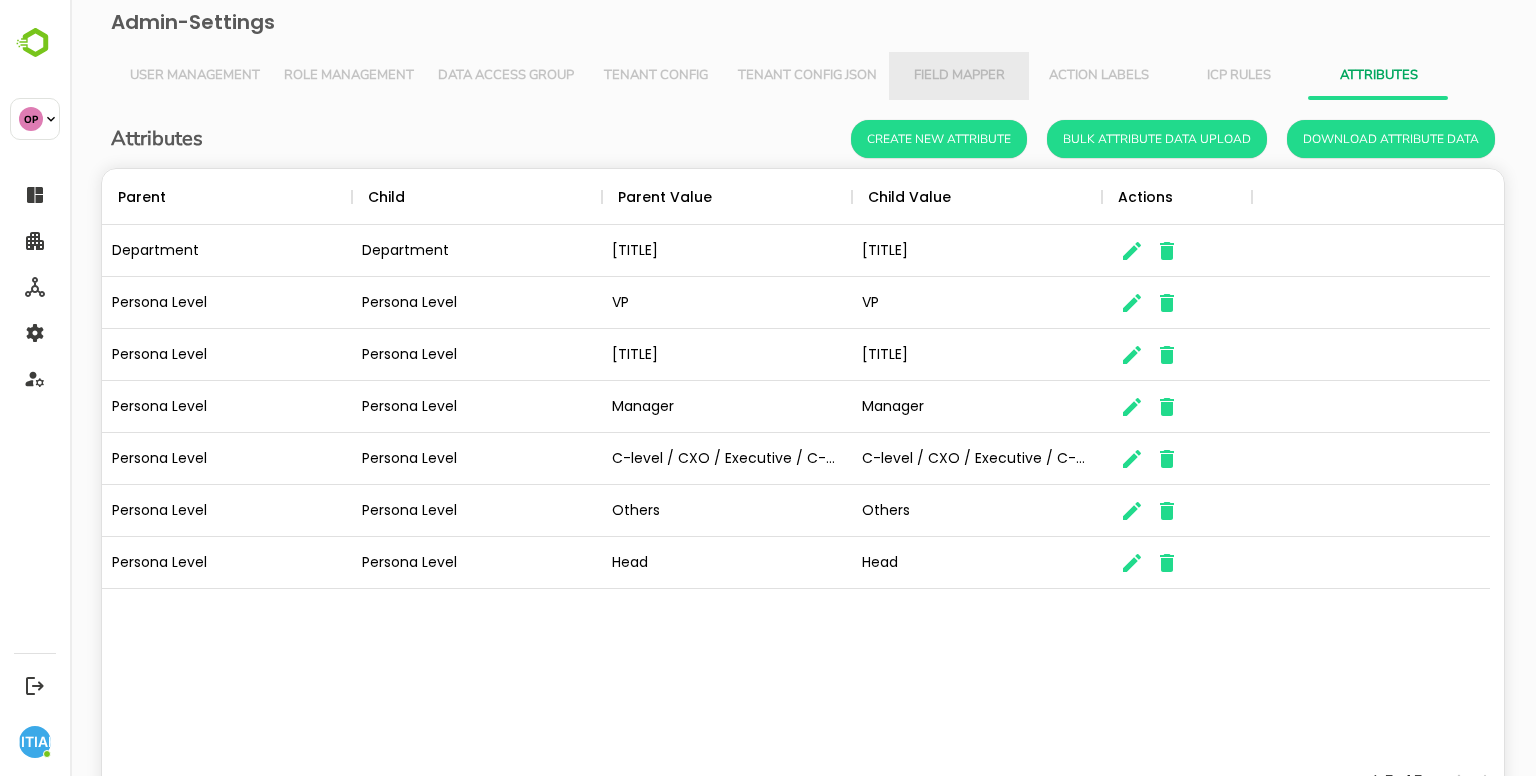 click on "Field Mapper" at bounding box center (959, 76) 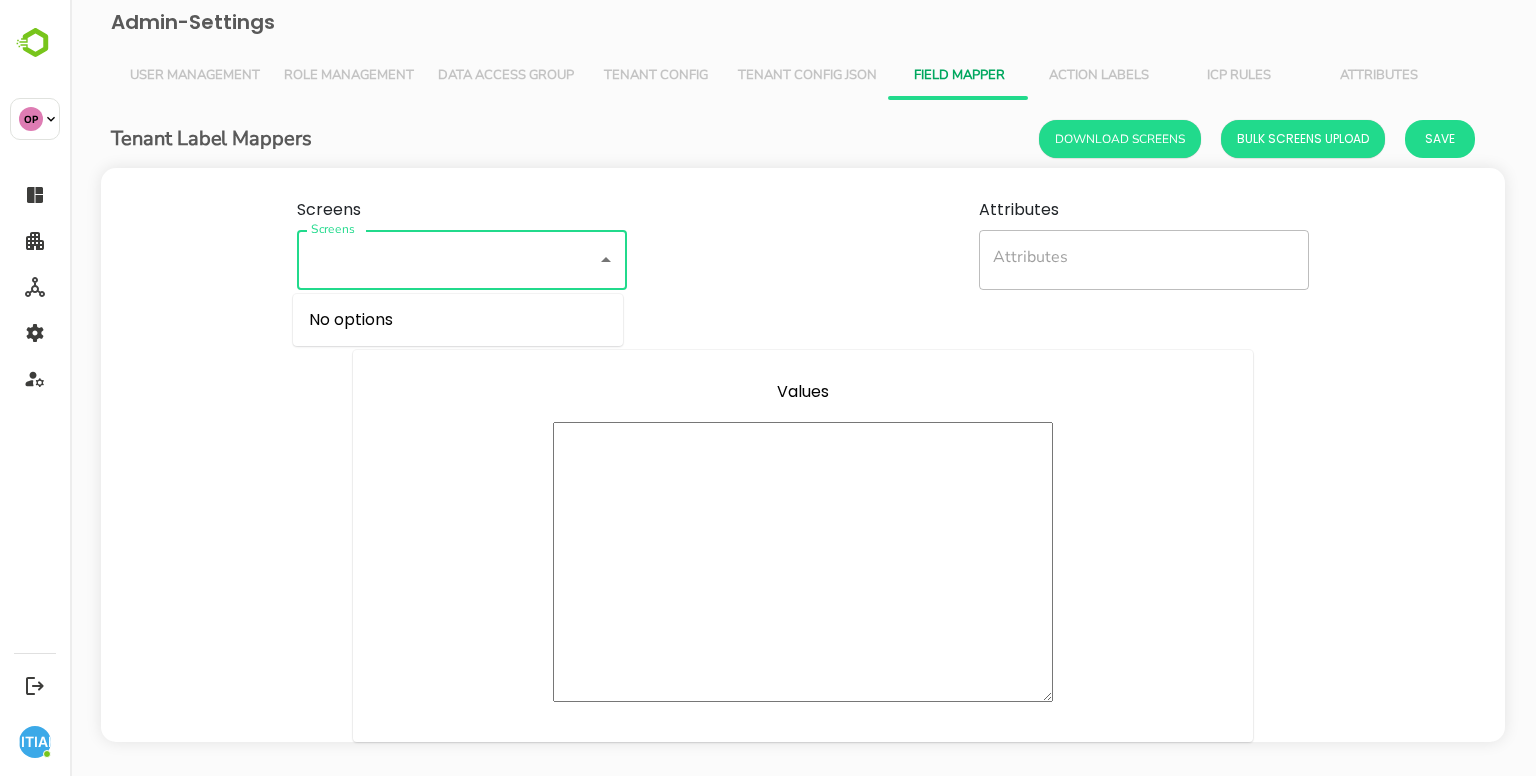 click on "Screens" at bounding box center [434, 260] 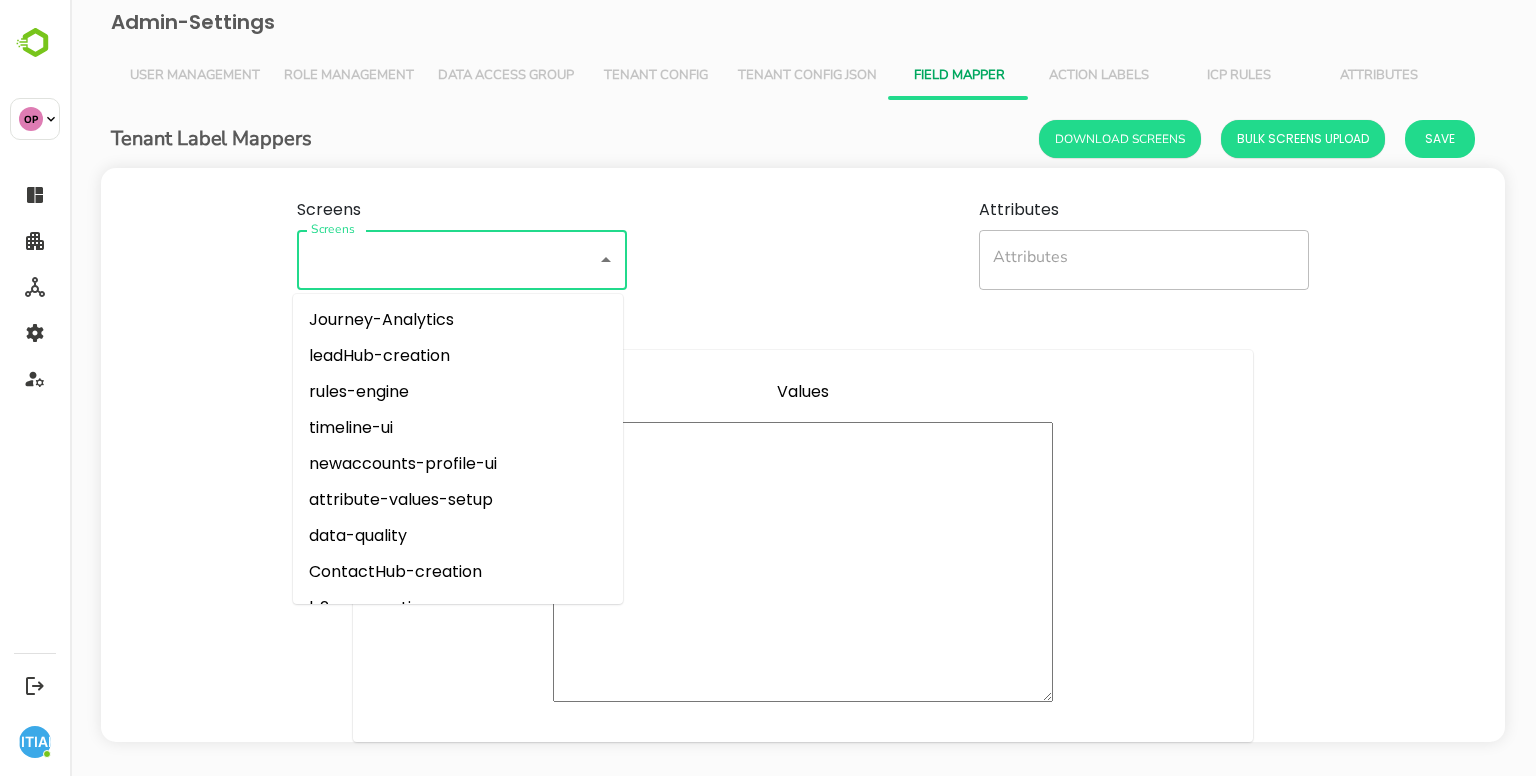 type on "*" 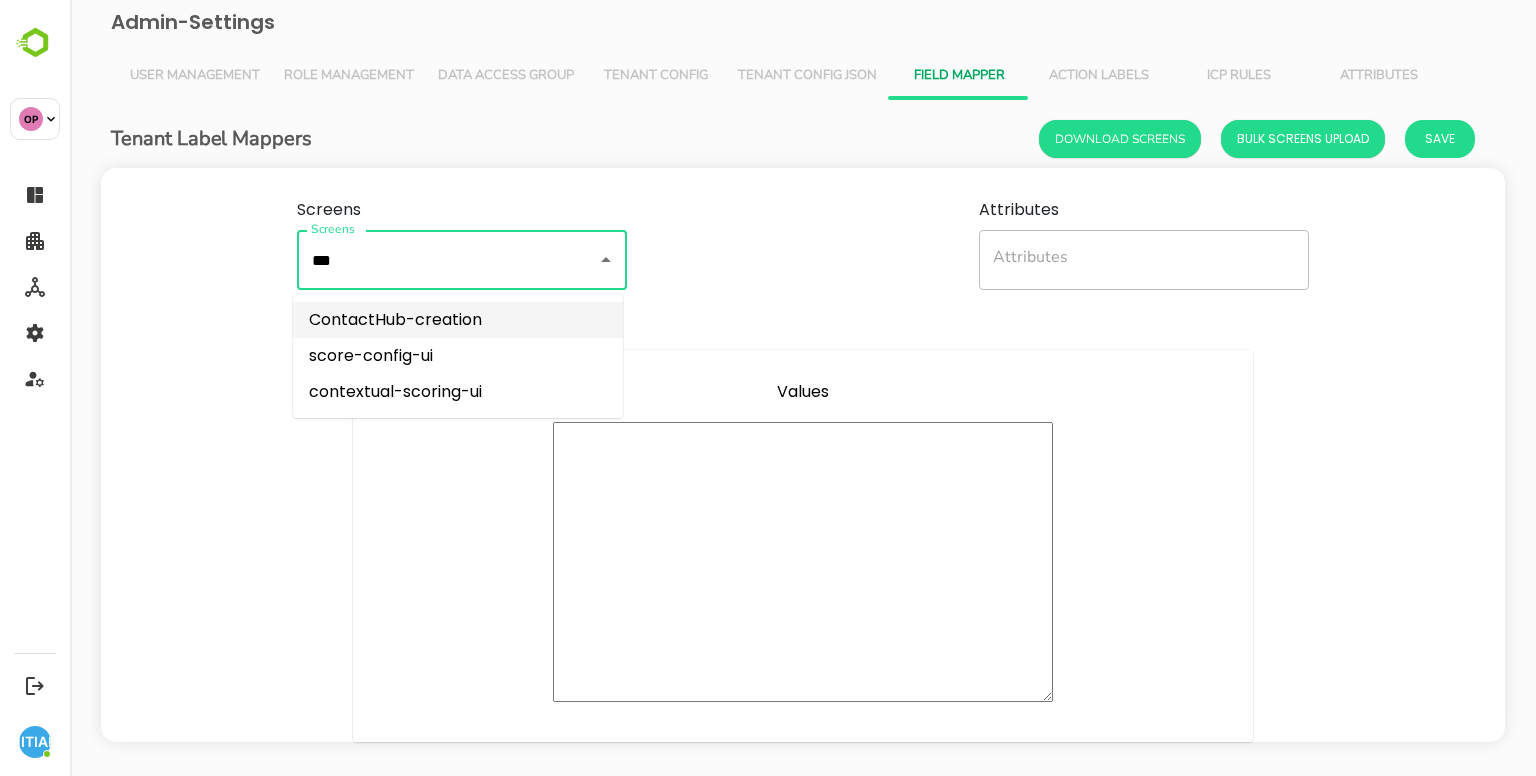 click on "ContactHub-creation" at bounding box center (458, 320) 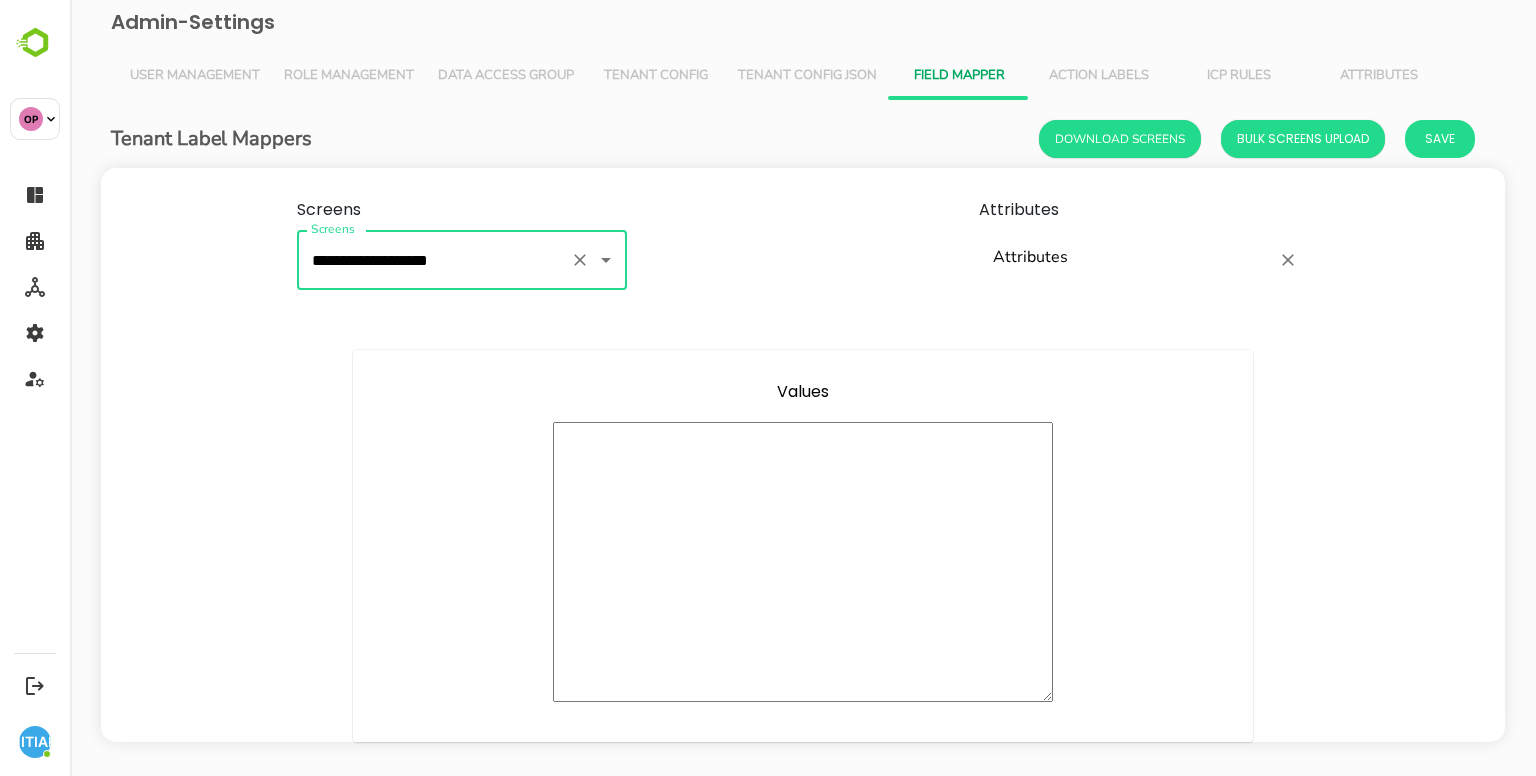 type on "**********" 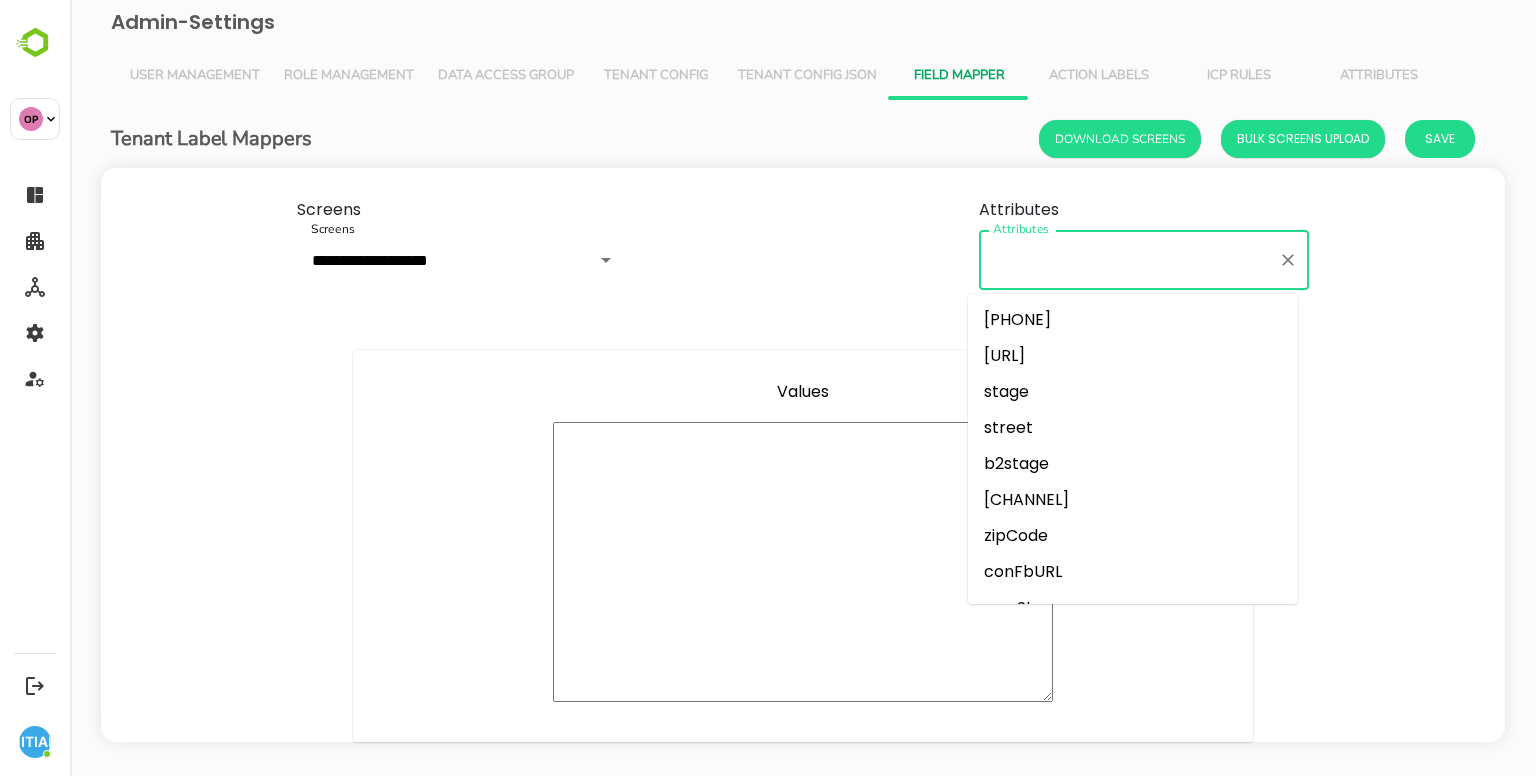 click on "Attributes" at bounding box center (1129, 260) 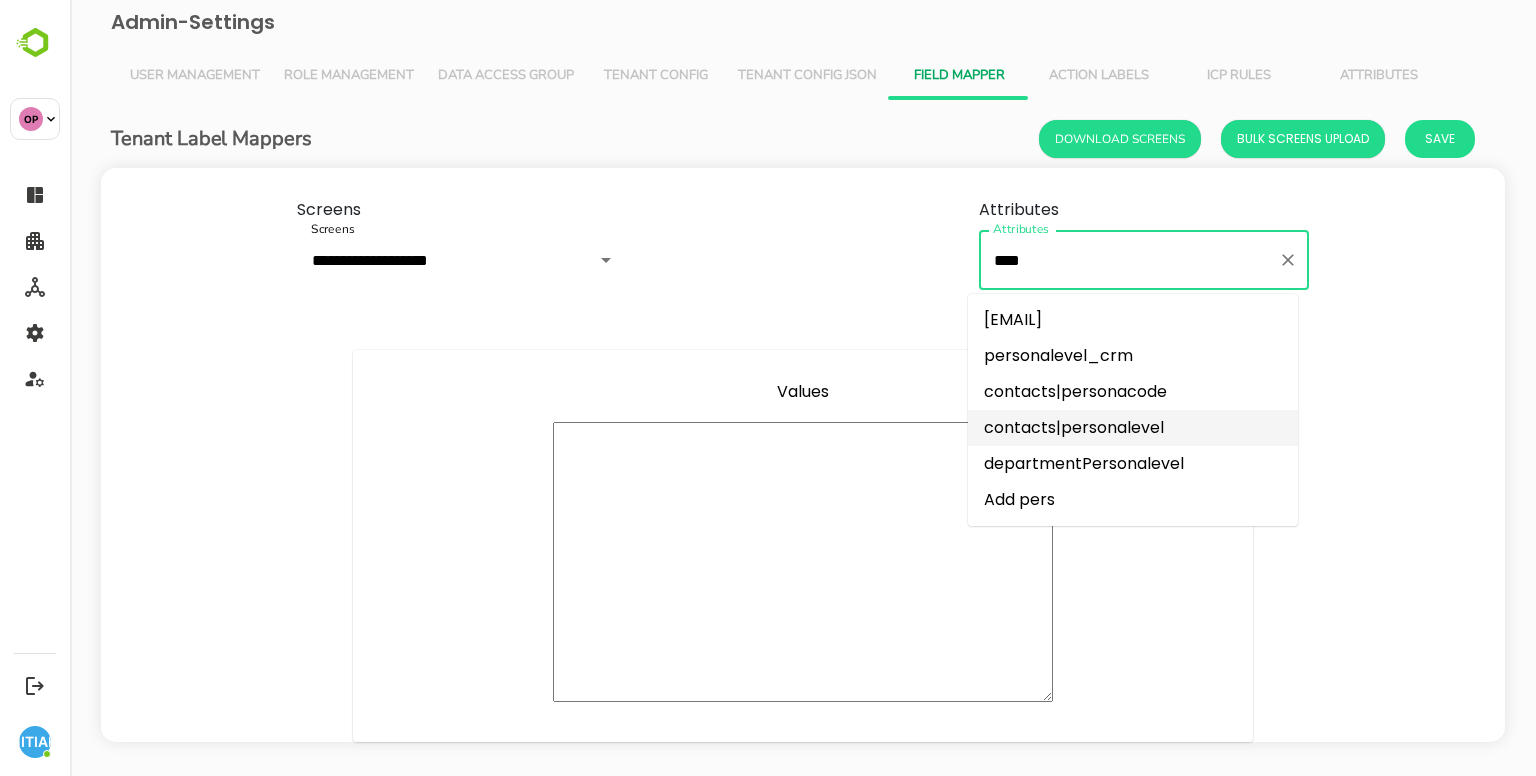 click on "contacts|personalevel" at bounding box center [1133, 428] 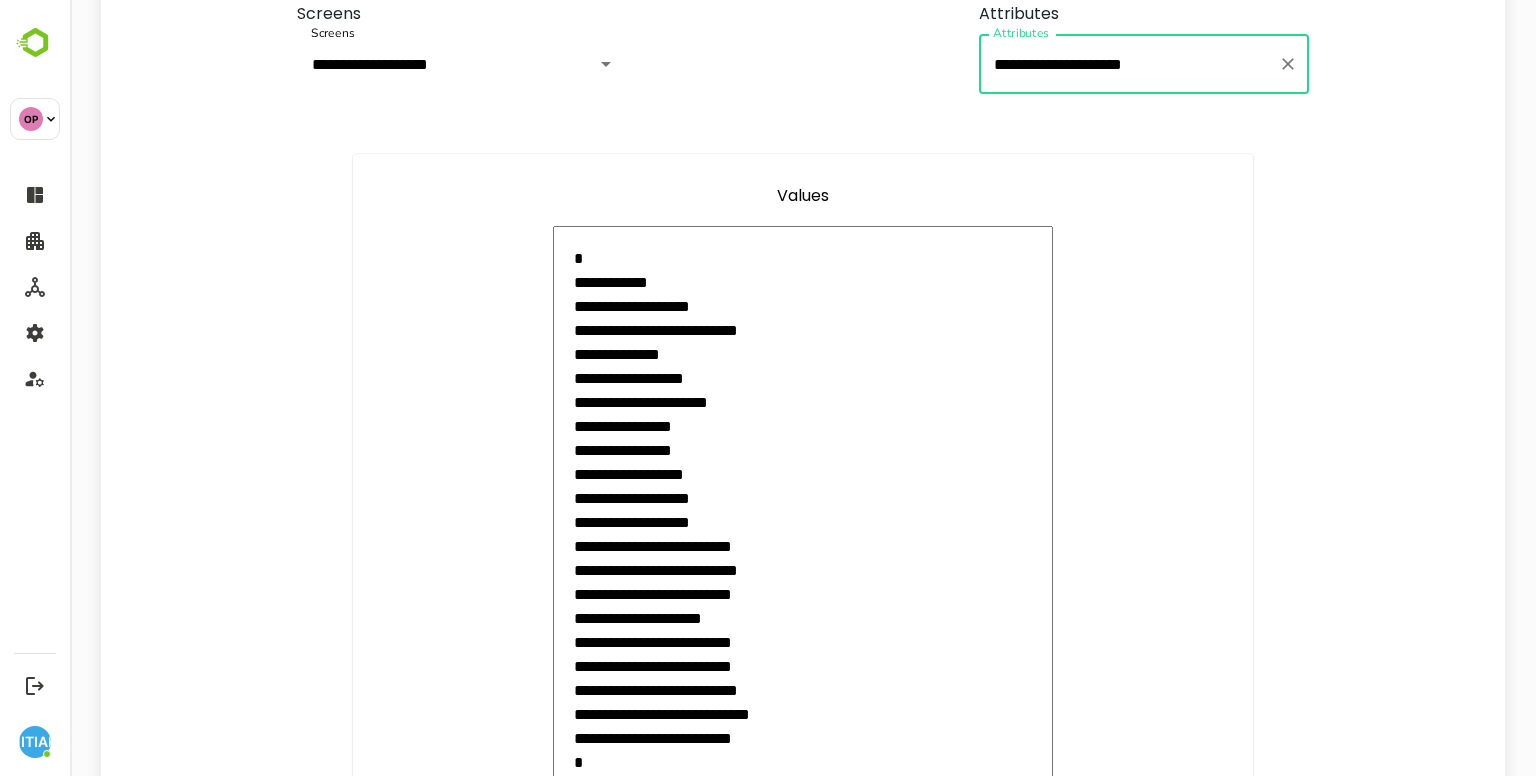 scroll, scrollTop: 0, scrollLeft: 0, axis: both 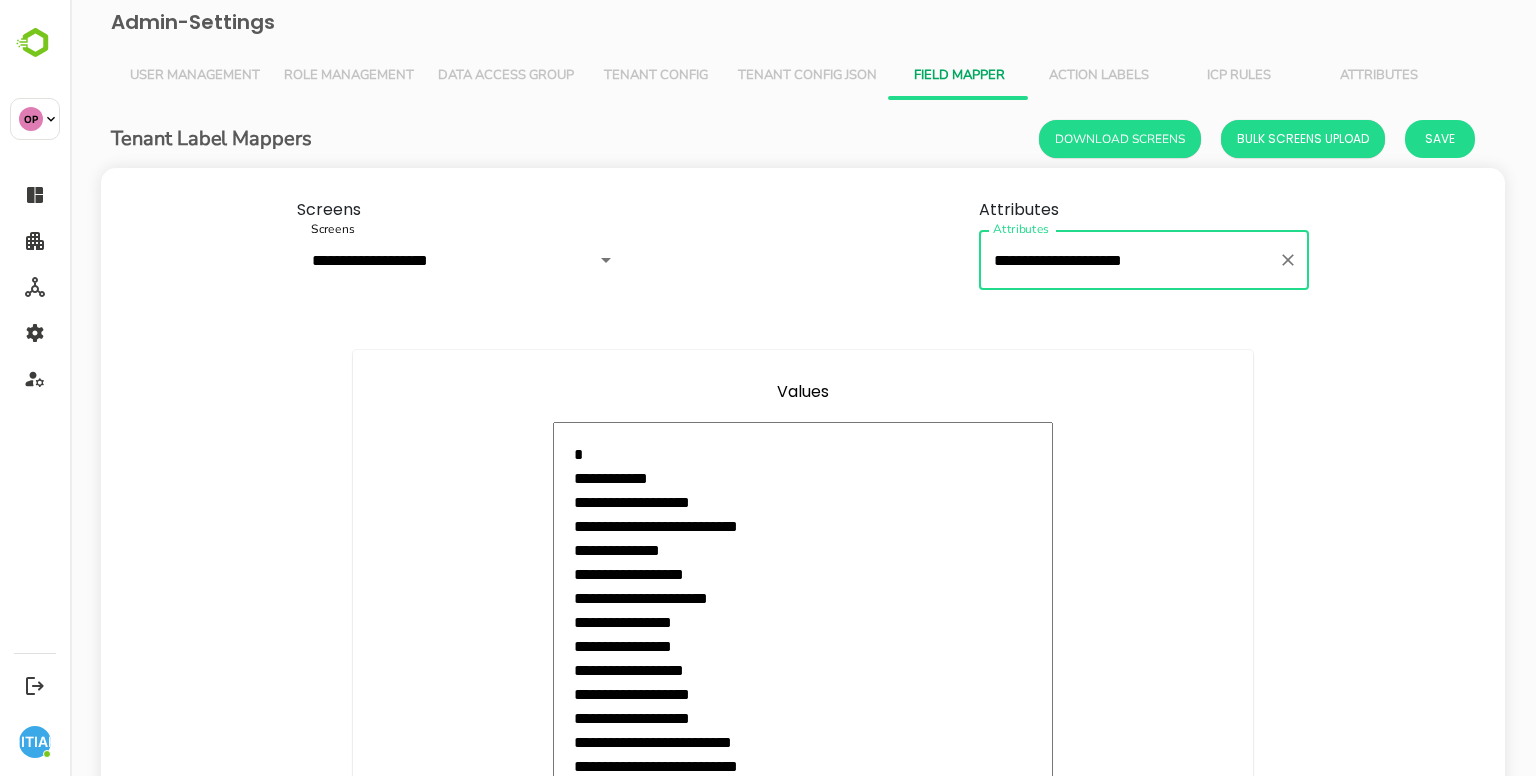 type on "**********" 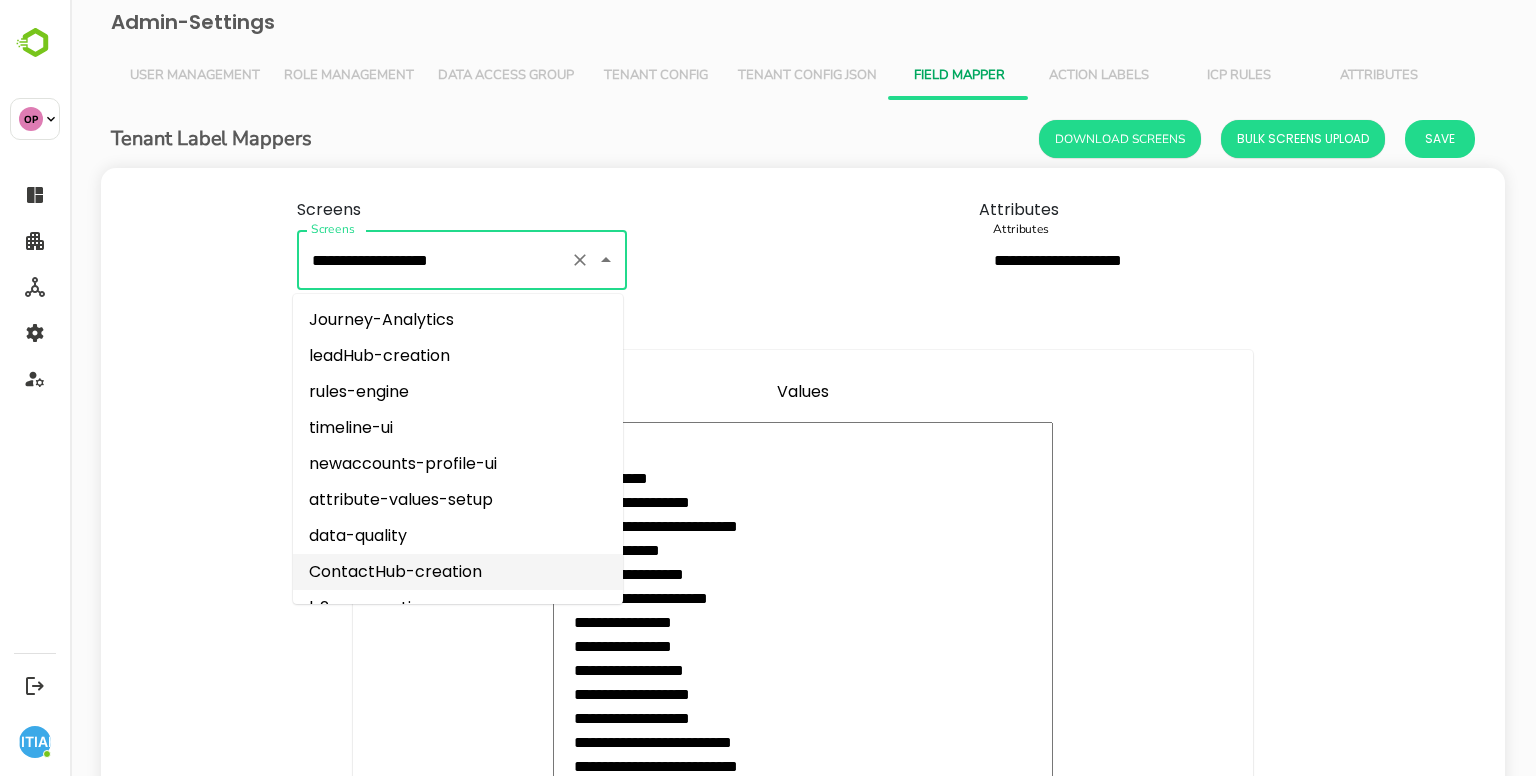 click on "**********" at bounding box center [434, 260] 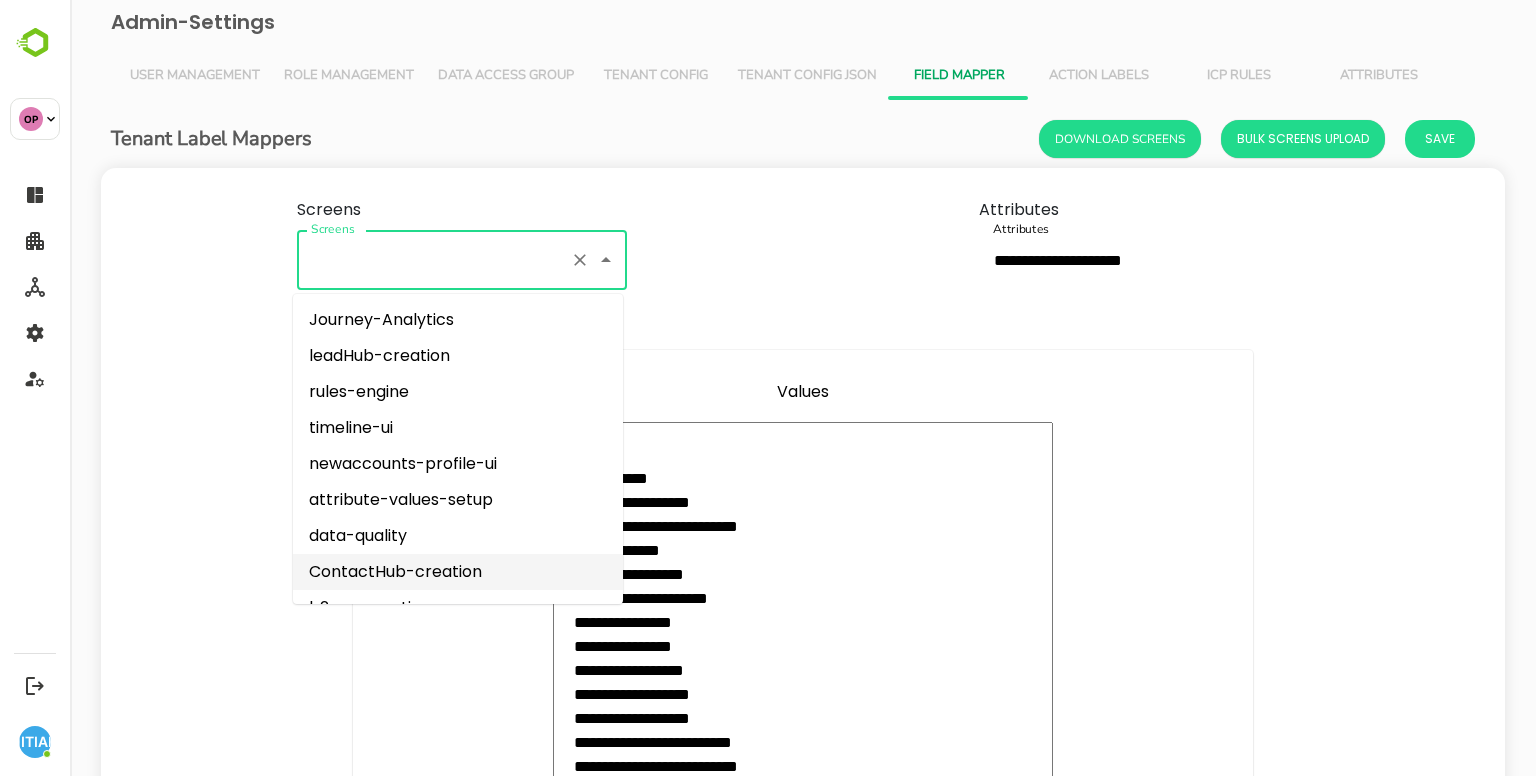 type on "*" 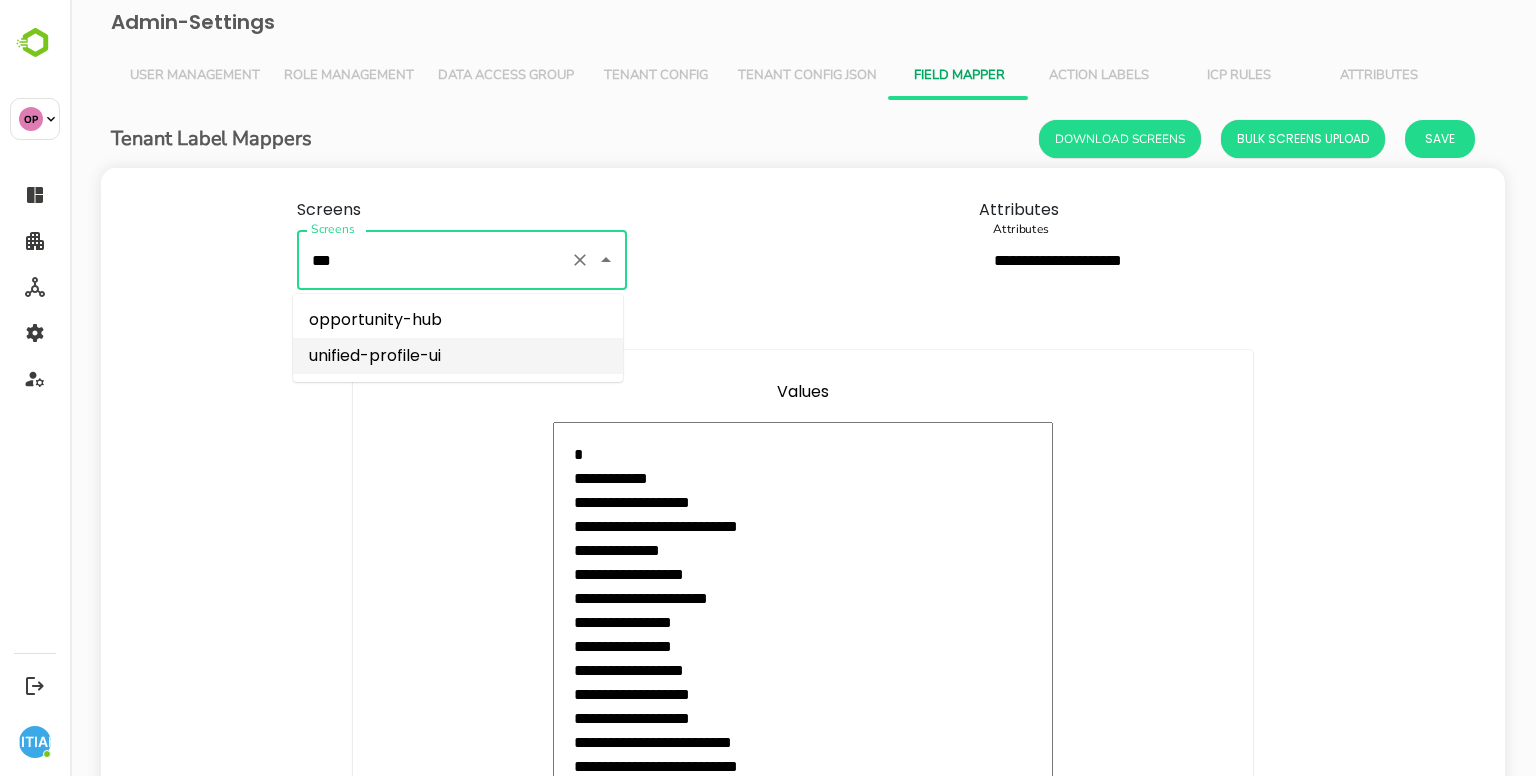 click on "unified-profile-ui" at bounding box center (458, 356) 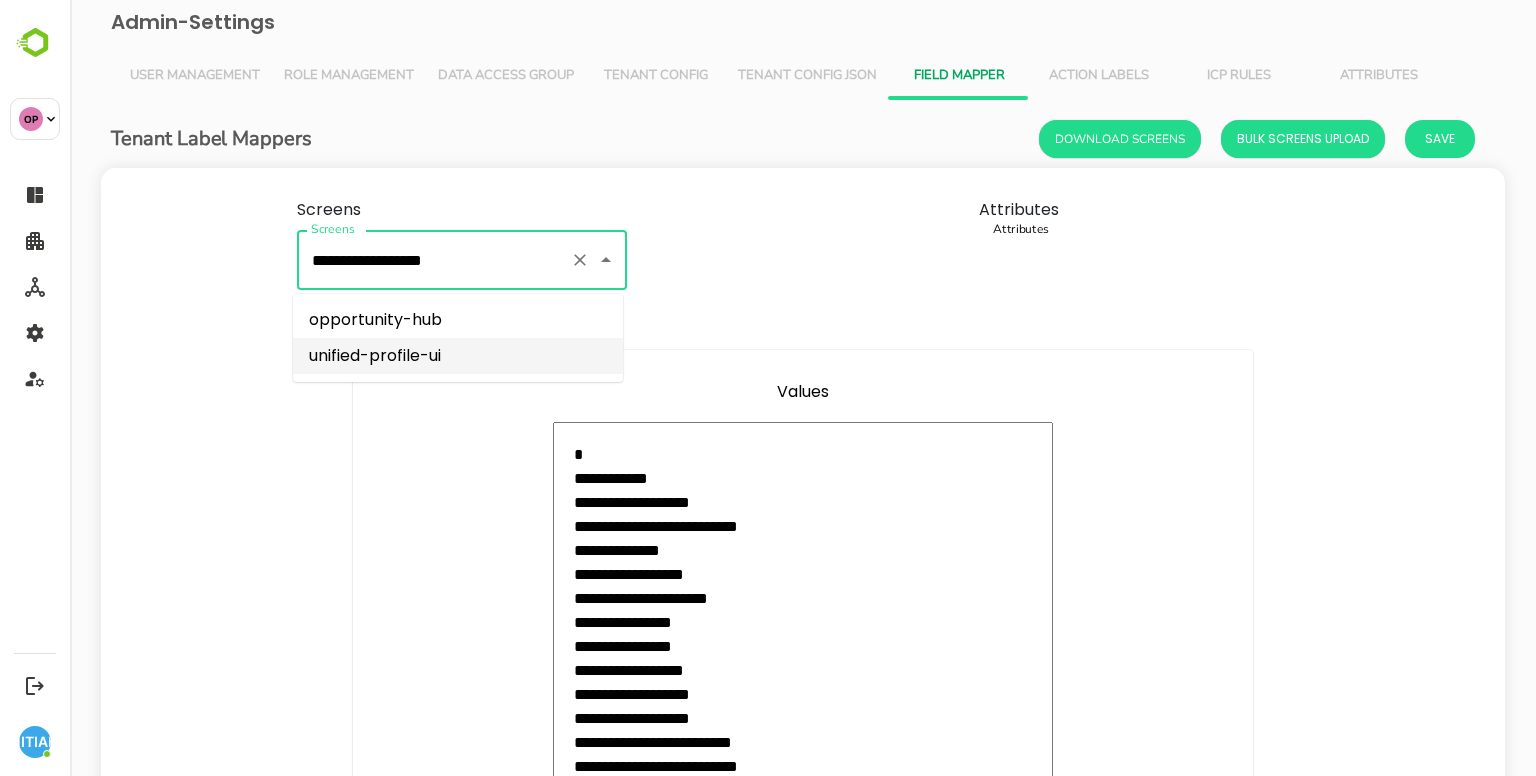 type 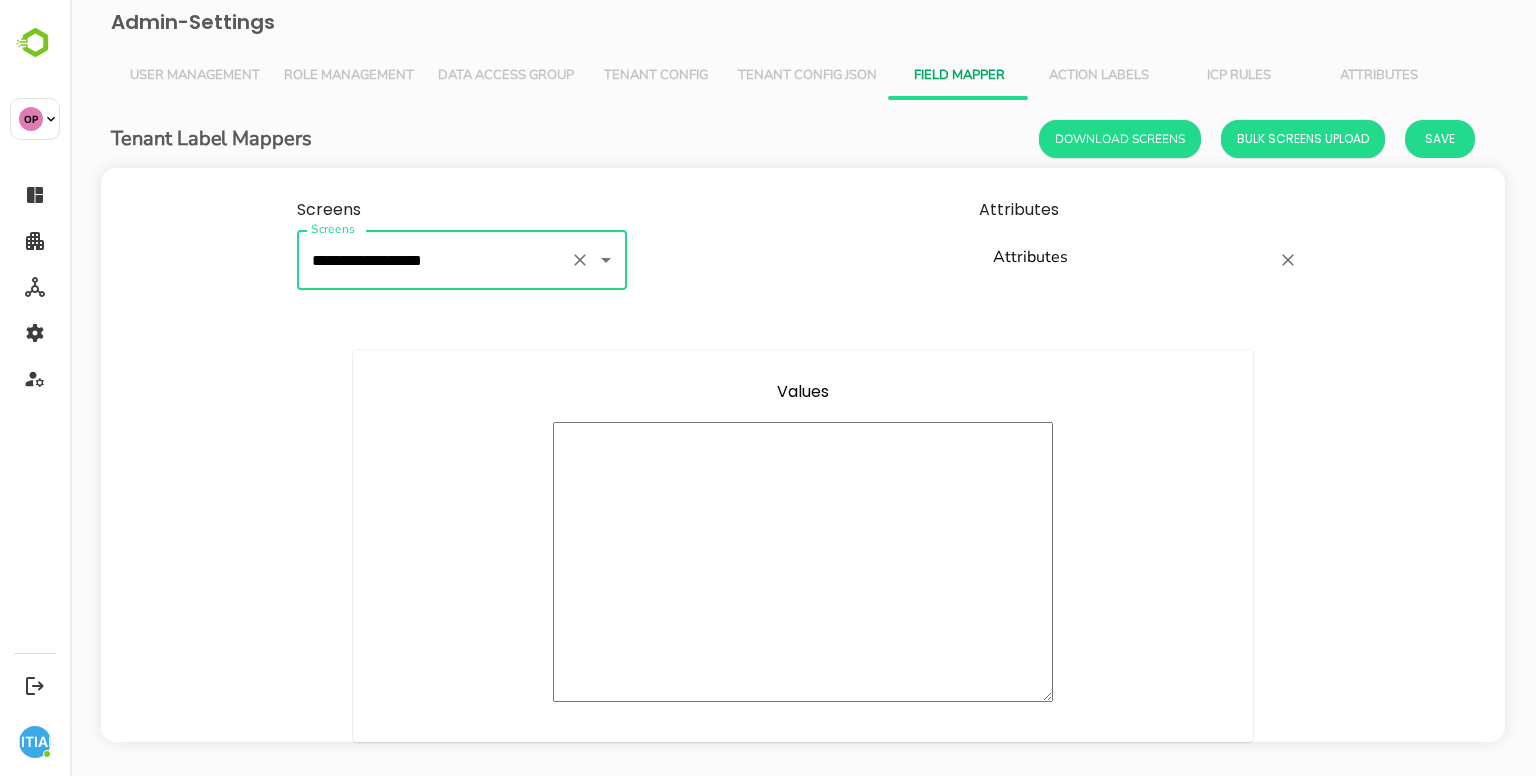 type on "**********" 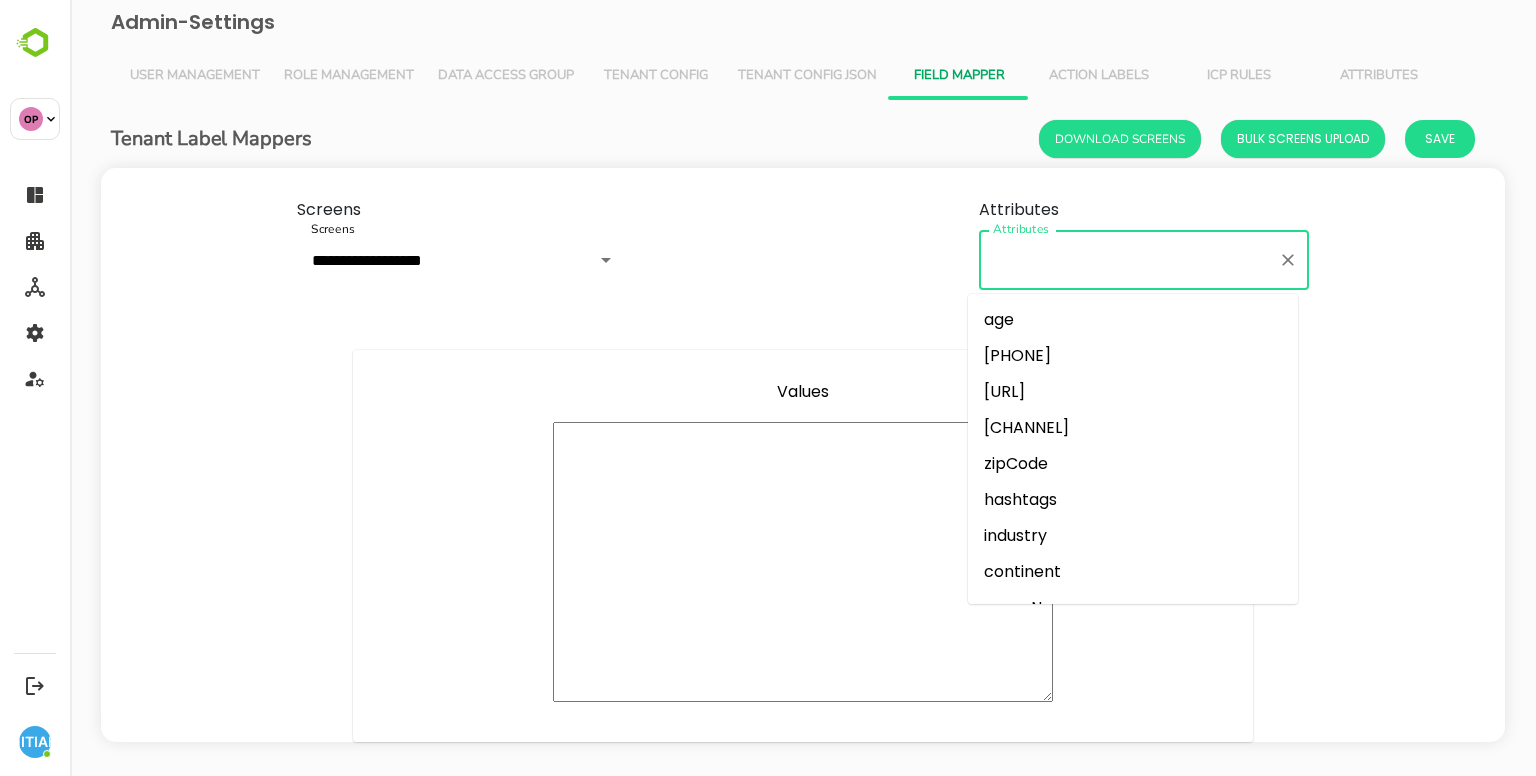 click on "Attributes" at bounding box center (1129, 260) 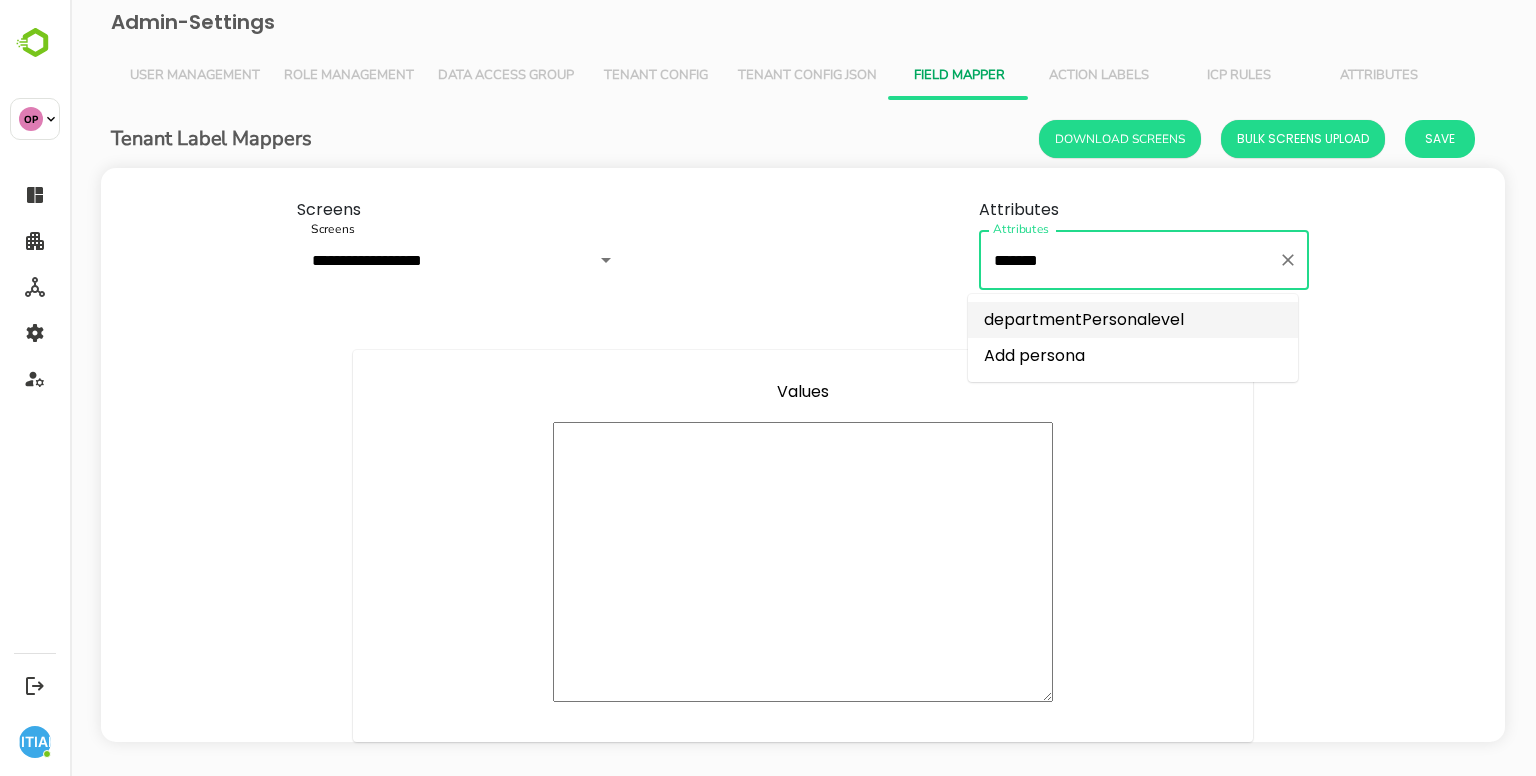 click on "departmentPersonalevel" at bounding box center [1133, 320] 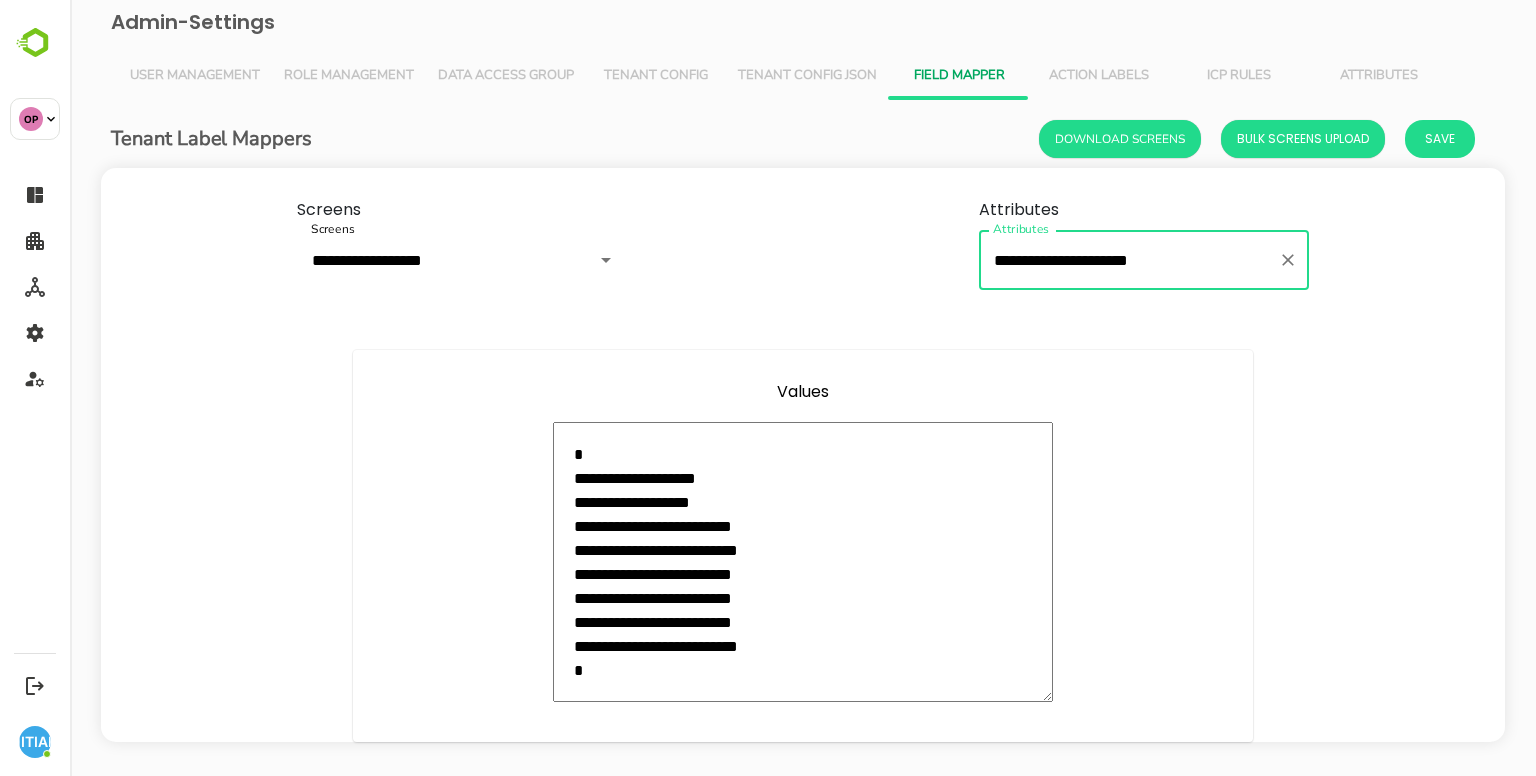 type on "**********" 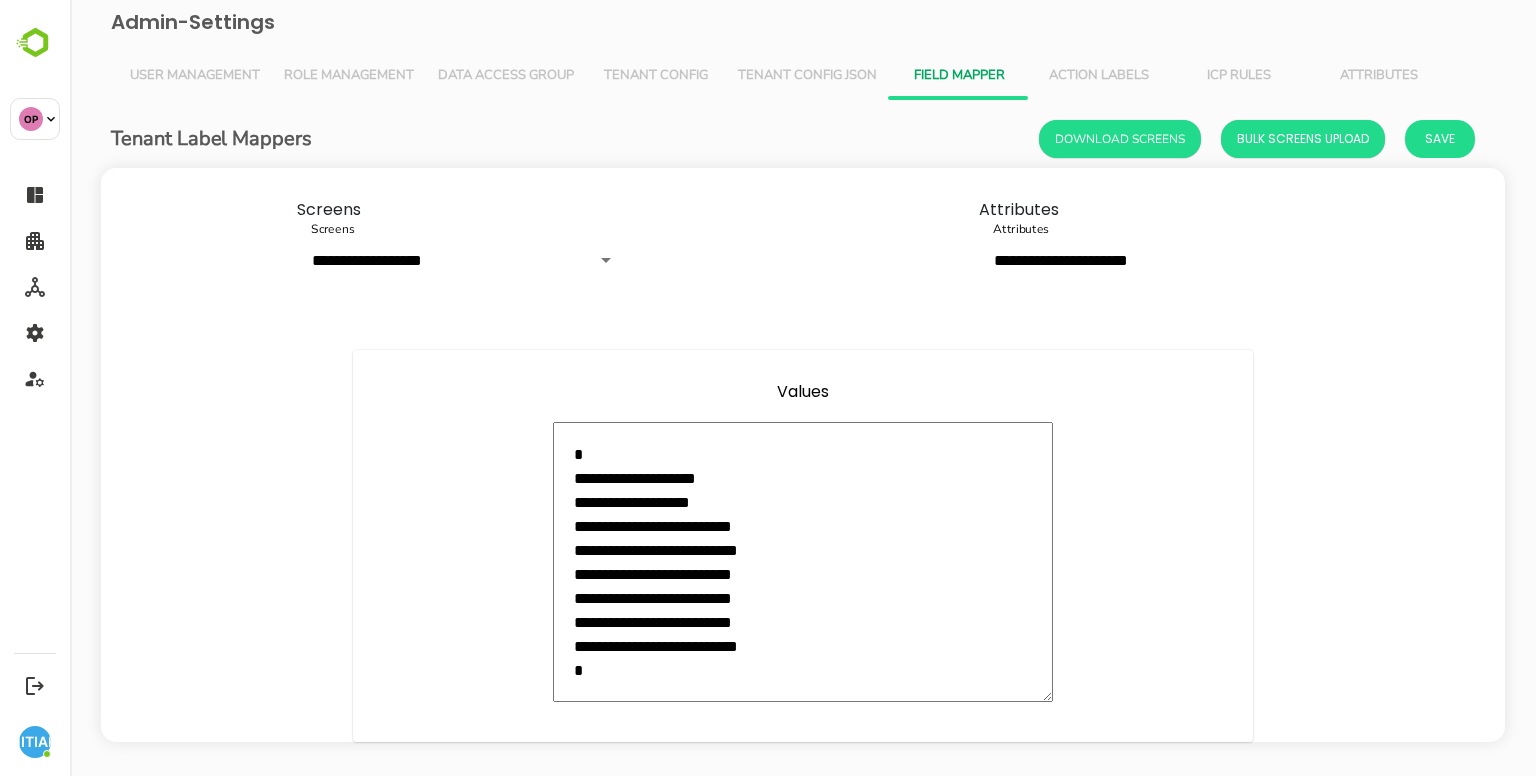 click on "**********" at bounding box center [803, 562] 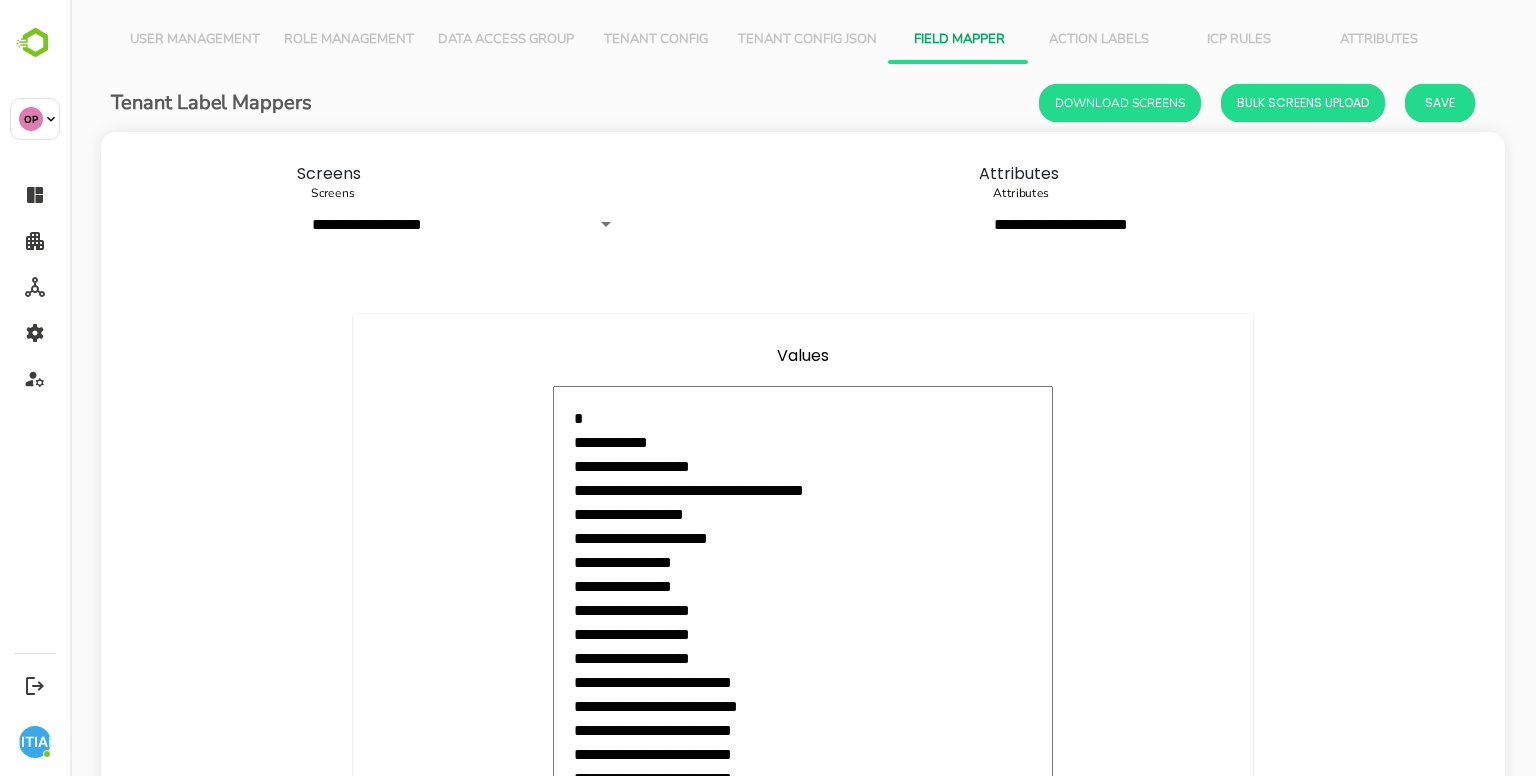 scroll, scrollTop: 0, scrollLeft: 0, axis: both 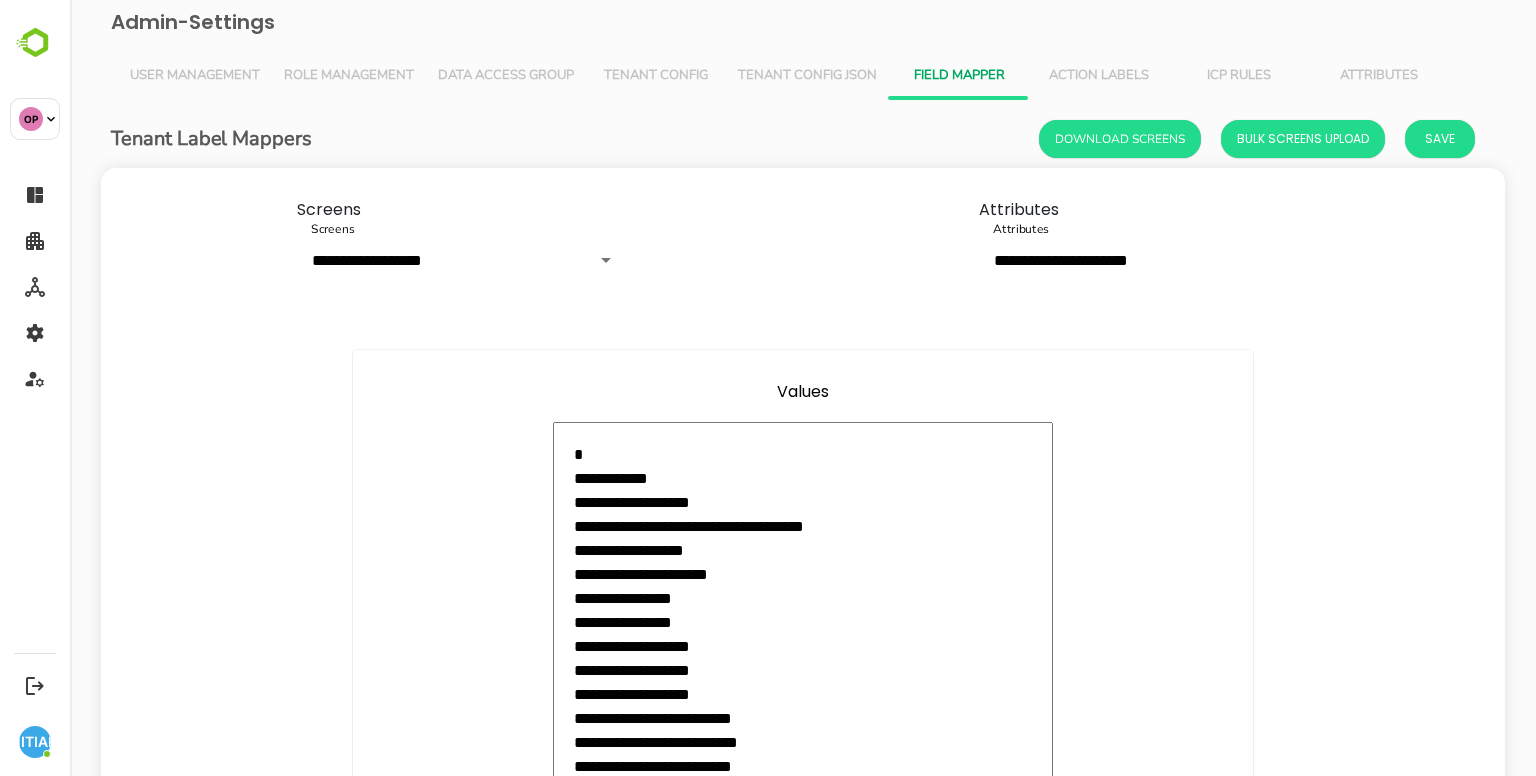 type on "**********" 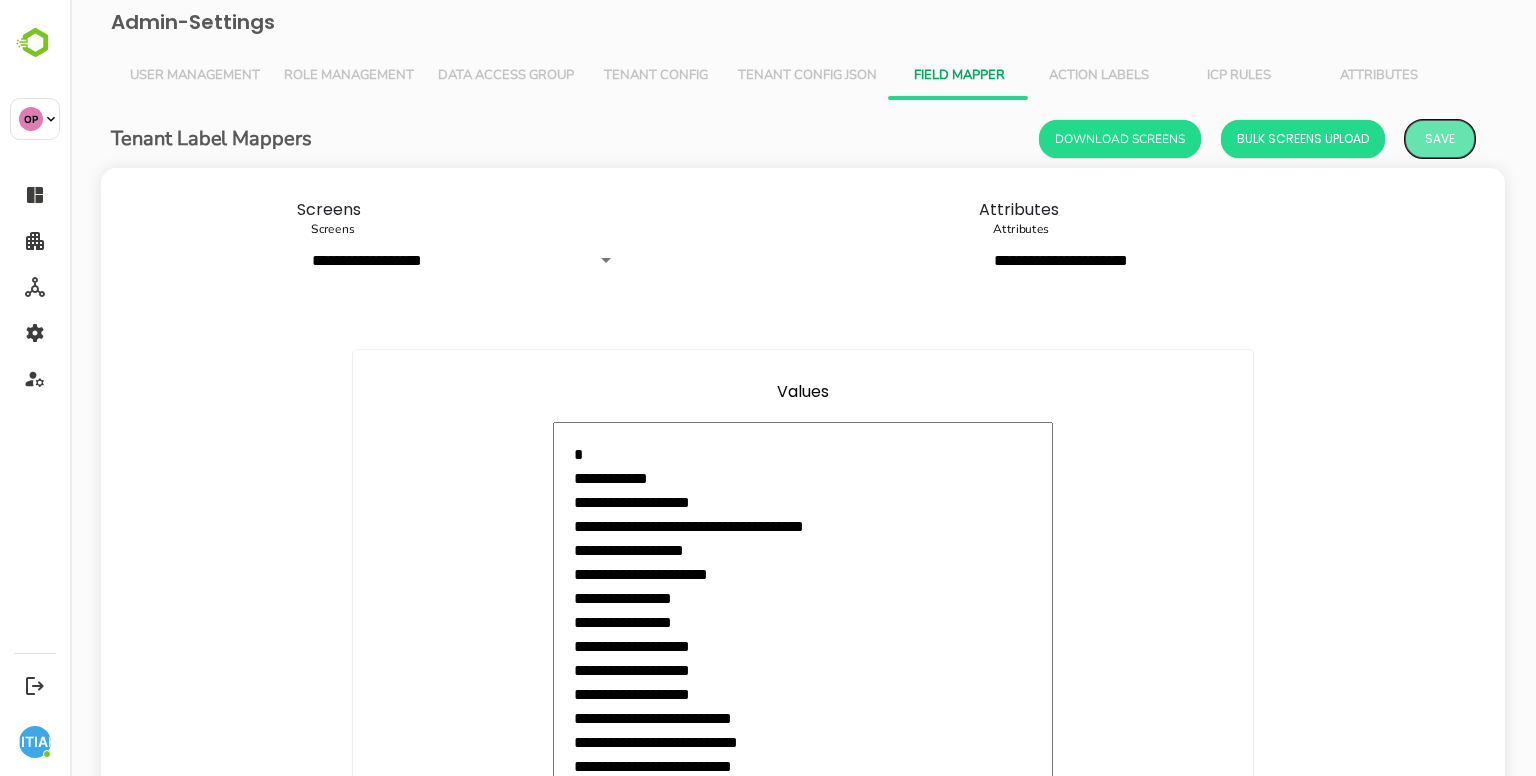 click on "Save" at bounding box center [1440, 139] 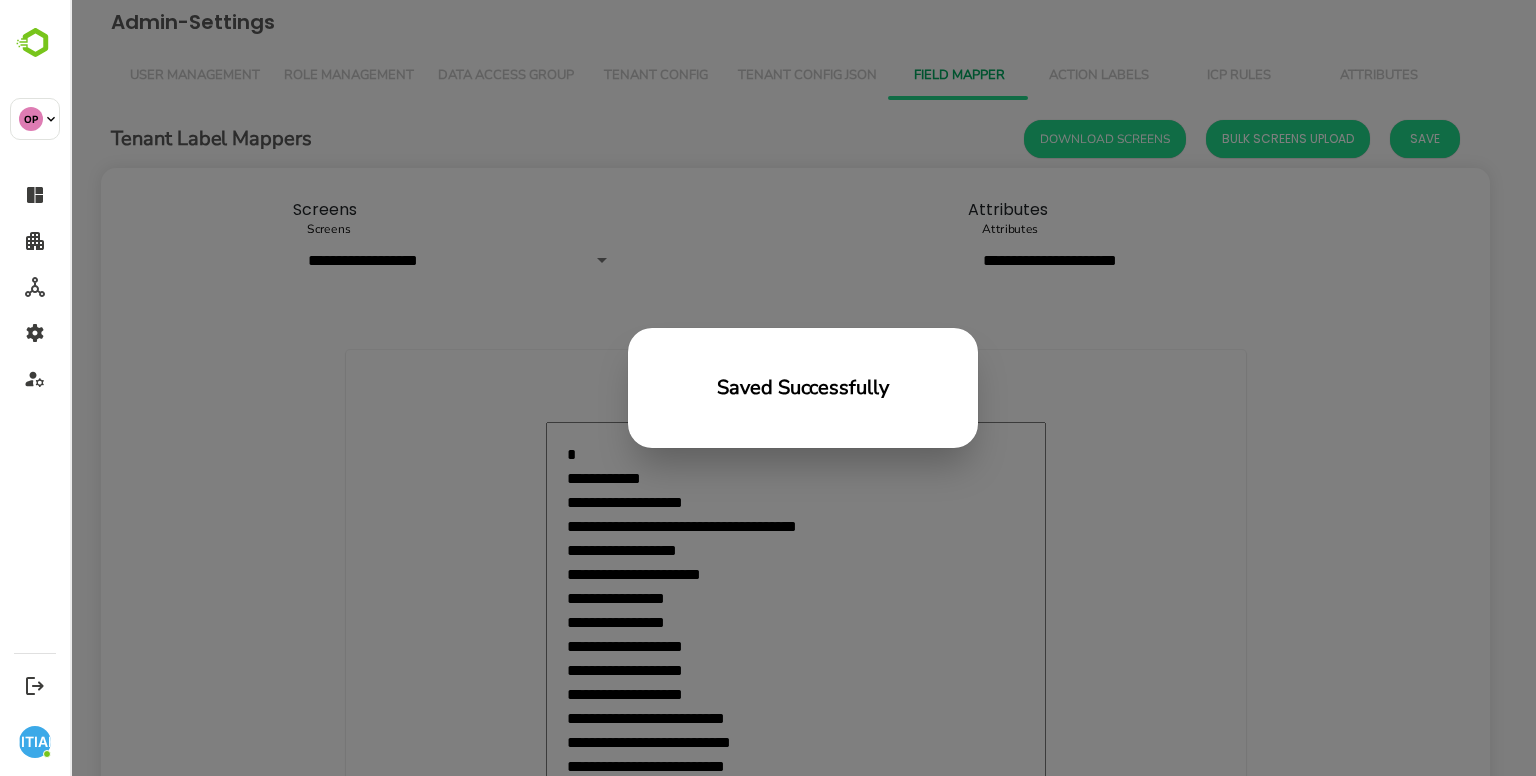click on "Saved Successfully" at bounding box center (803, 388) 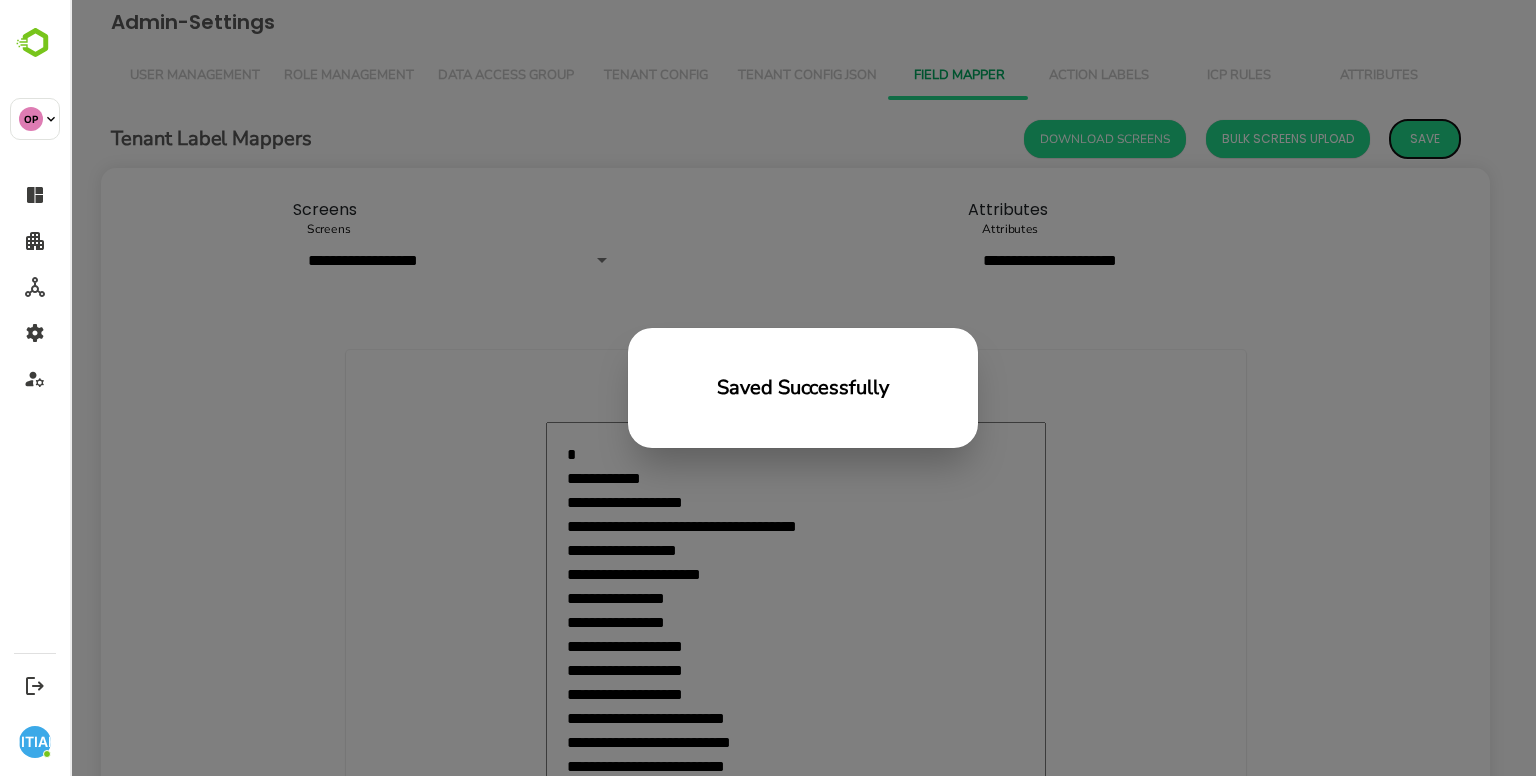 type on "*" 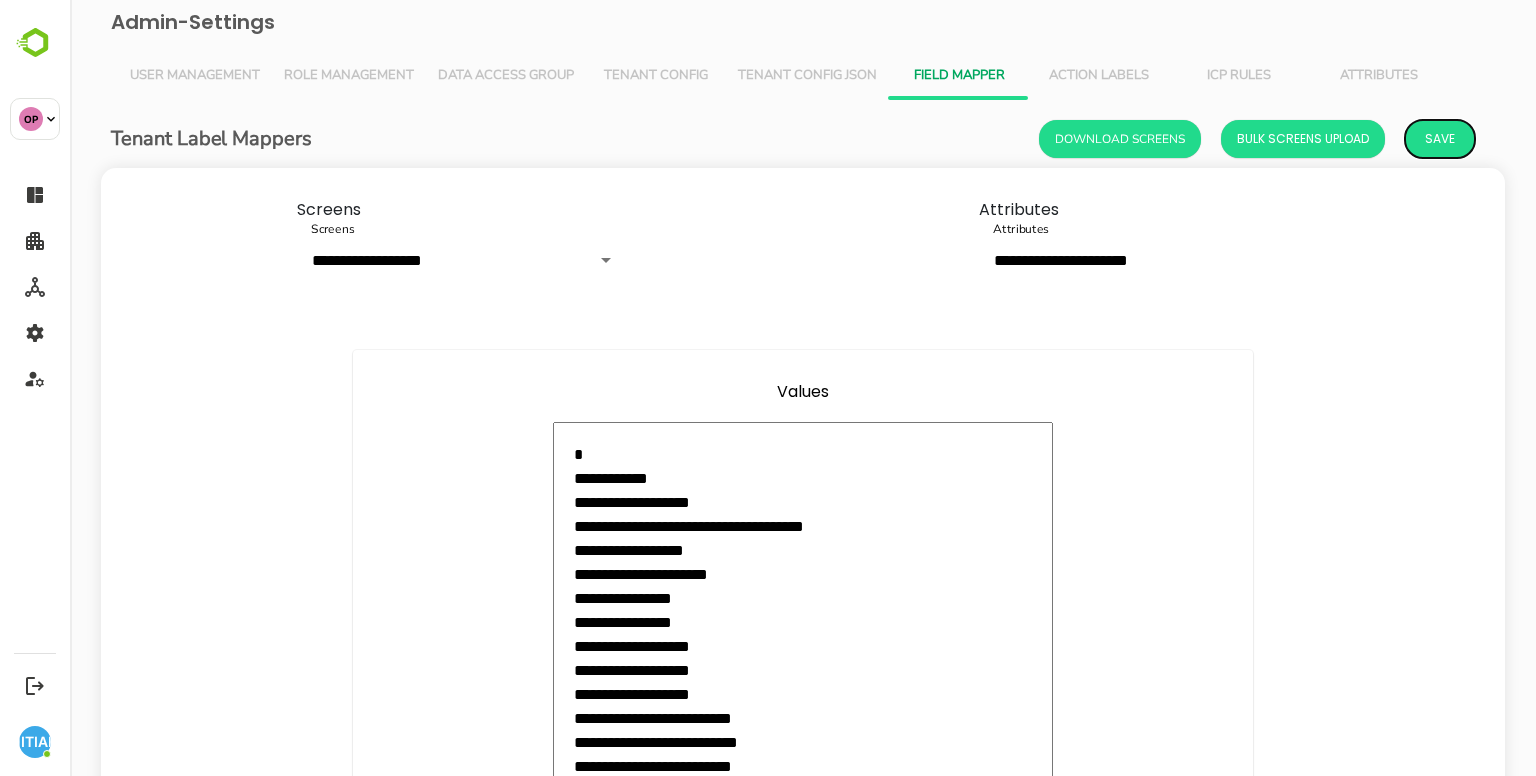 type 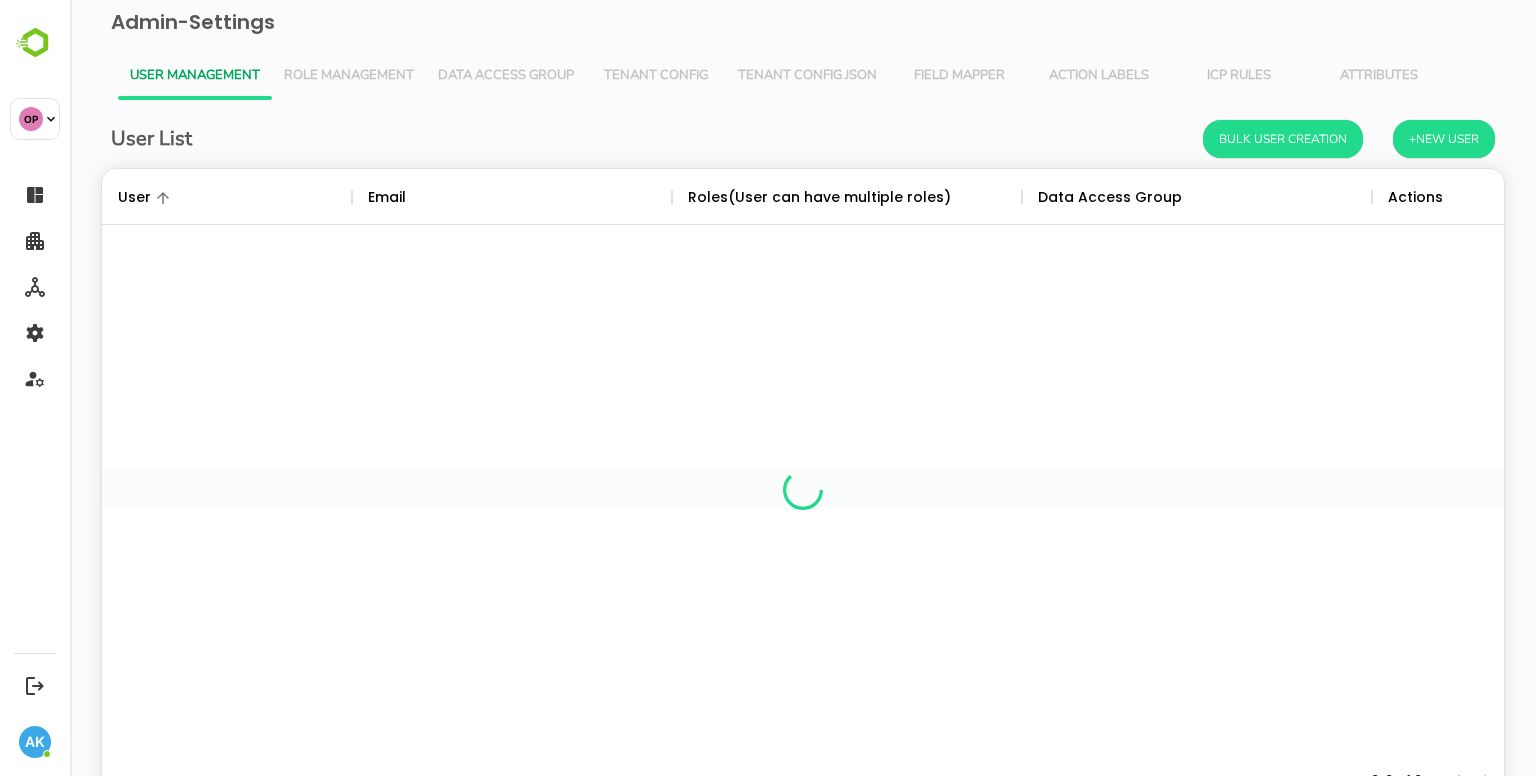 scroll, scrollTop: 0, scrollLeft: 0, axis: both 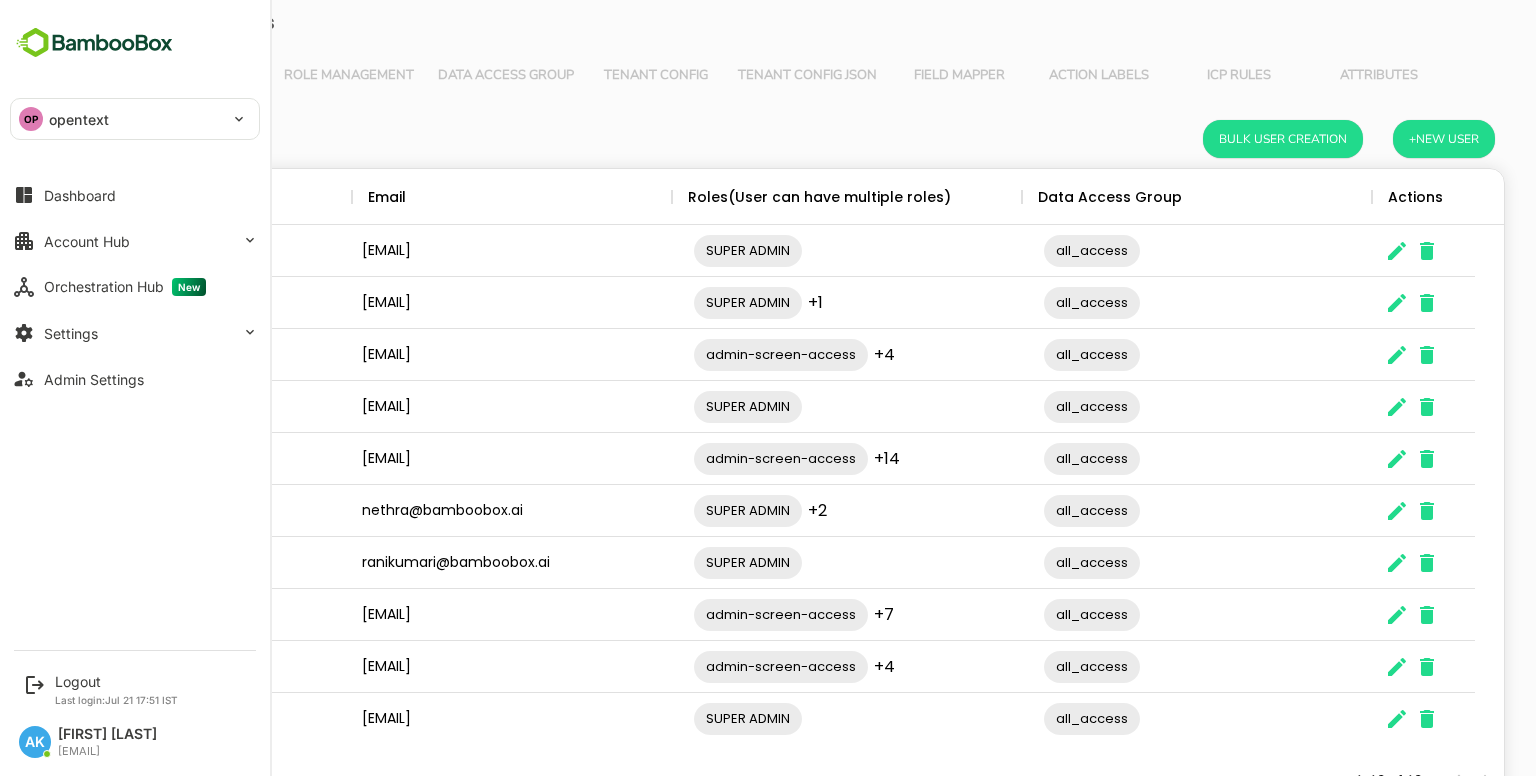 click on "Admin Settings" at bounding box center [94, 379] 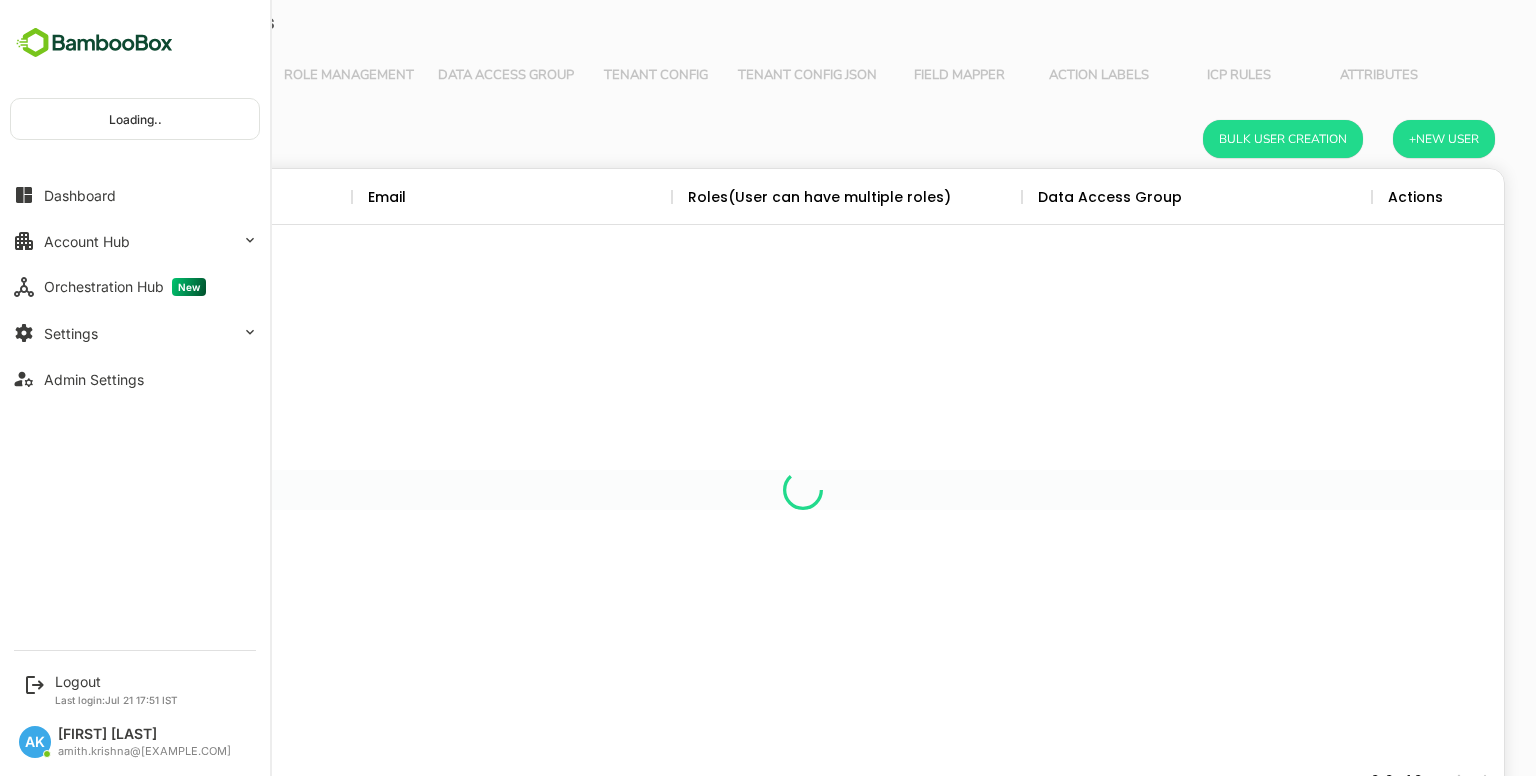 scroll, scrollTop: 0, scrollLeft: 0, axis: both 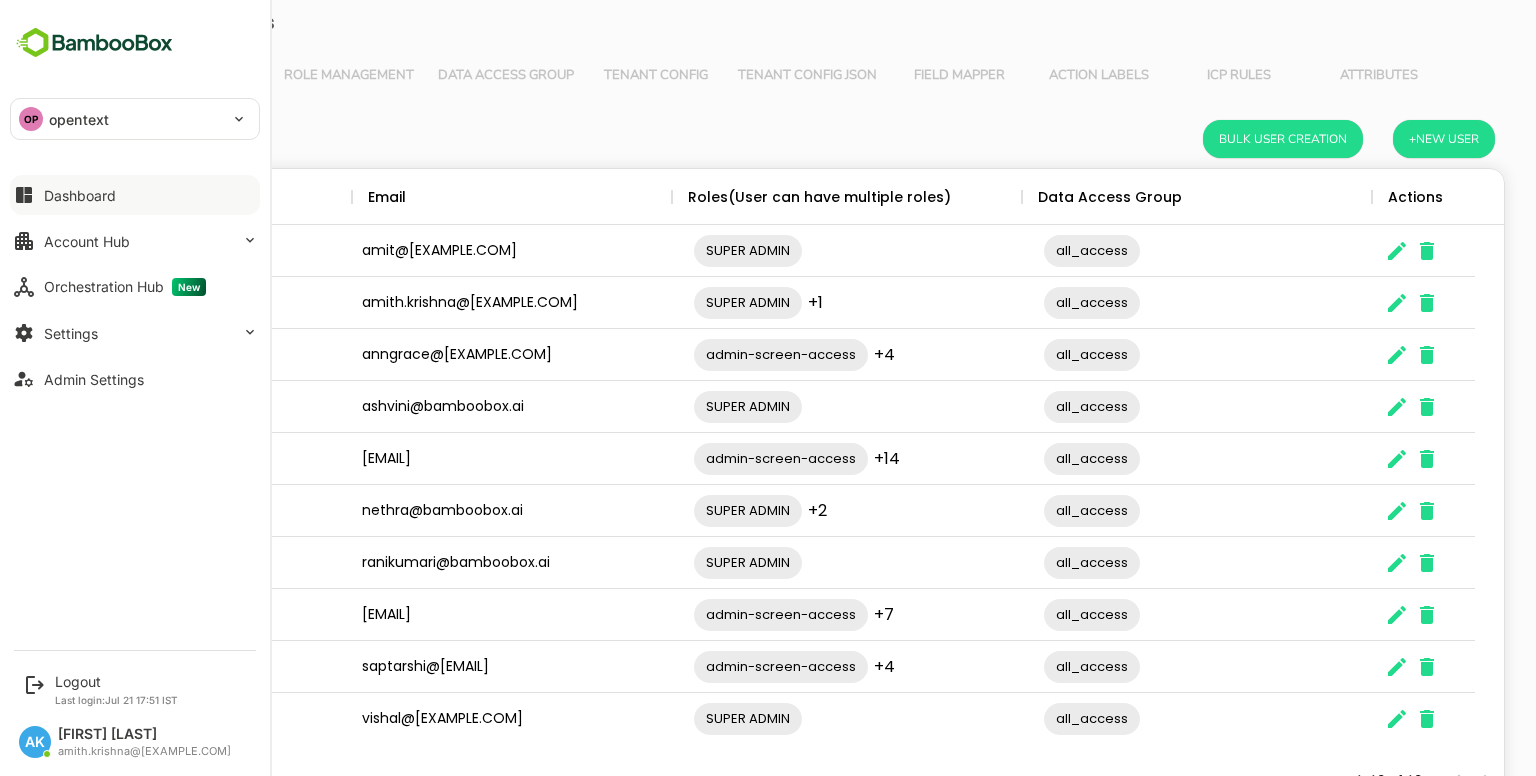 click on "Dashboard" at bounding box center [80, 195] 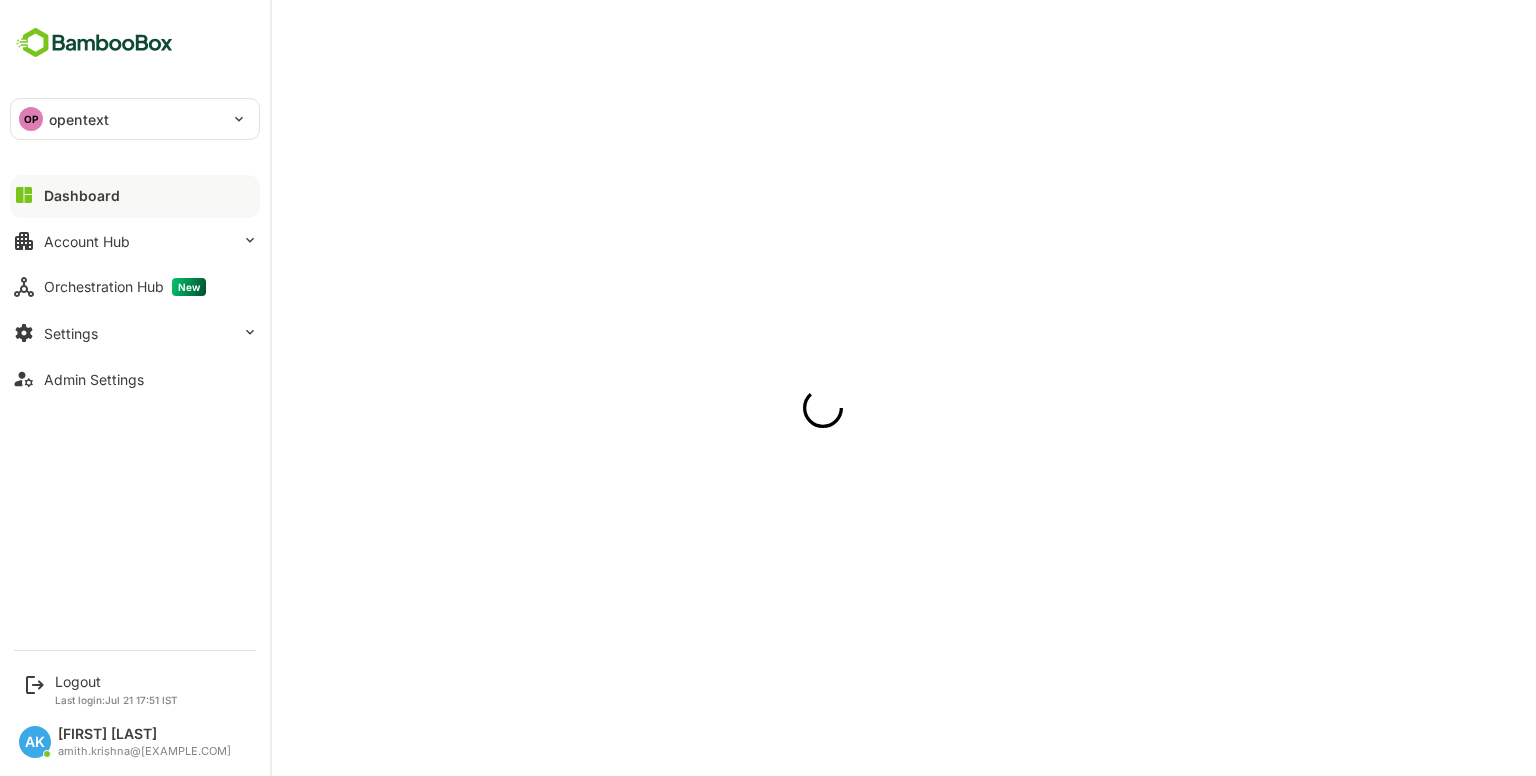 scroll, scrollTop: 0, scrollLeft: 0, axis: both 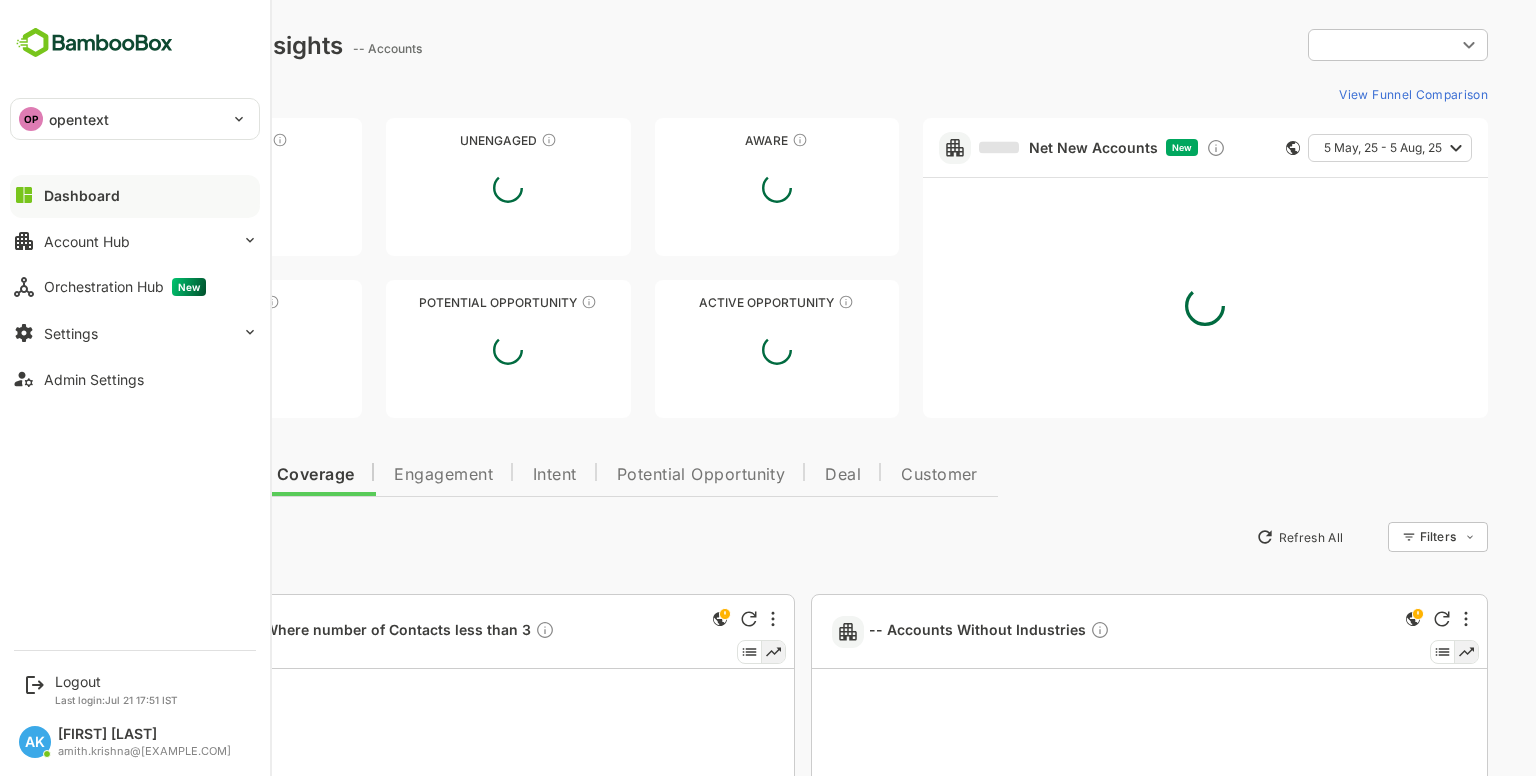 type on "**********" 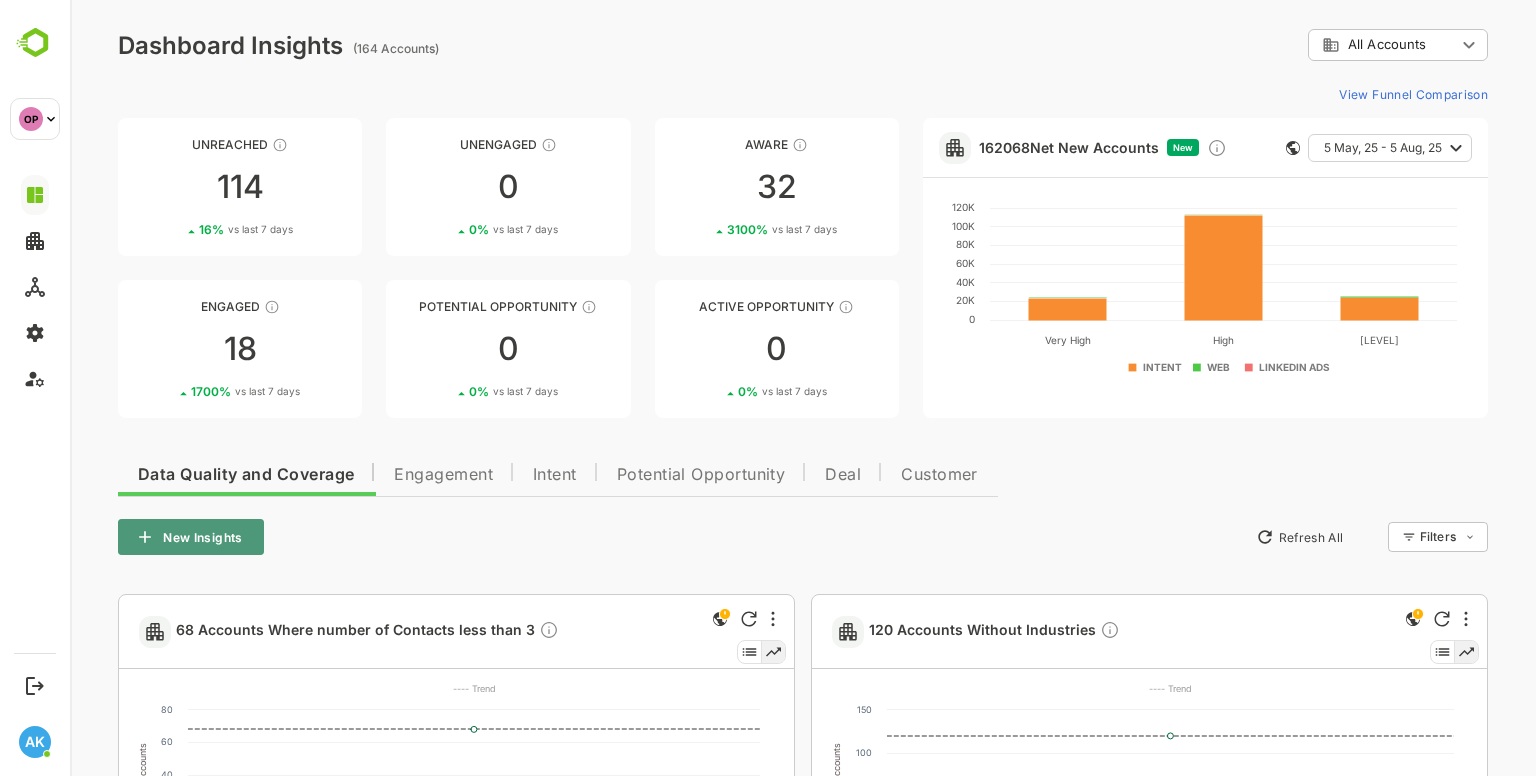click on "New Insights" at bounding box center [191, 537] 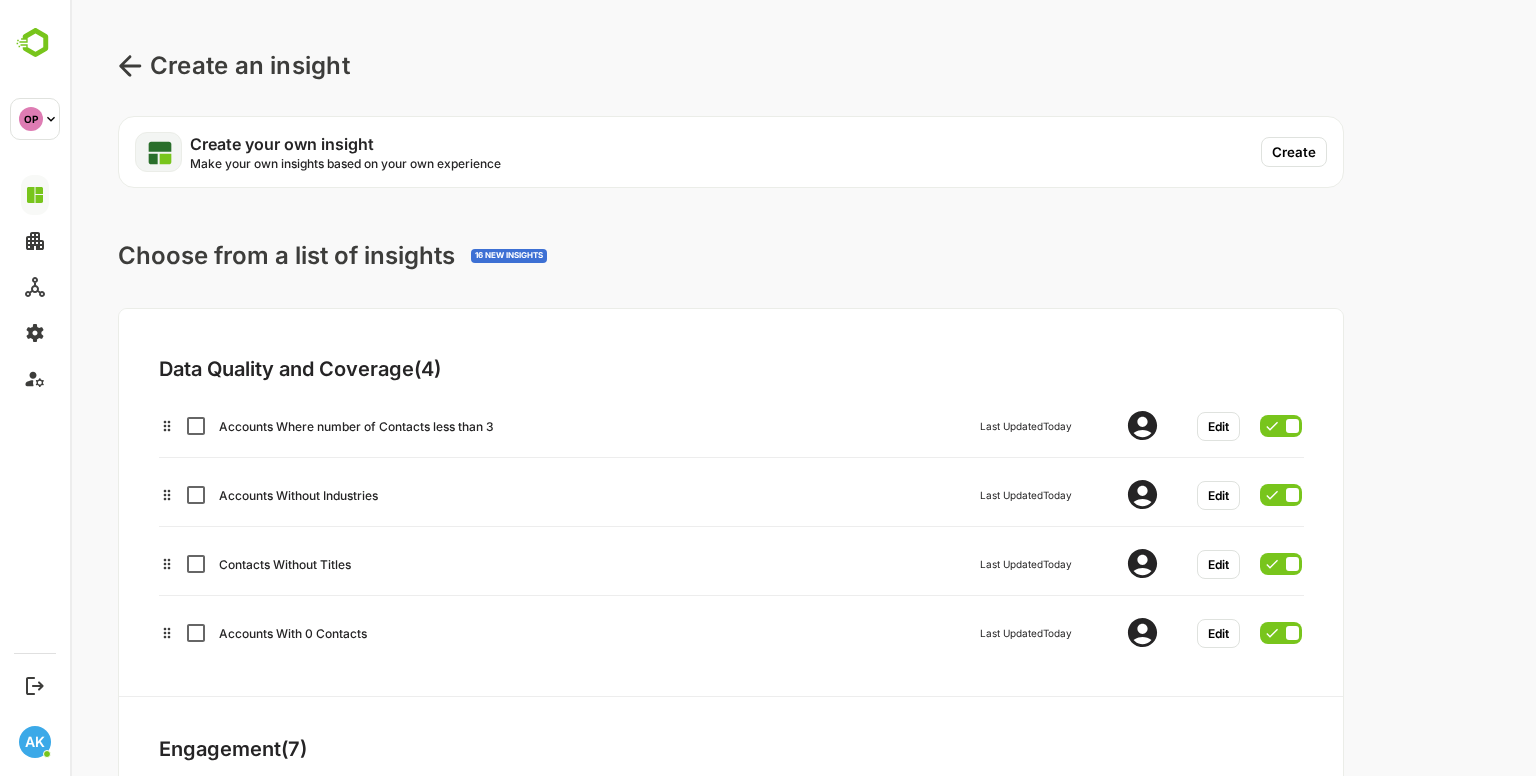 click on "Create" at bounding box center [1294, 152] 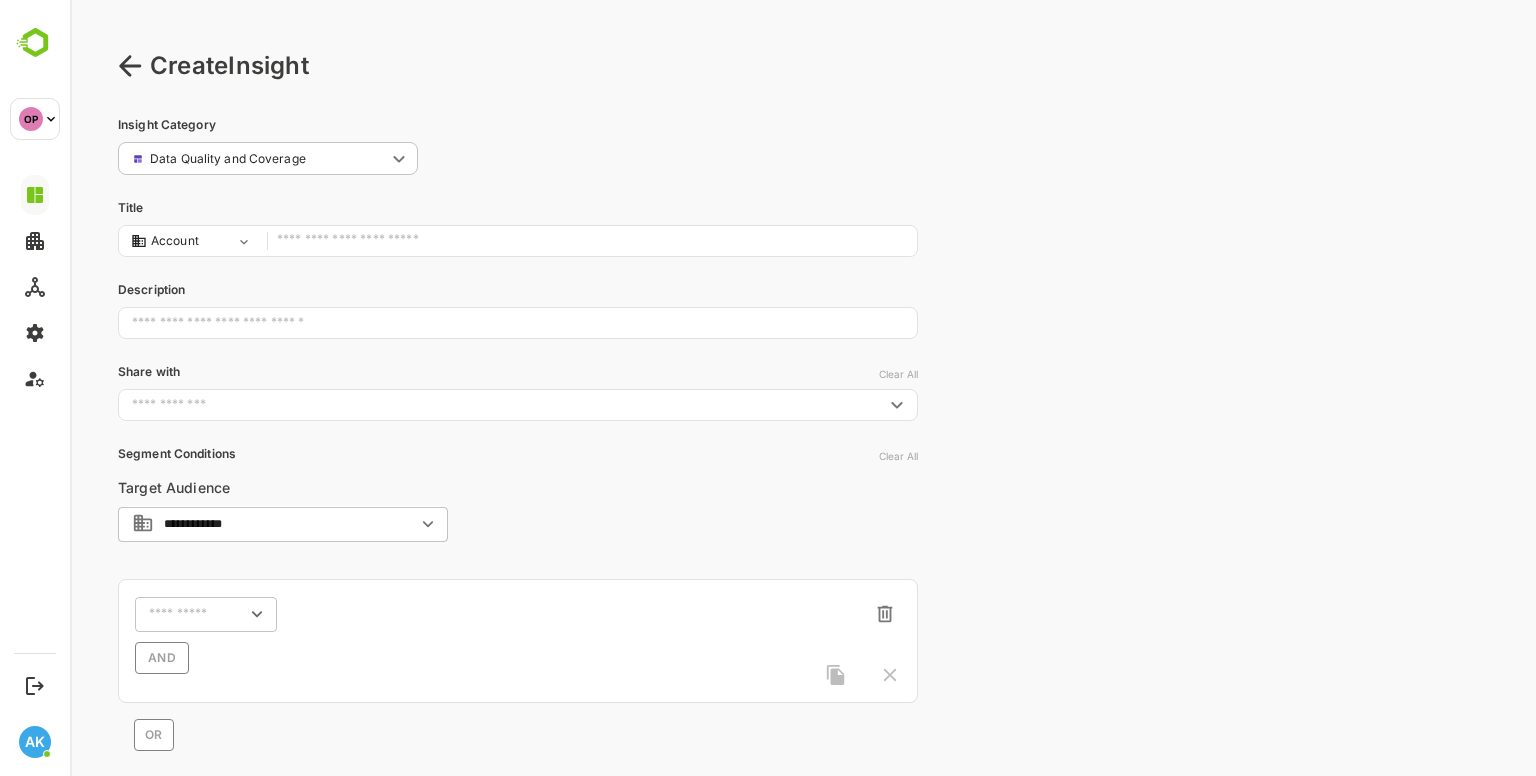 click on "**********" at bounding box center (803, 489) 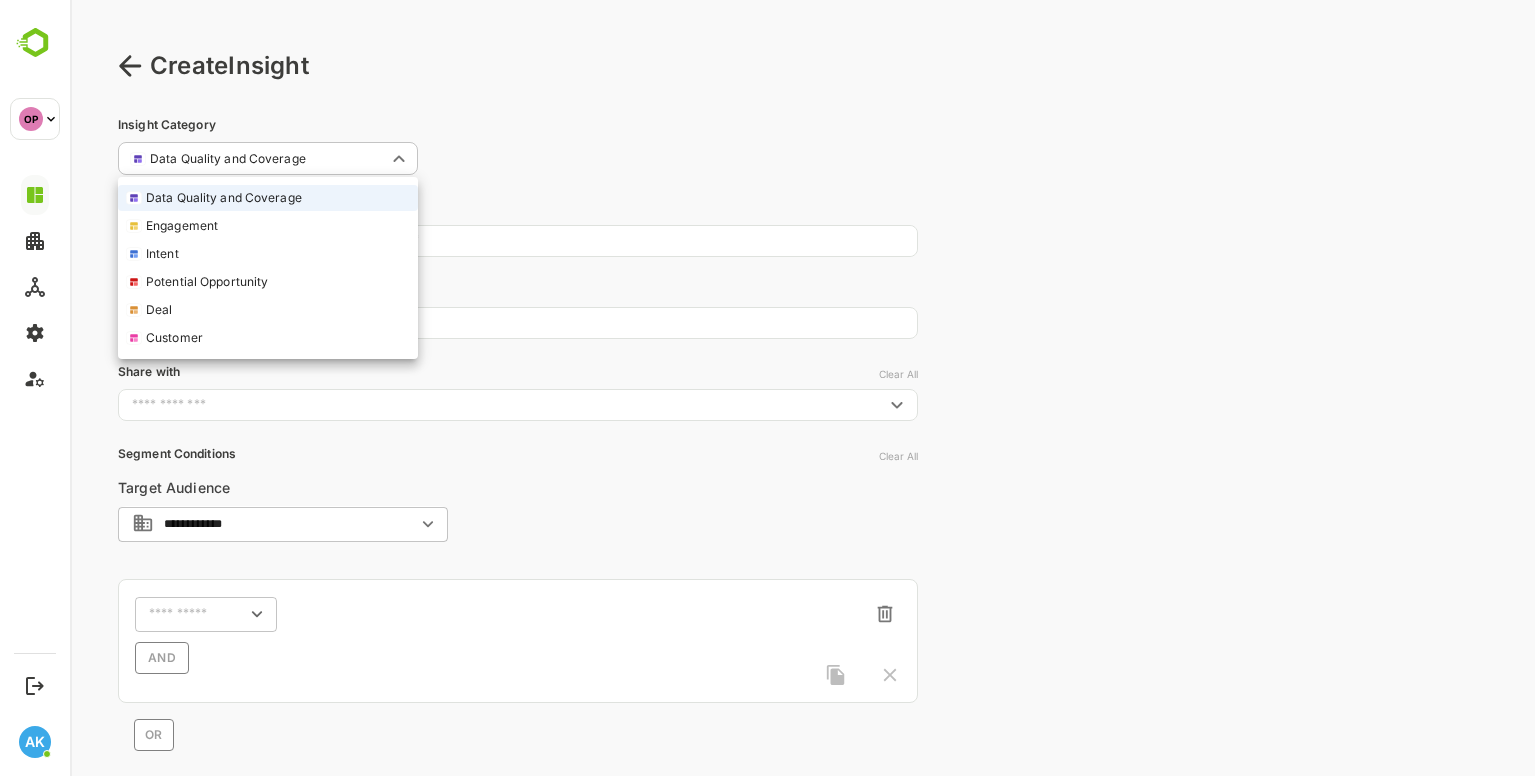 click on "Engagement" at bounding box center (268, 226) 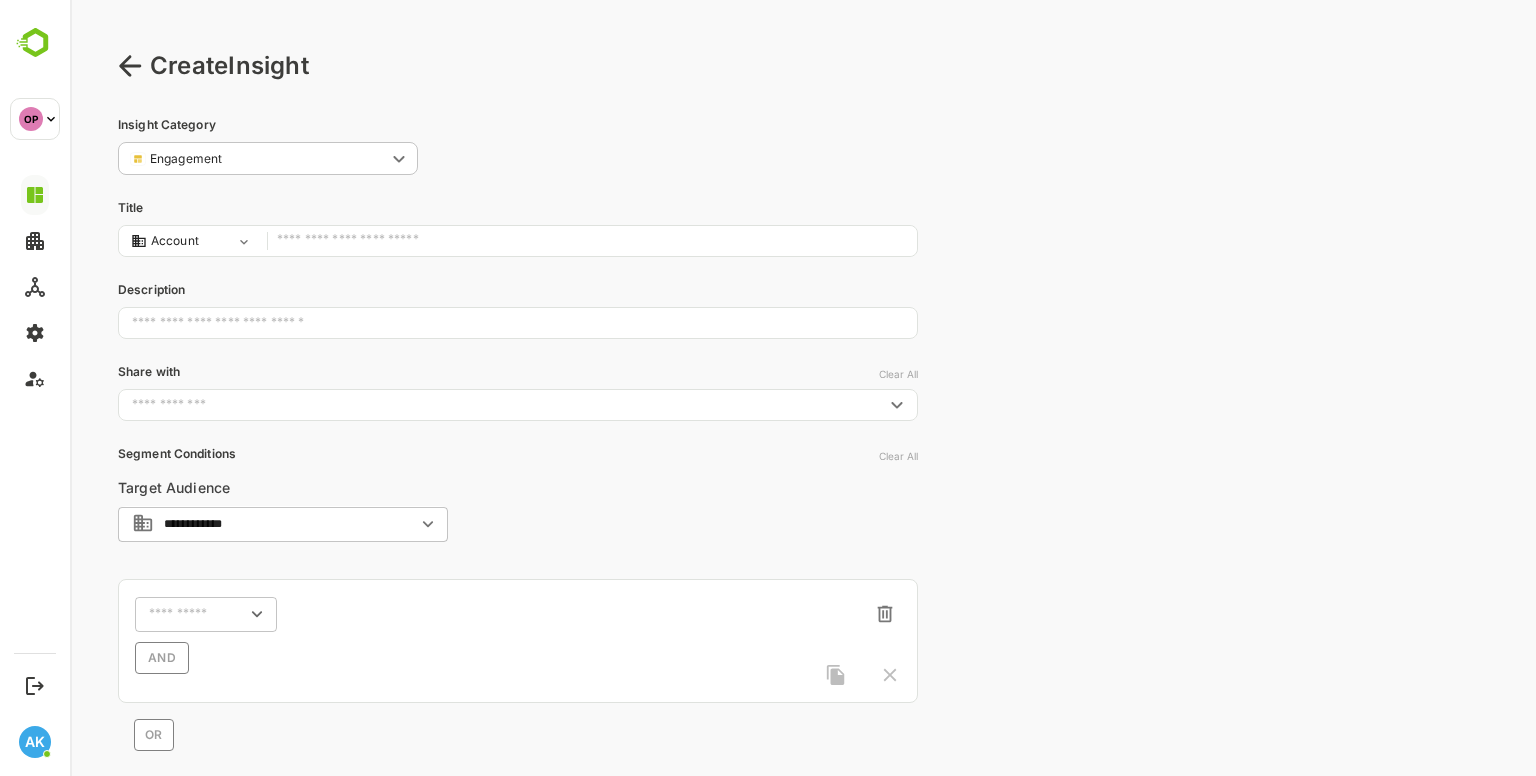 click at bounding box center [592, 241] 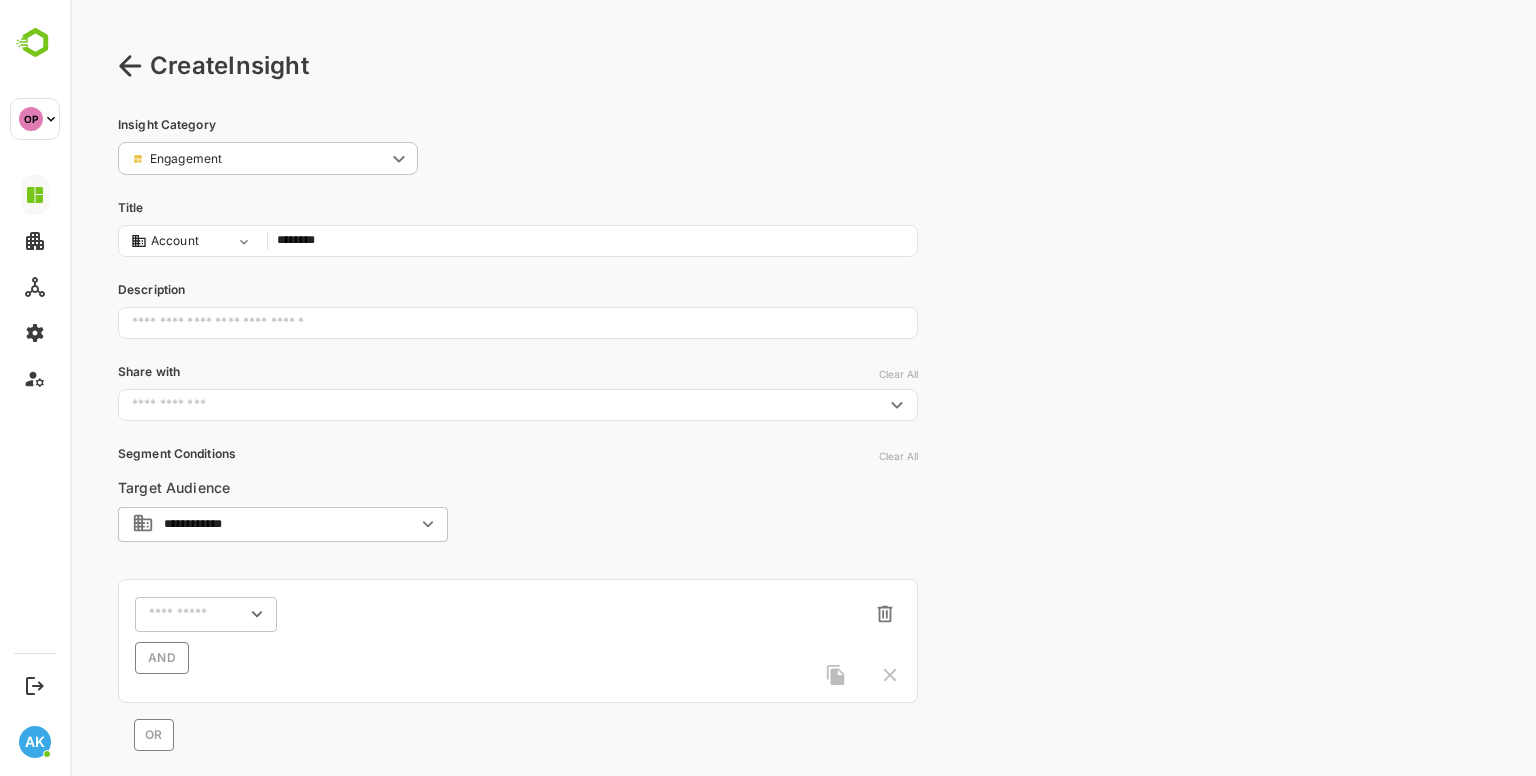 scroll, scrollTop: 116, scrollLeft: 0, axis: vertical 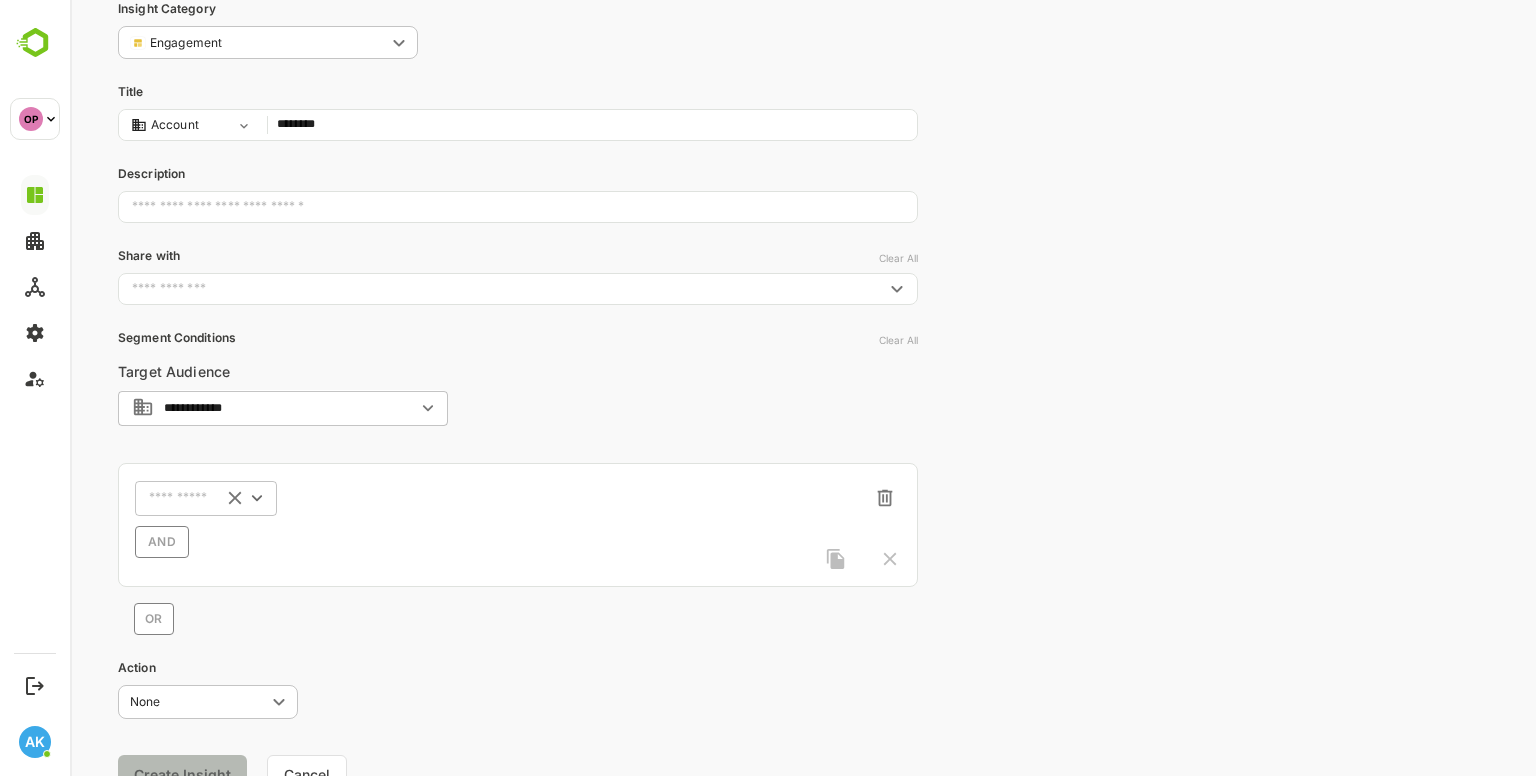 click on "​" at bounding box center (206, 498) 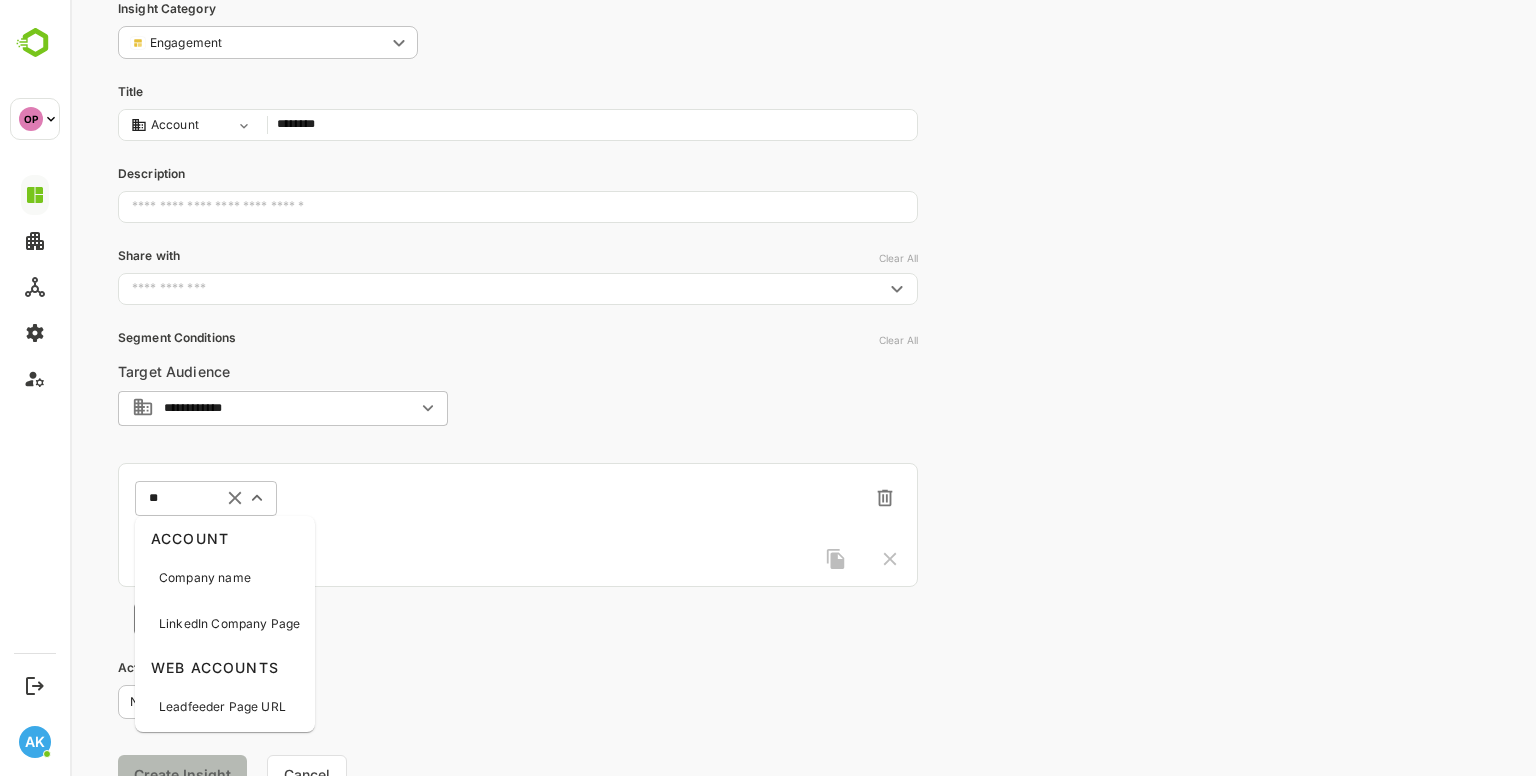 type on "*" 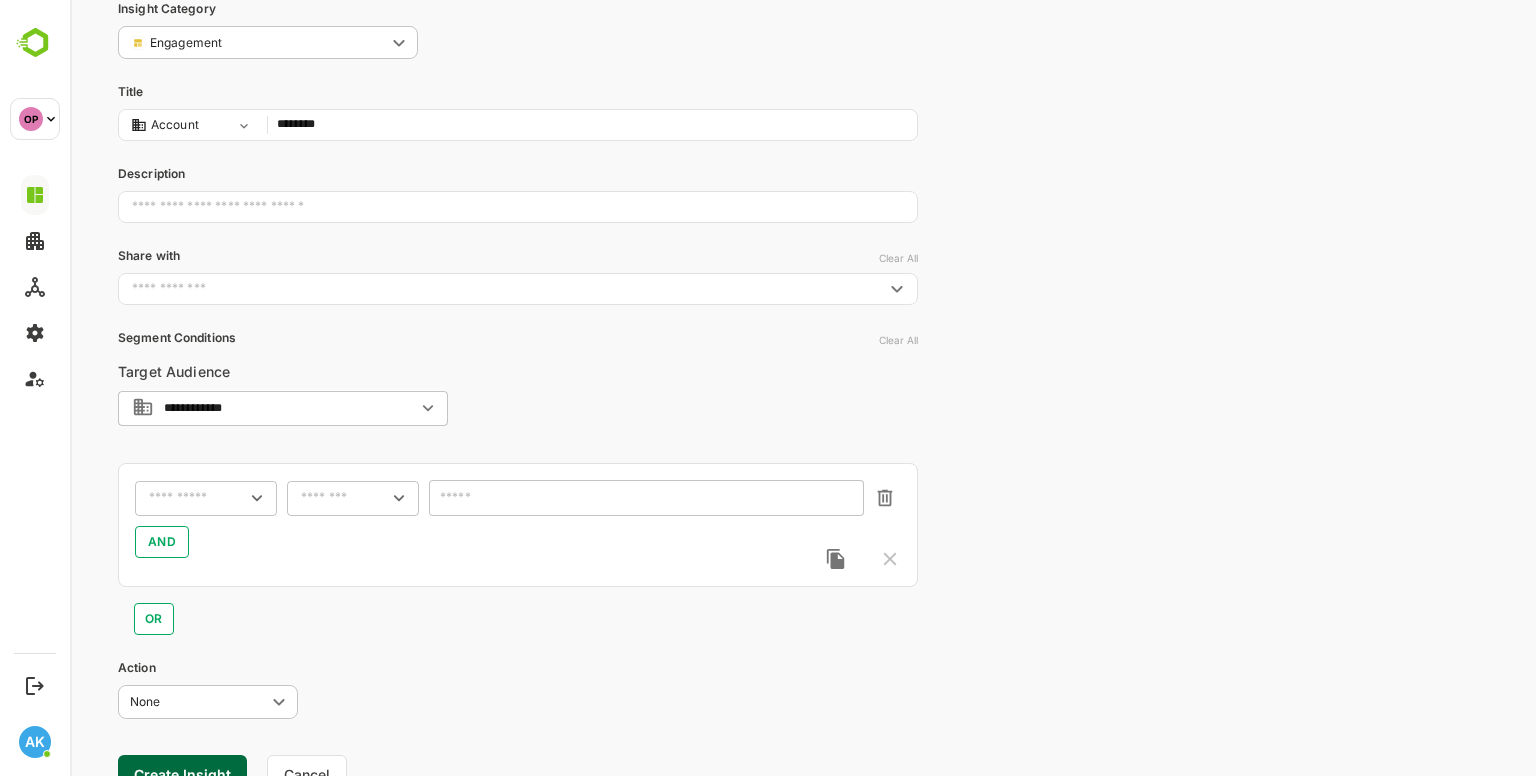 click on "​" at bounding box center [206, 498] 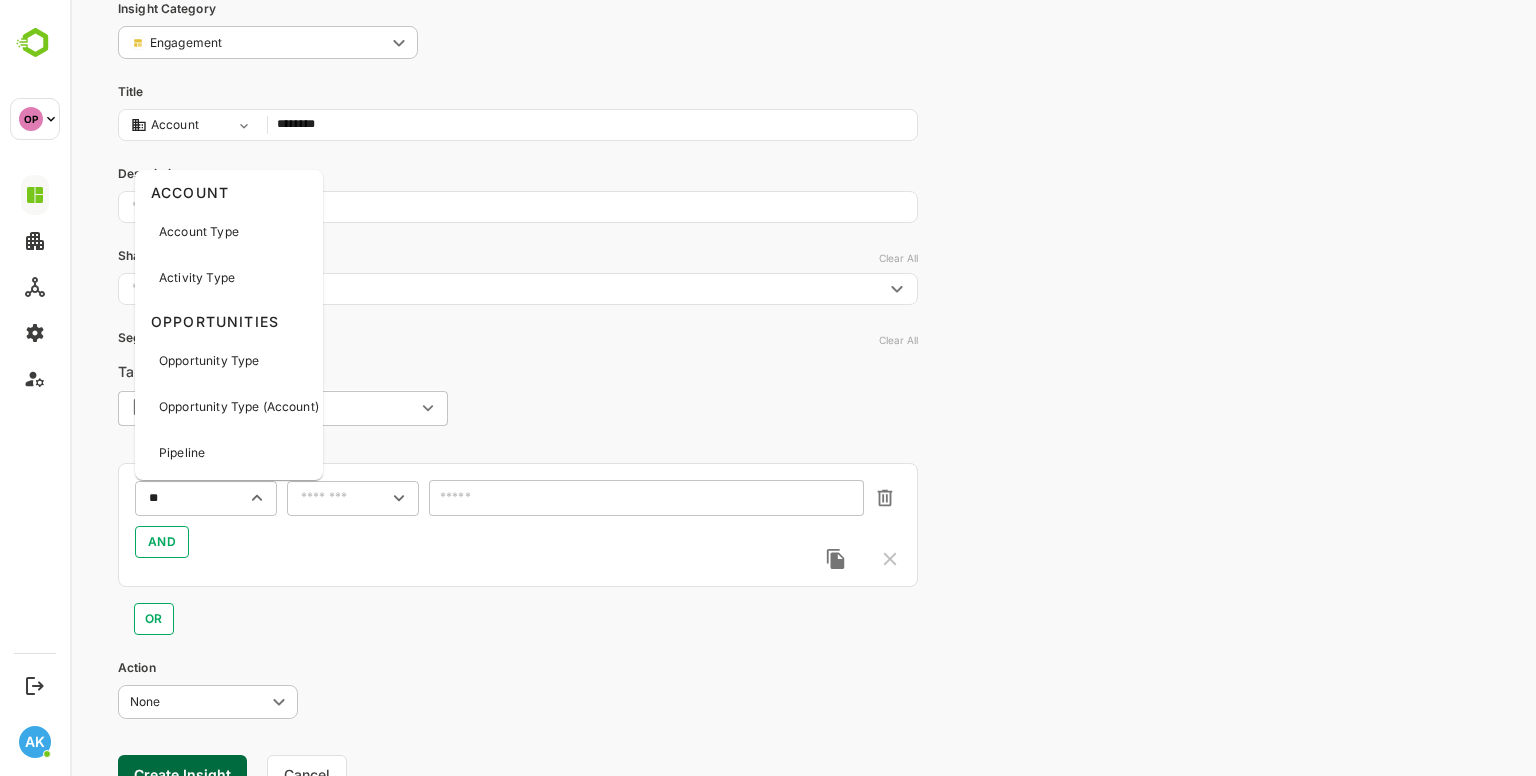 type on "*" 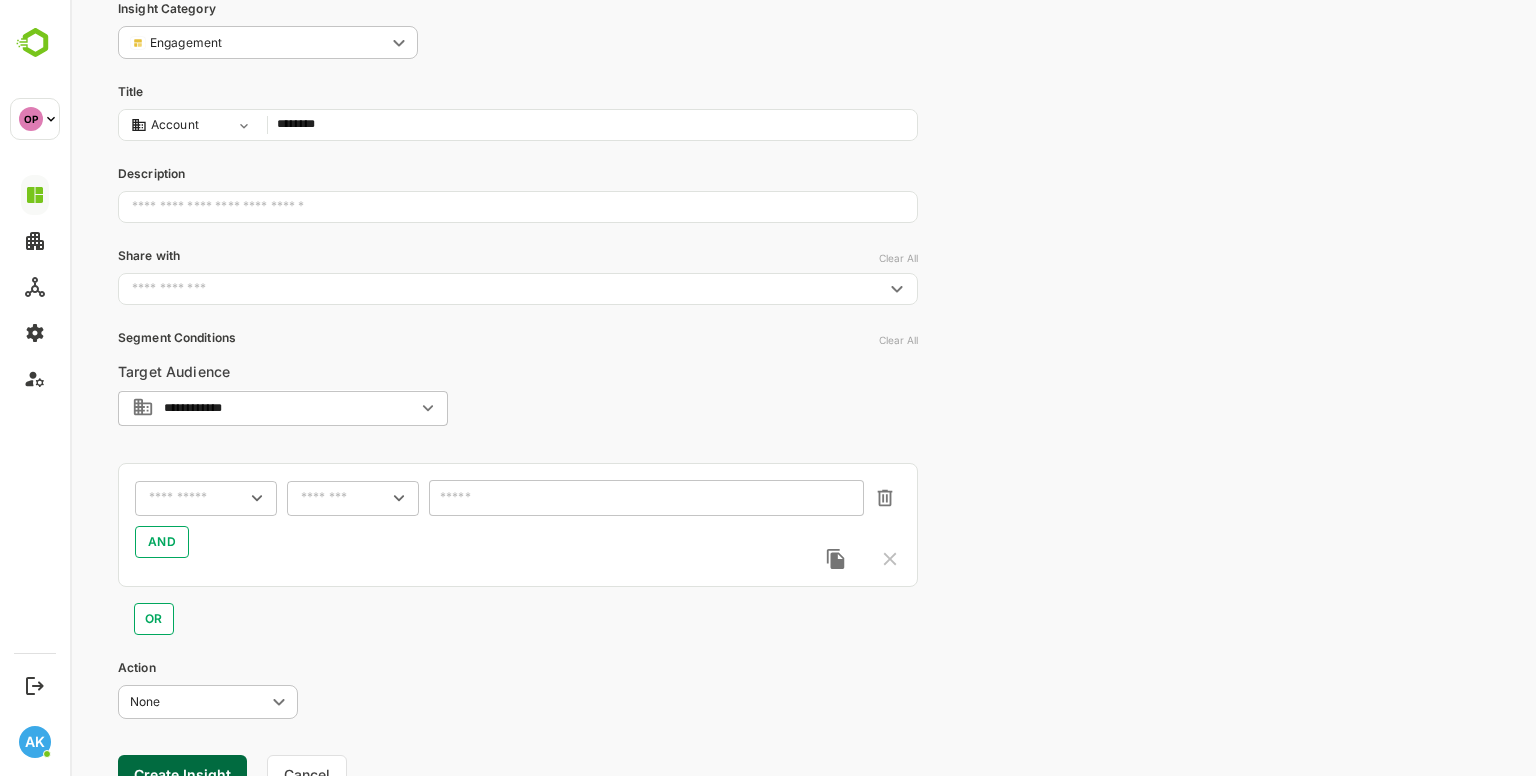 click on "**********" at bounding box center [518, 495] 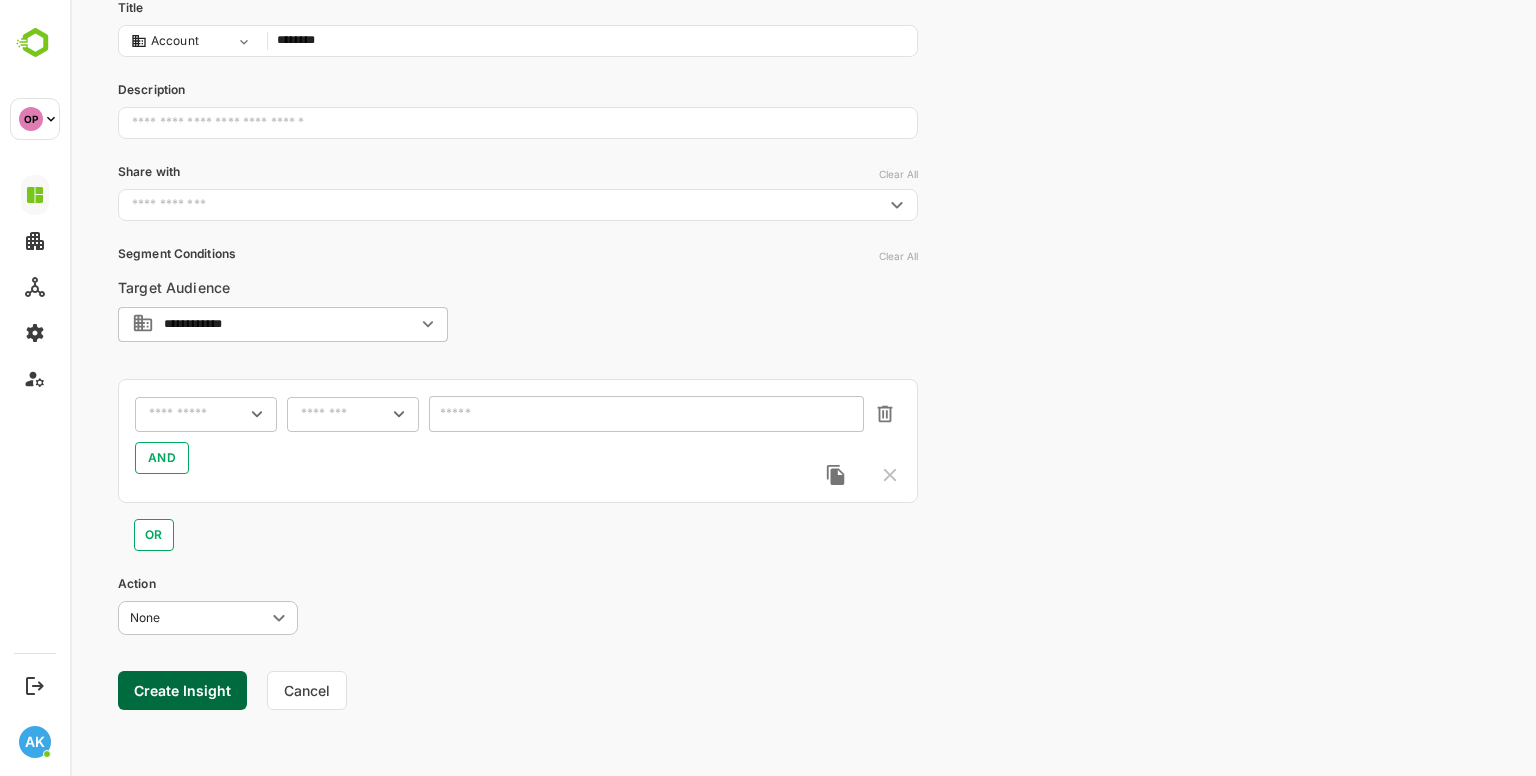 scroll, scrollTop: 200, scrollLeft: 0, axis: vertical 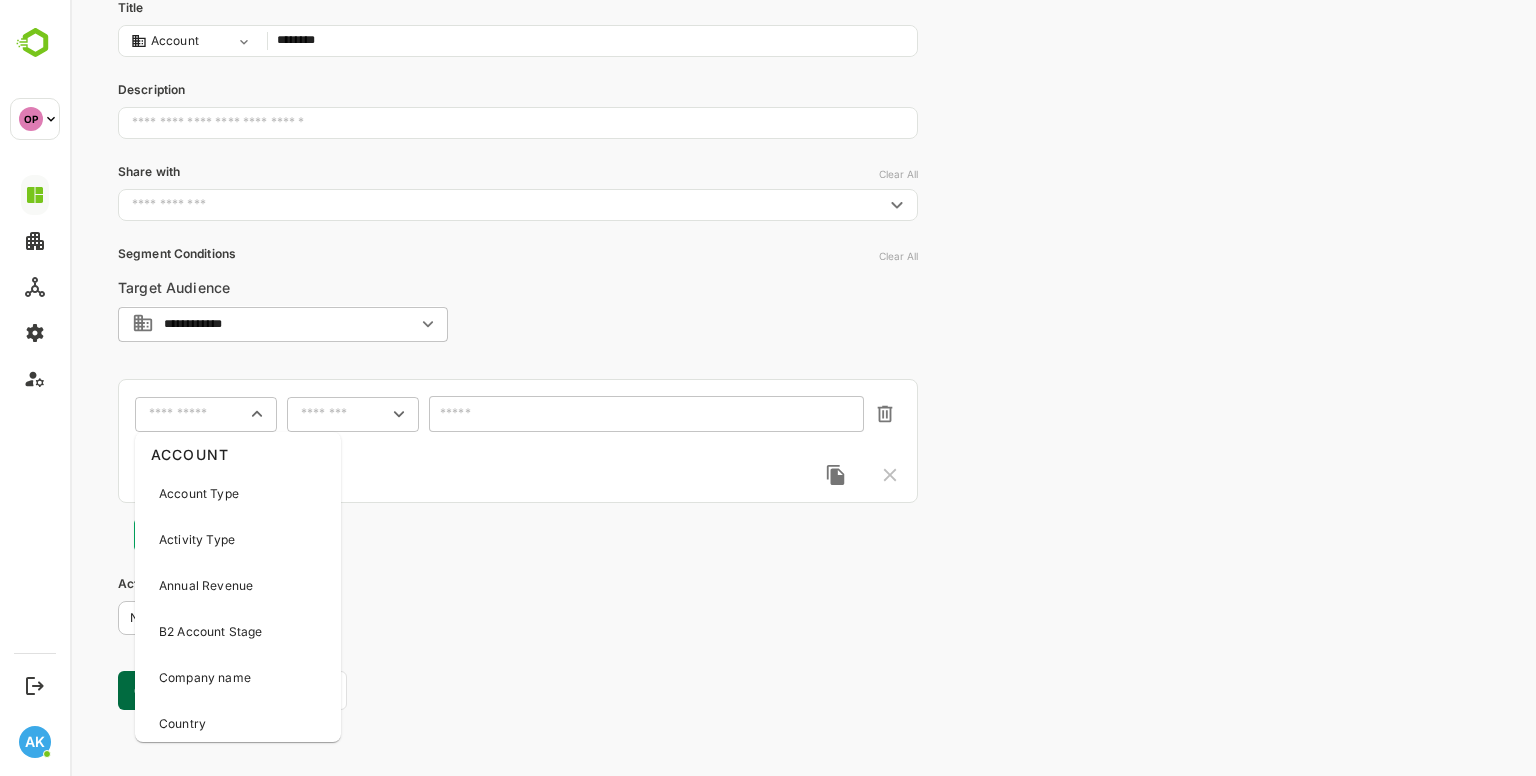 click at bounding box center (193, 414) 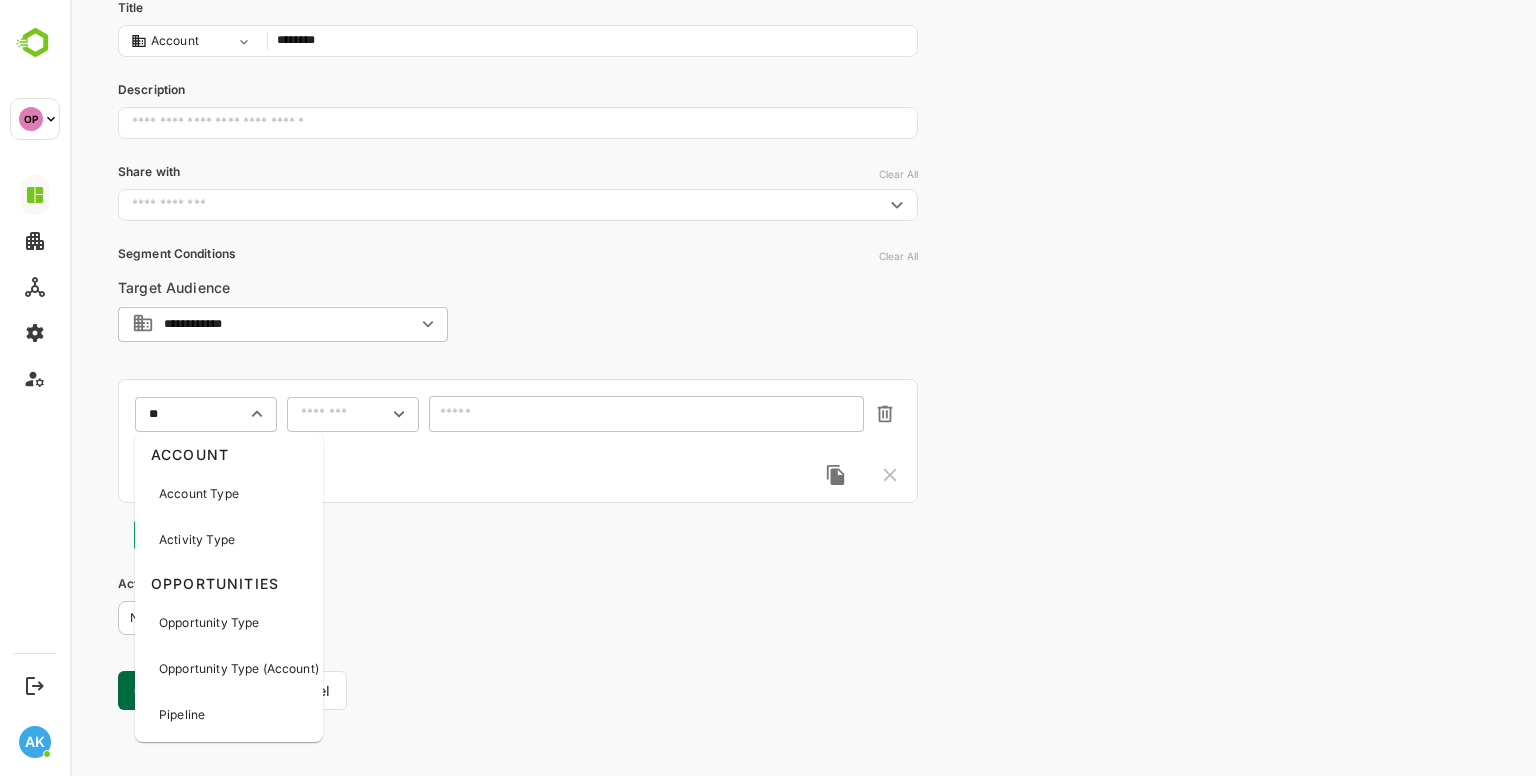 type on "*" 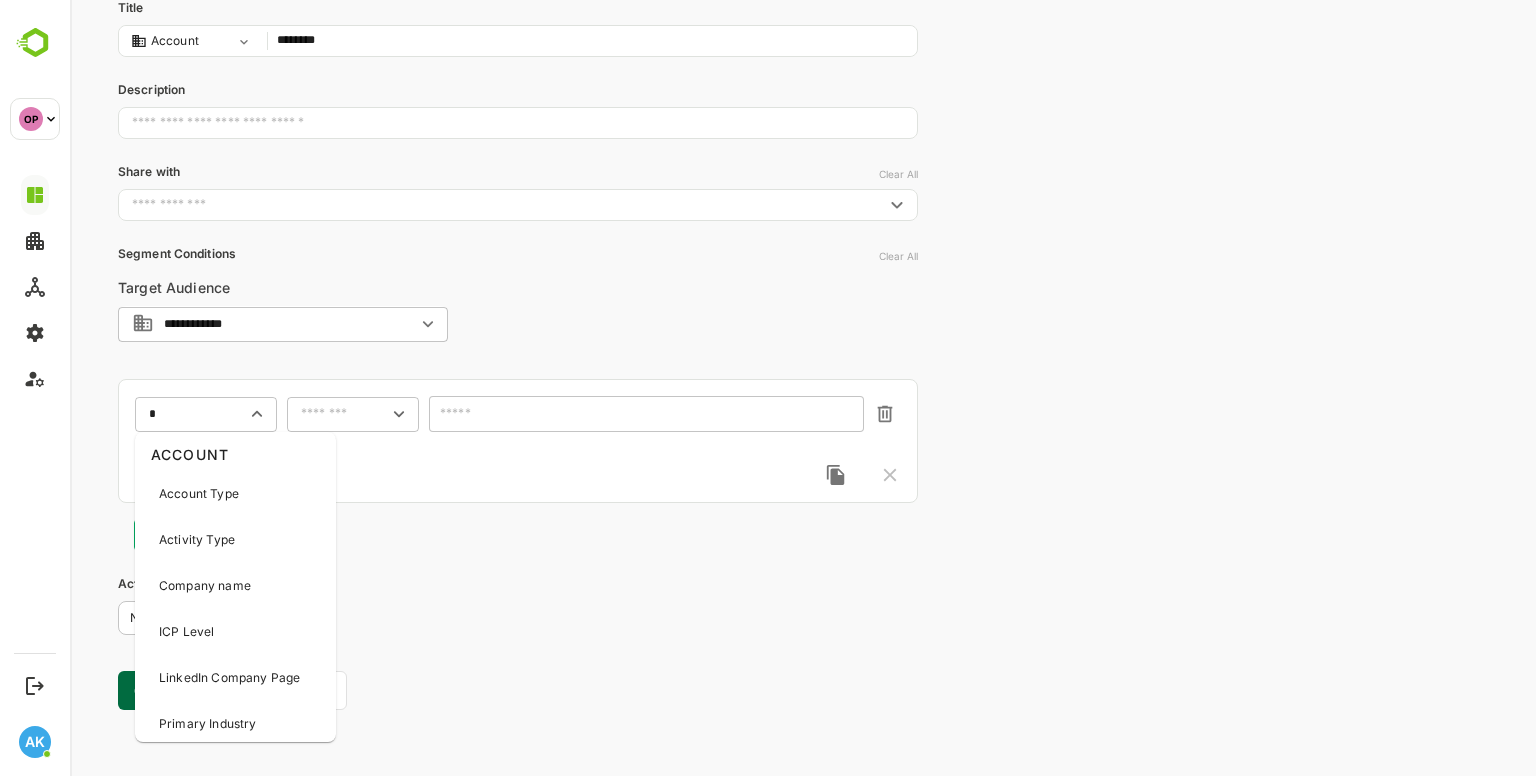 type 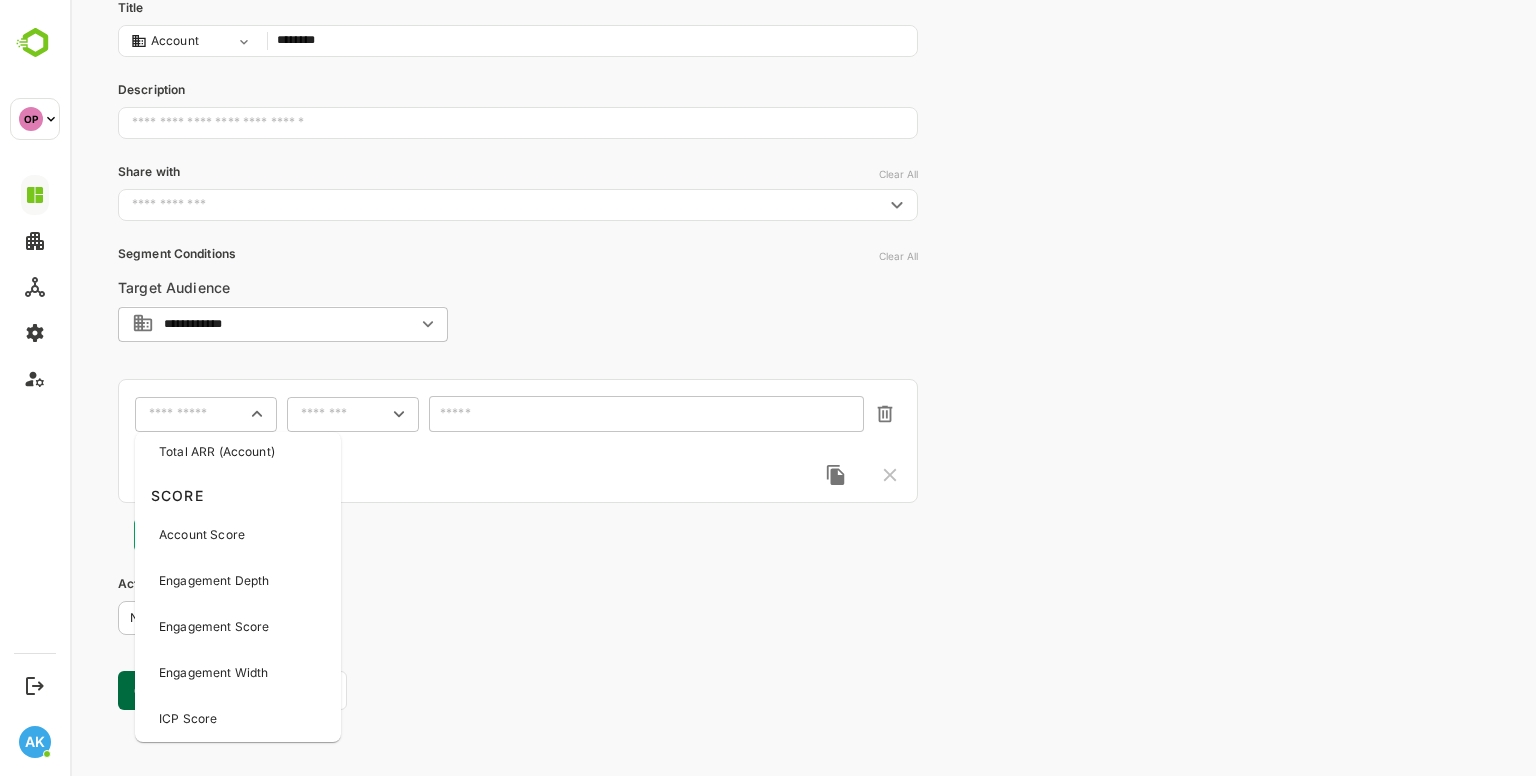 scroll, scrollTop: 3956, scrollLeft: 0, axis: vertical 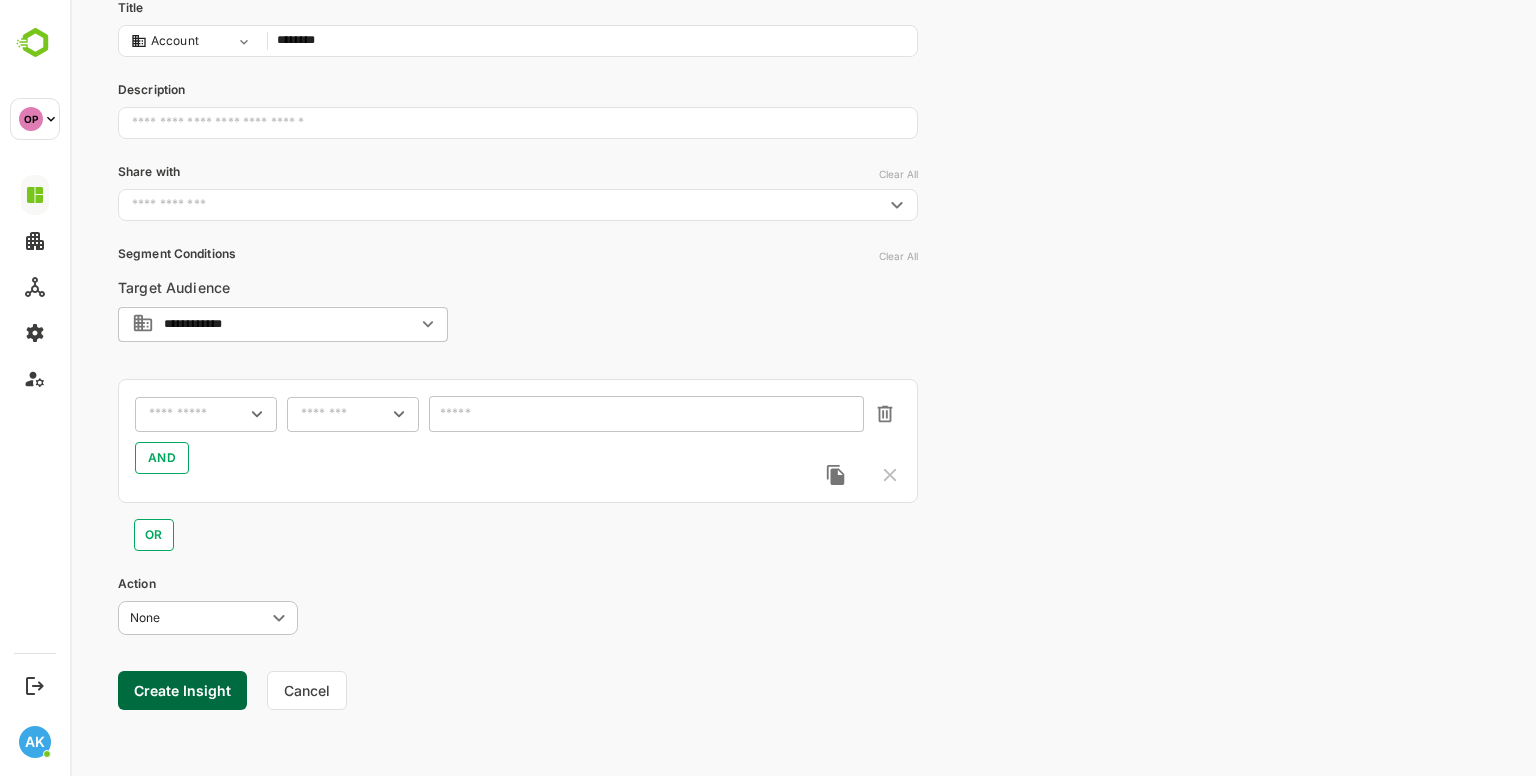 click on "**********" at bounding box center [518, 411] 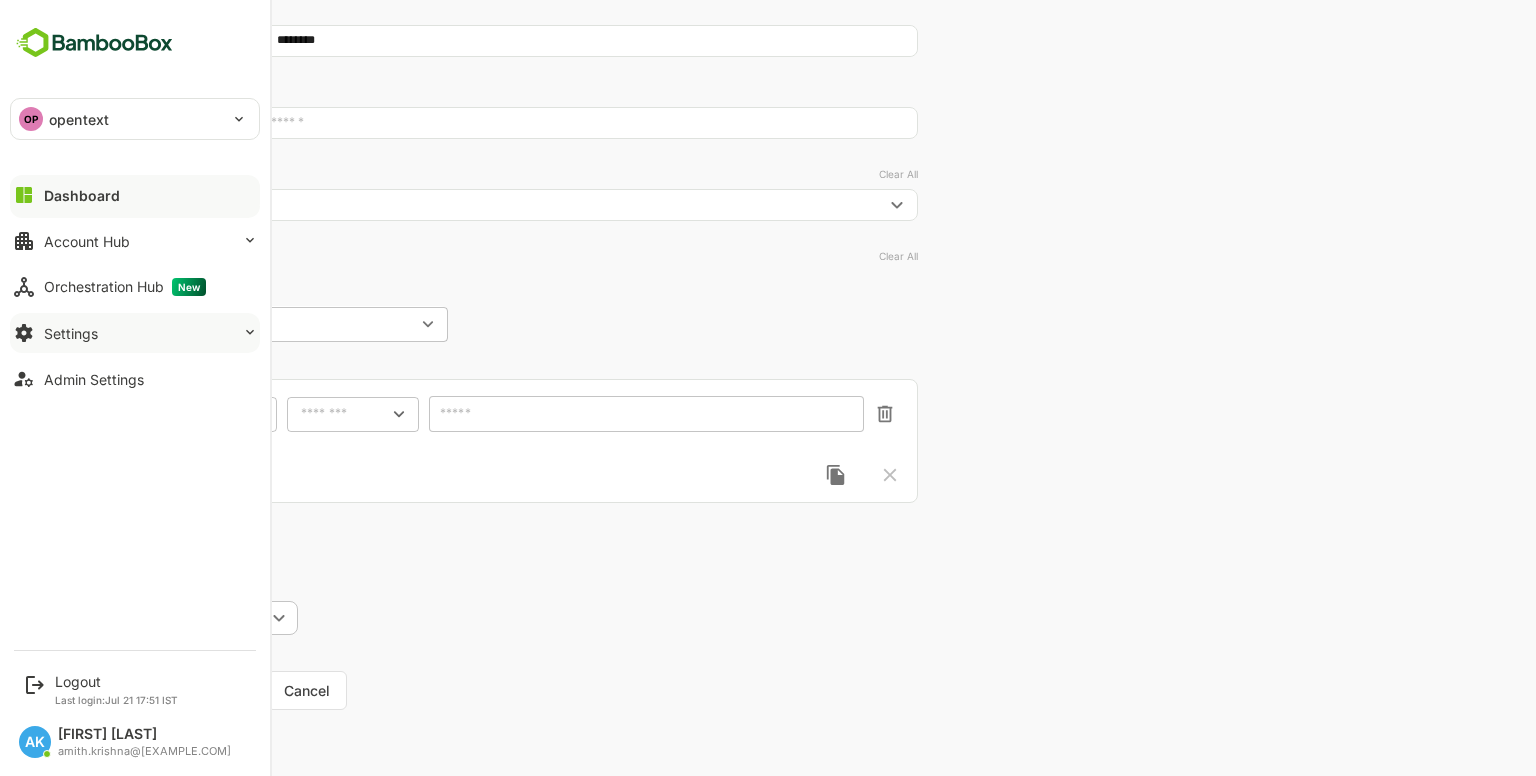 click on "Settings" at bounding box center [135, 333] 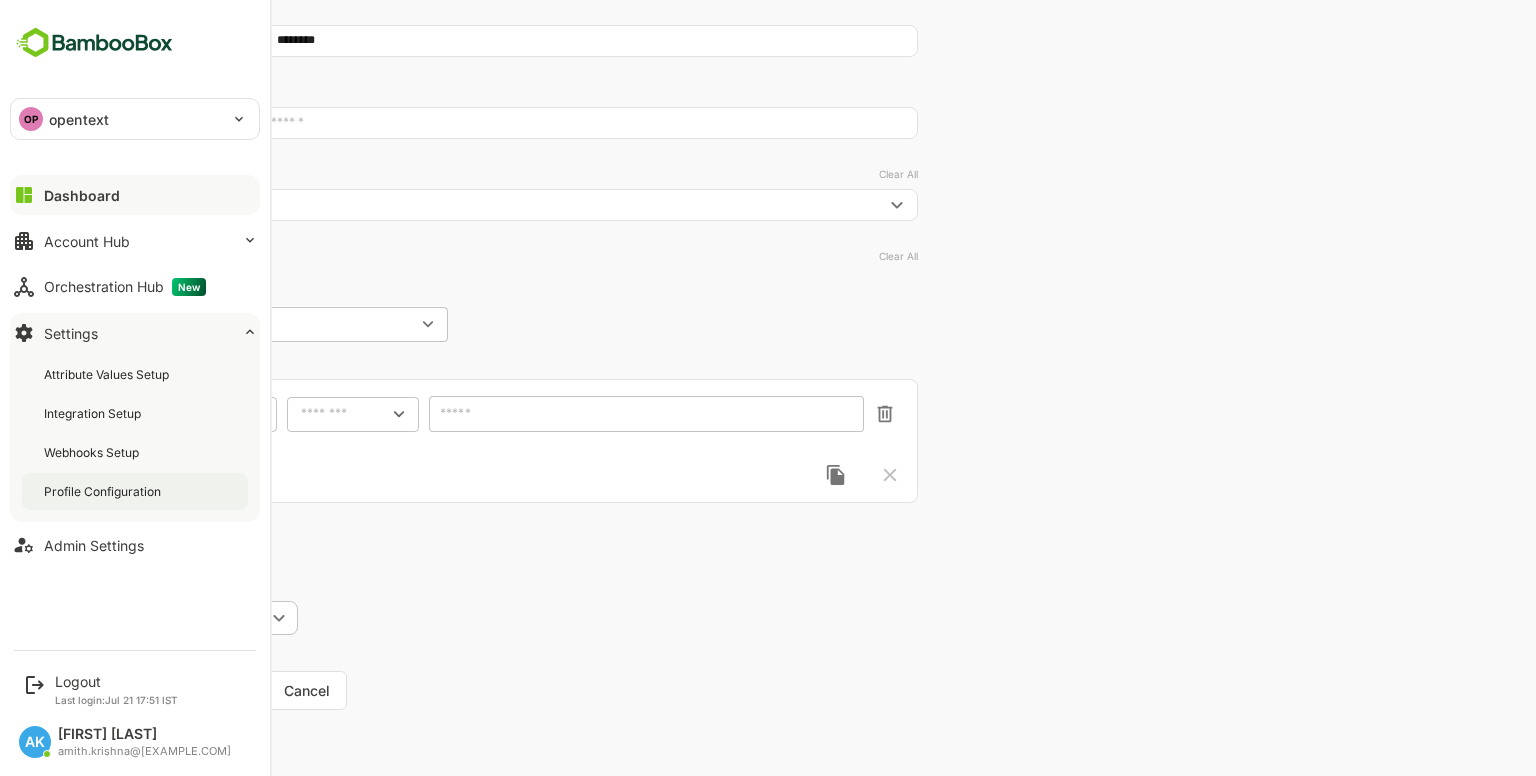 click on "Profile Configuration" at bounding box center (104, 491) 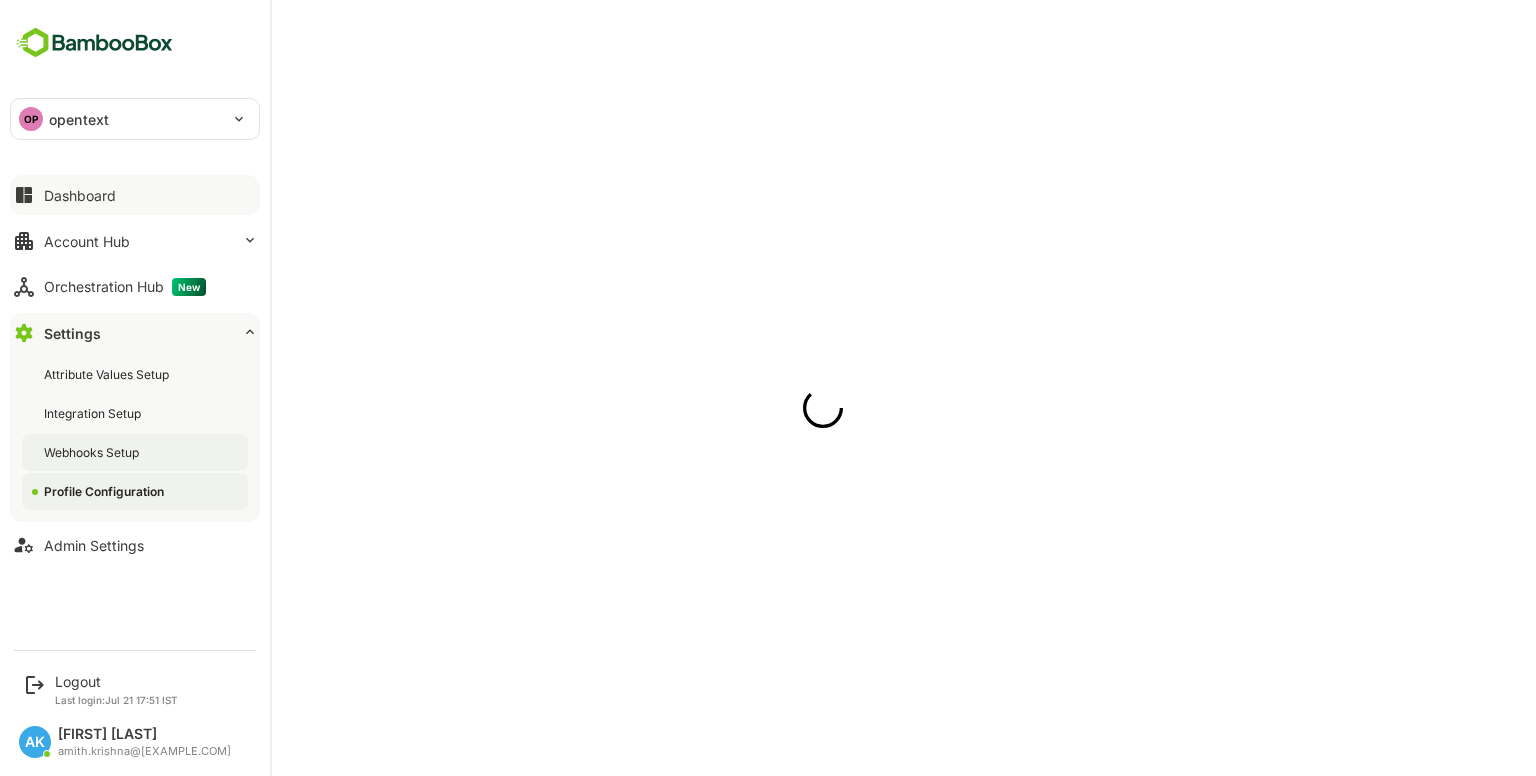 scroll, scrollTop: 0, scrollLeft: 0, axis: both 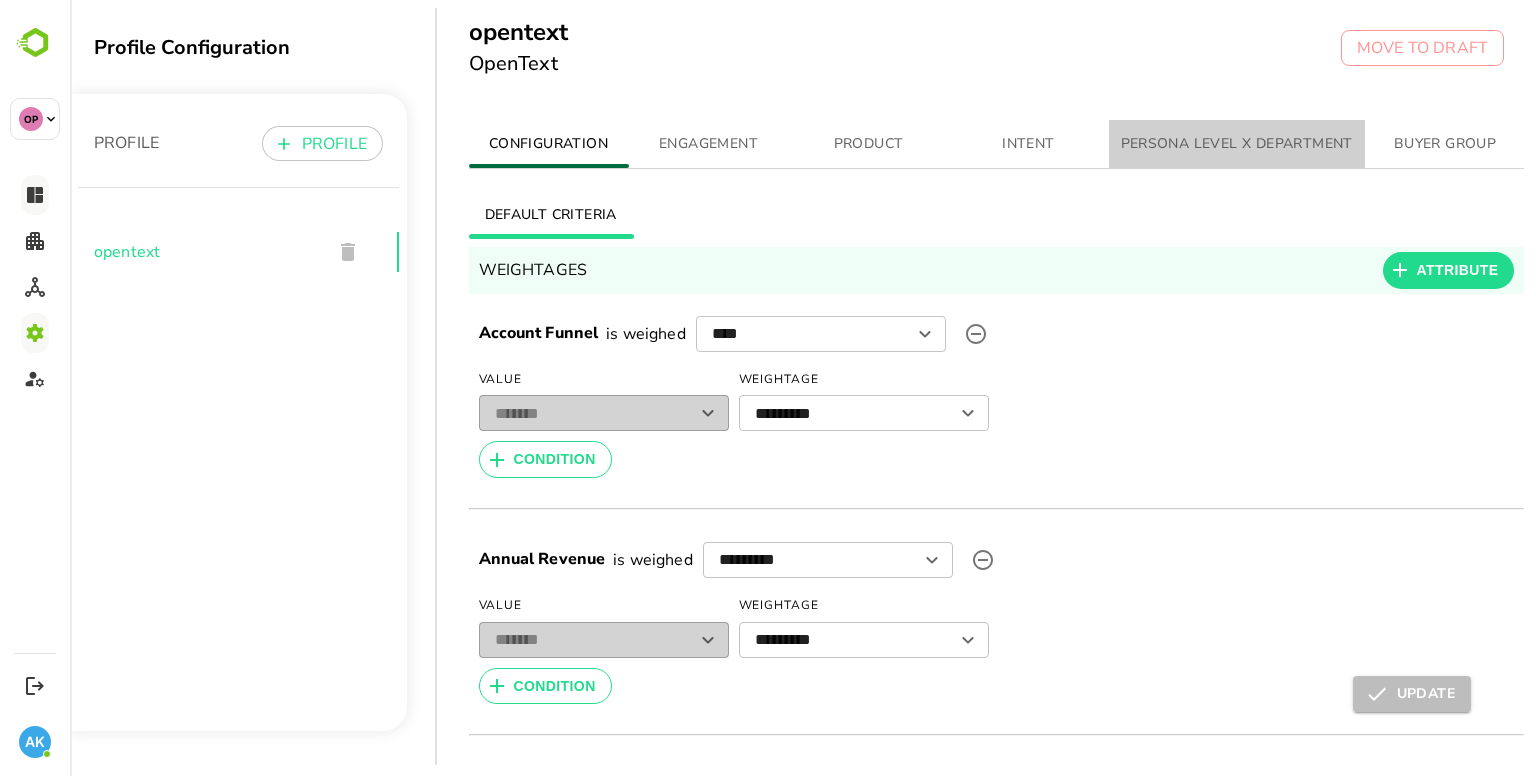 click on "PERSONA LEVEL X DEPARTMENT" at bounding box center (1237, 144) 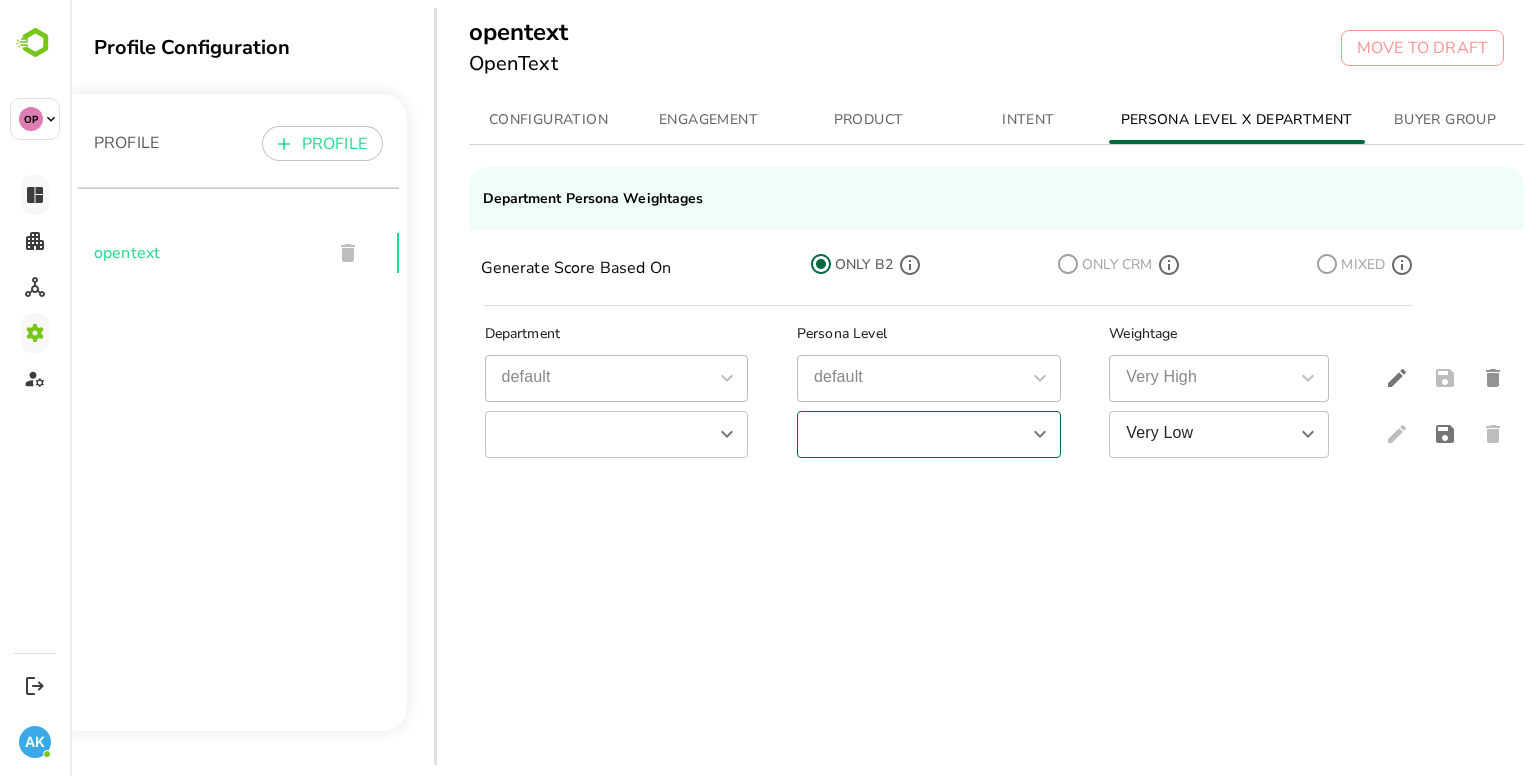 scroll, scrollTop: 32, scrollLeft: 0, axis: vertical 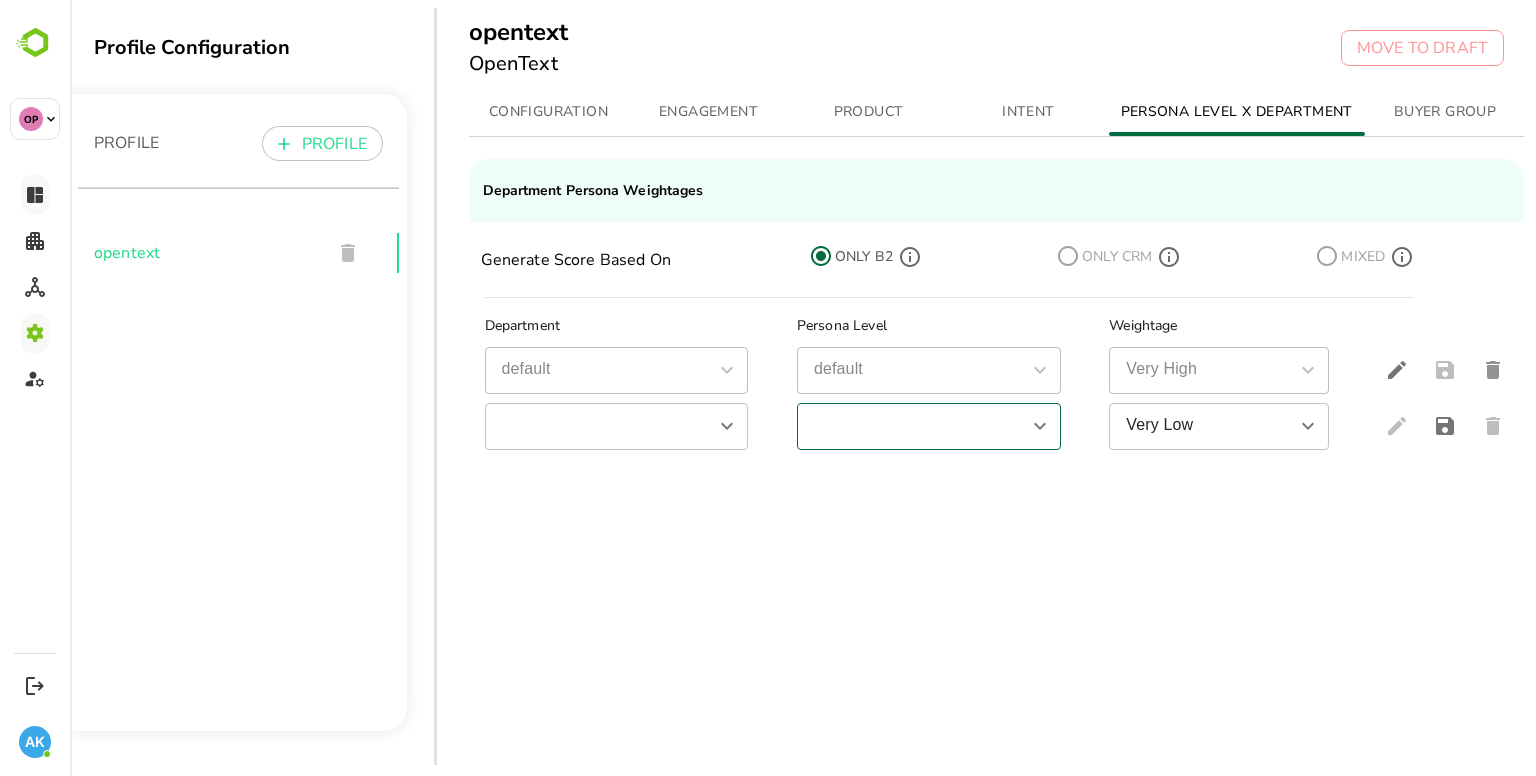 click at bounding box center (912, 426) 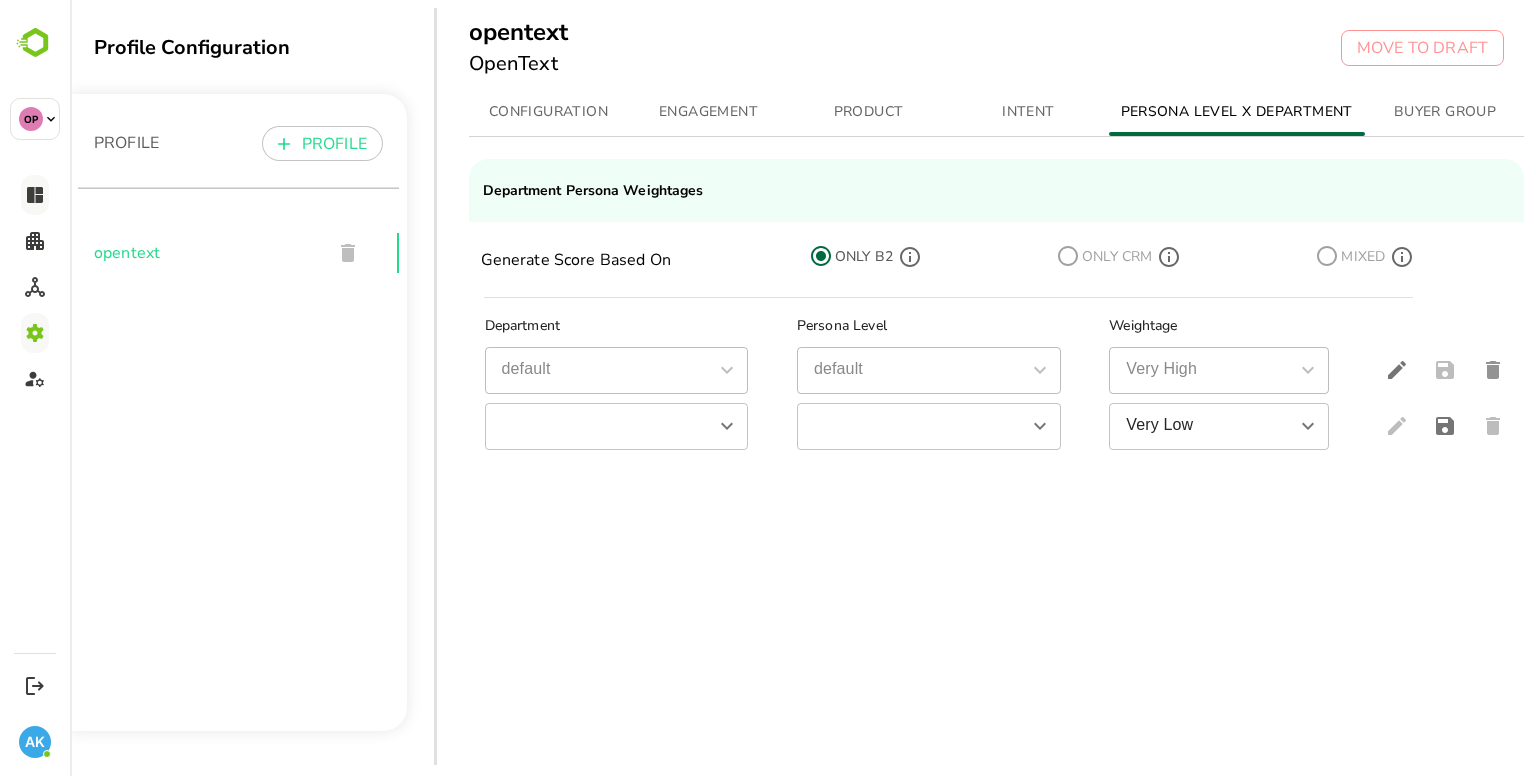 click on "Department Persona Level Weightage default default default default Very High Very High ​ ​ Very Low Very Low" at bounding box center (997, 495) 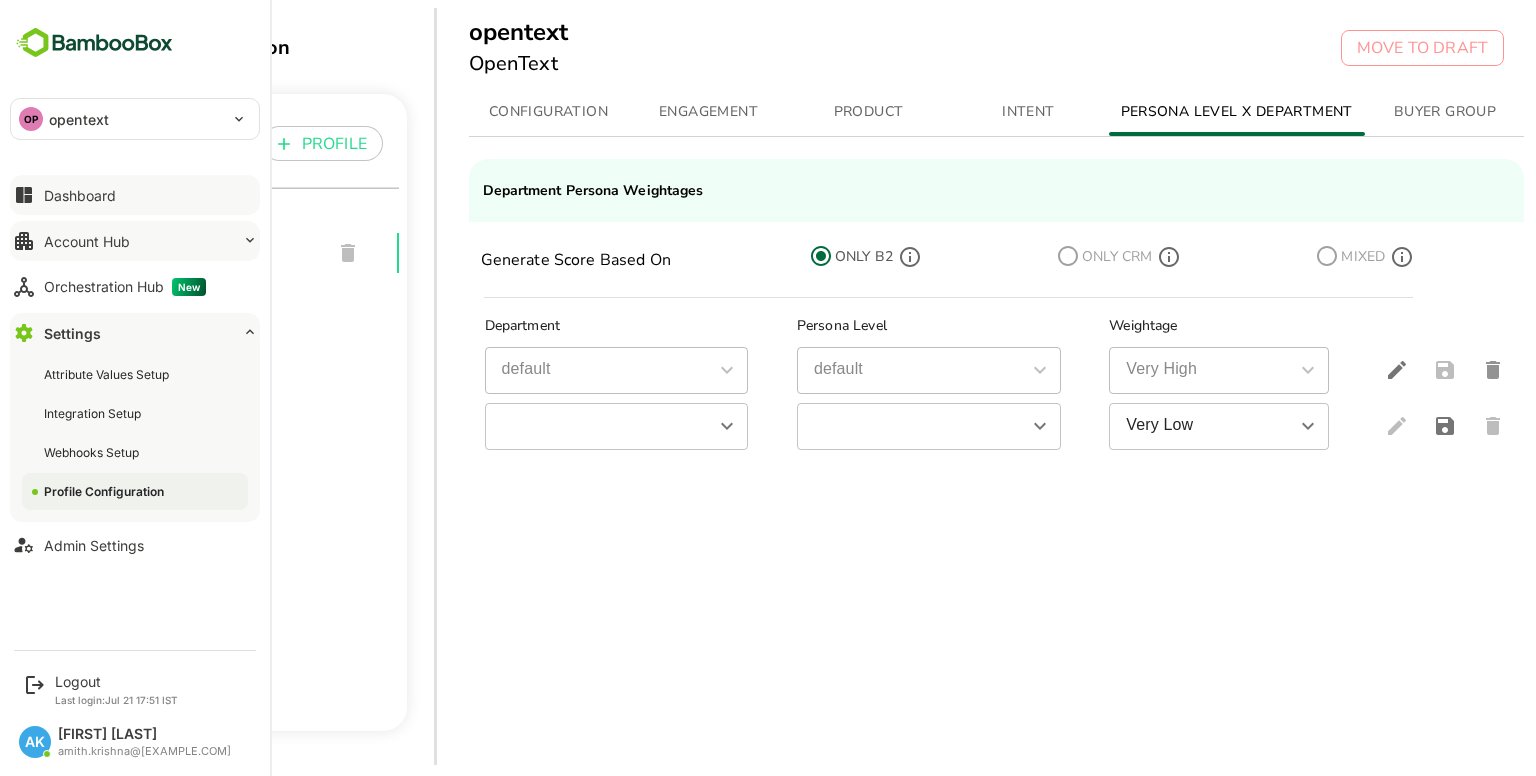 click on "Account Hub" at bounding box center (87, 241) 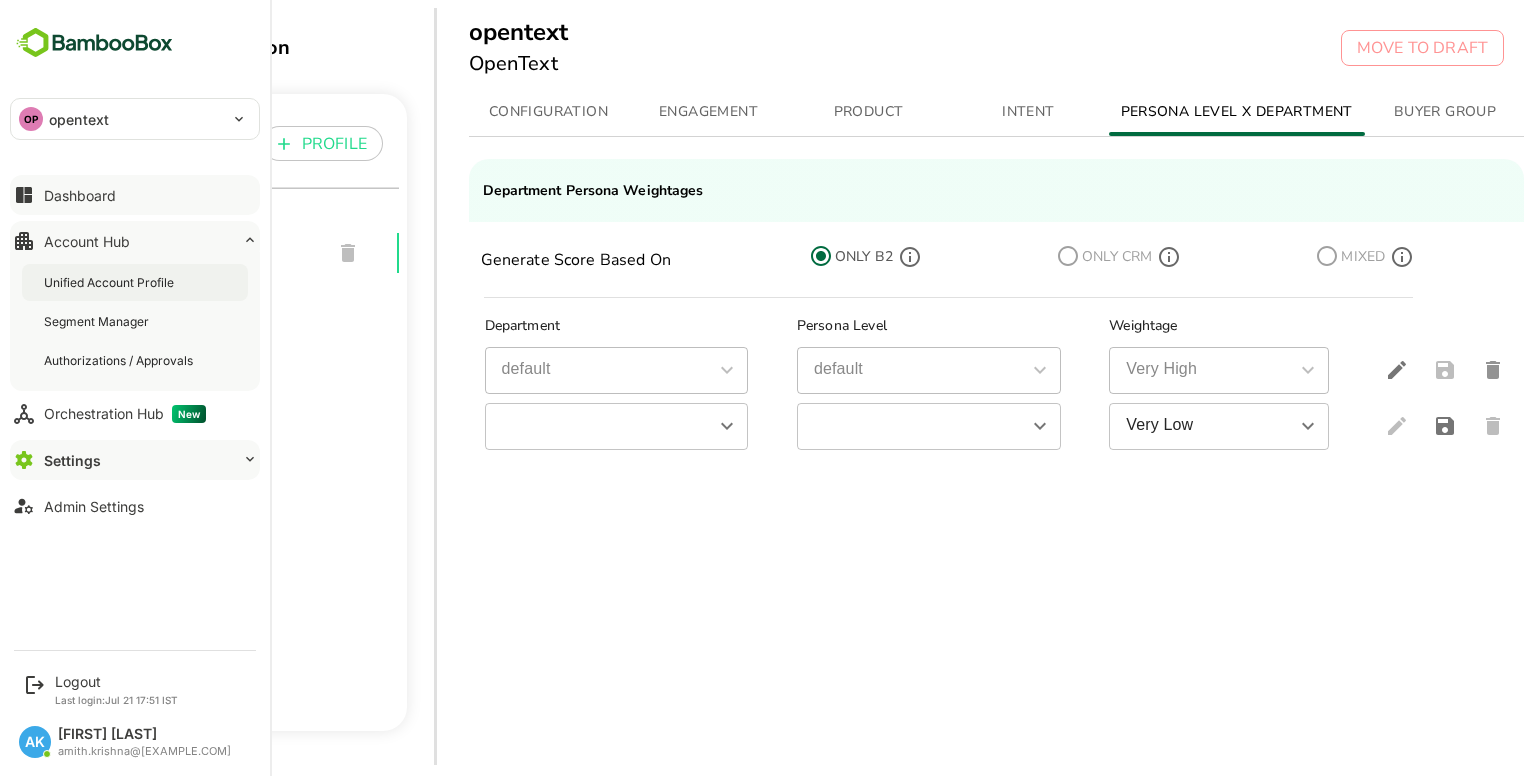 click on "Unified Account Profile" at bounding box center (135, 282) 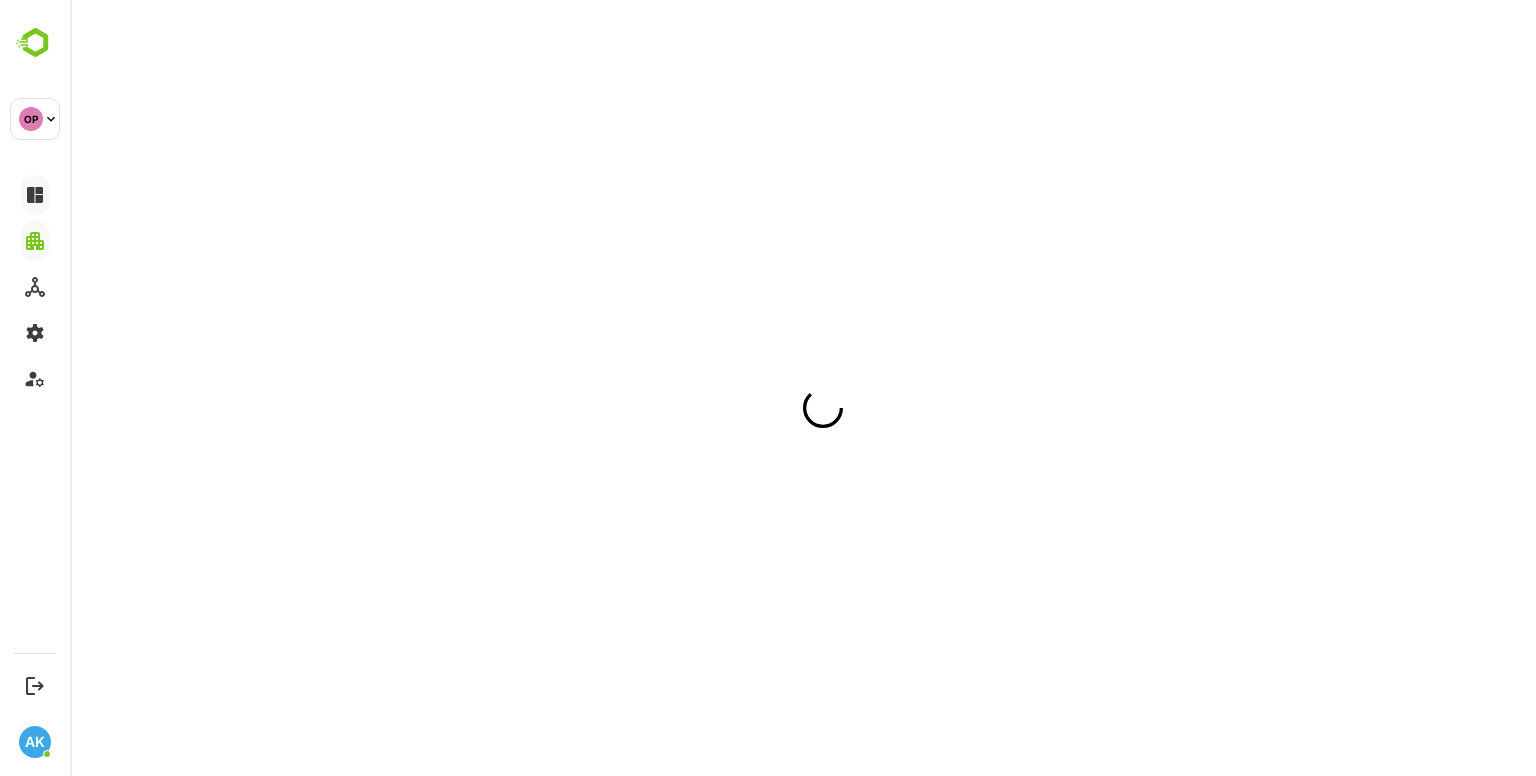 scroll, scrollTop: 0, scrollLeft: 0, axis: both 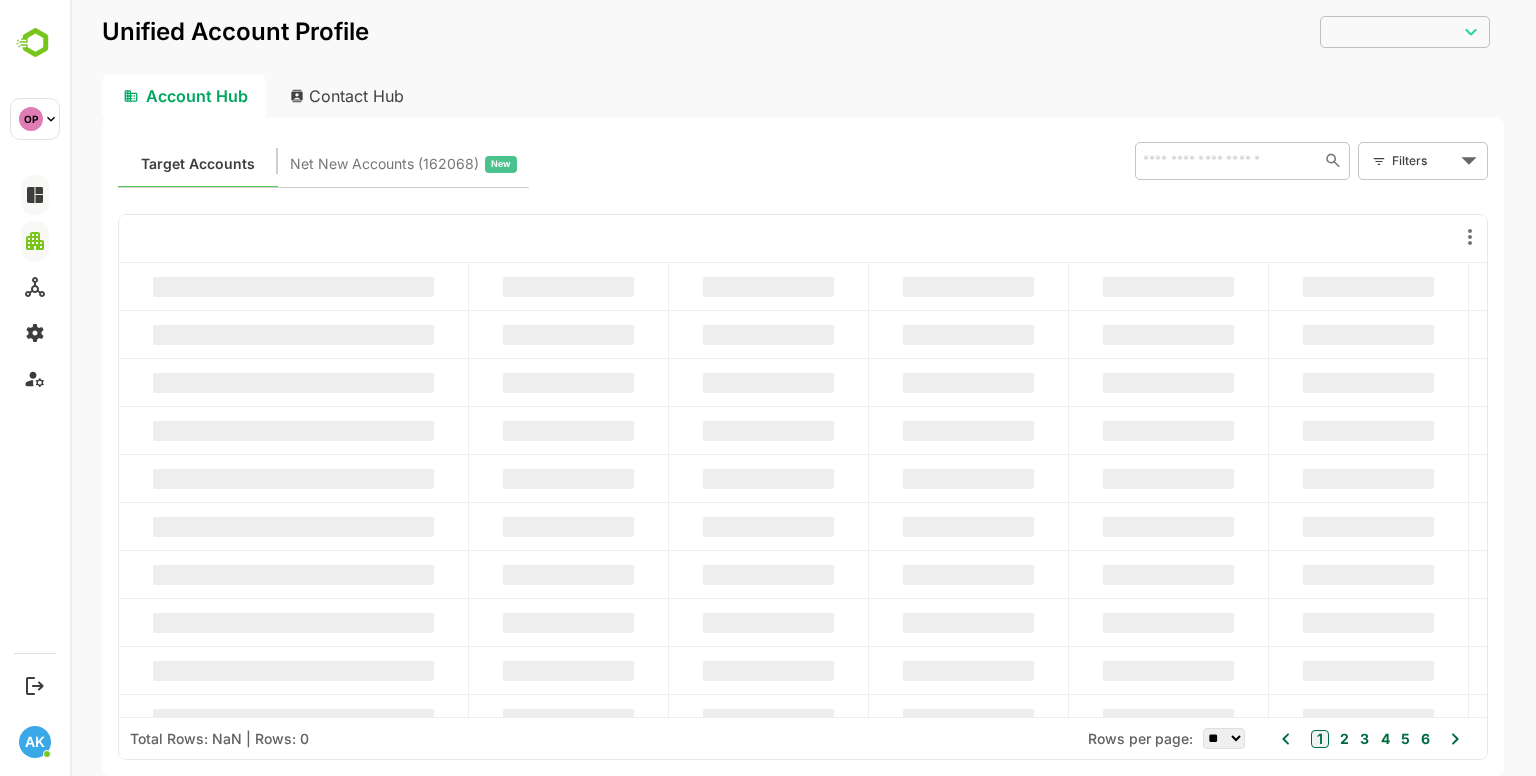 type on "**********" 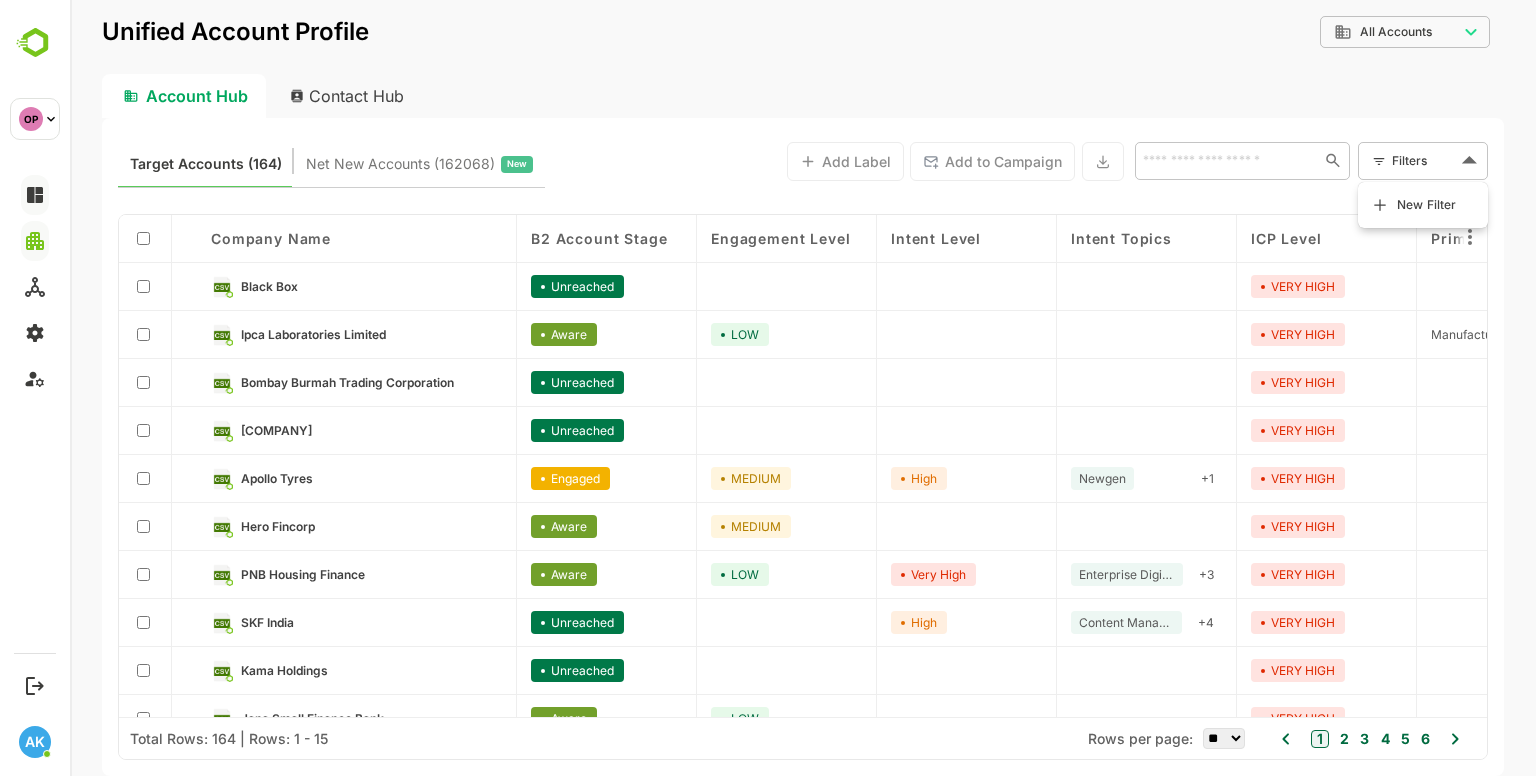 click on "**********" at bounding box center (803, 388) 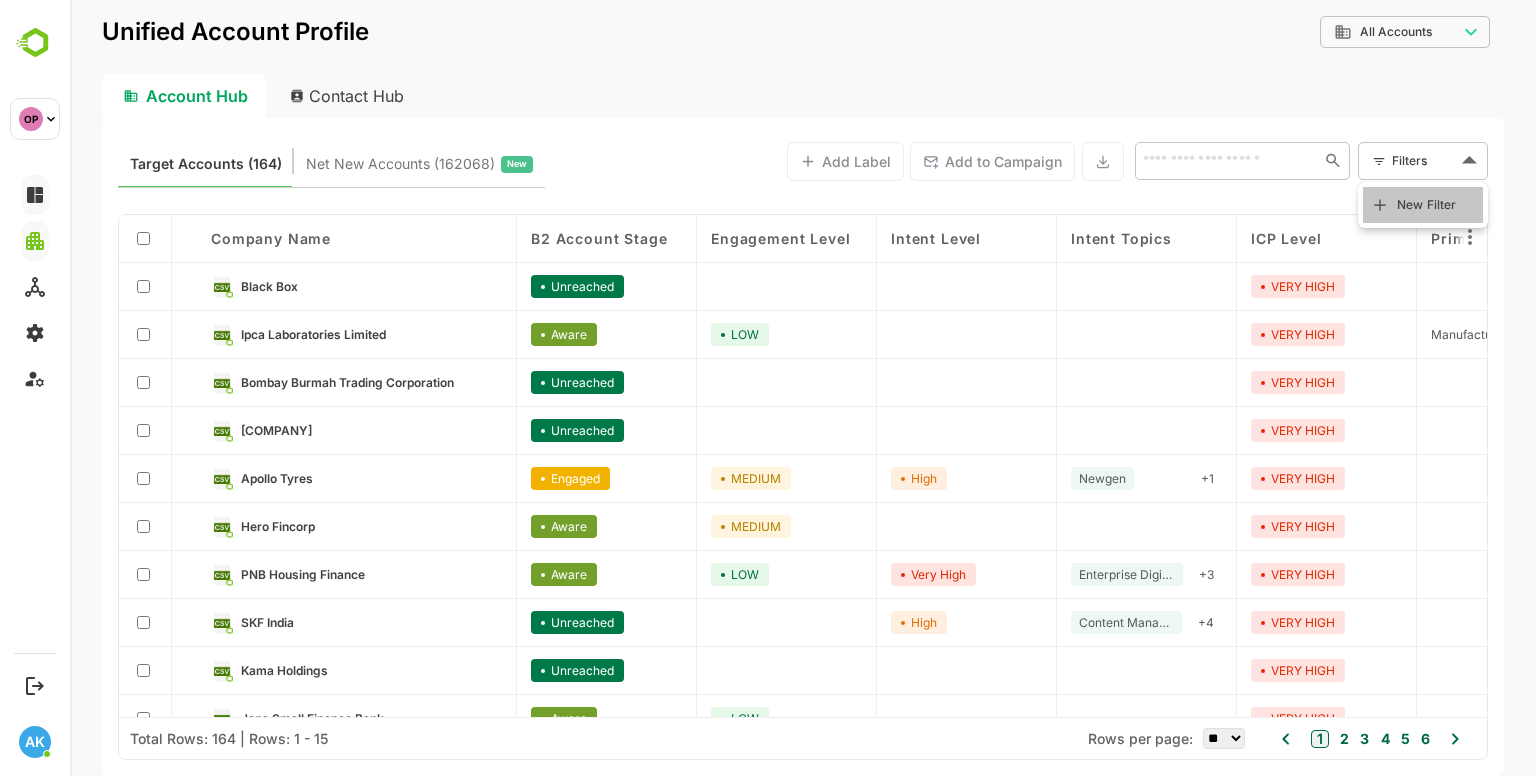 click on "New Filter" at bounding box center [1427, 205] 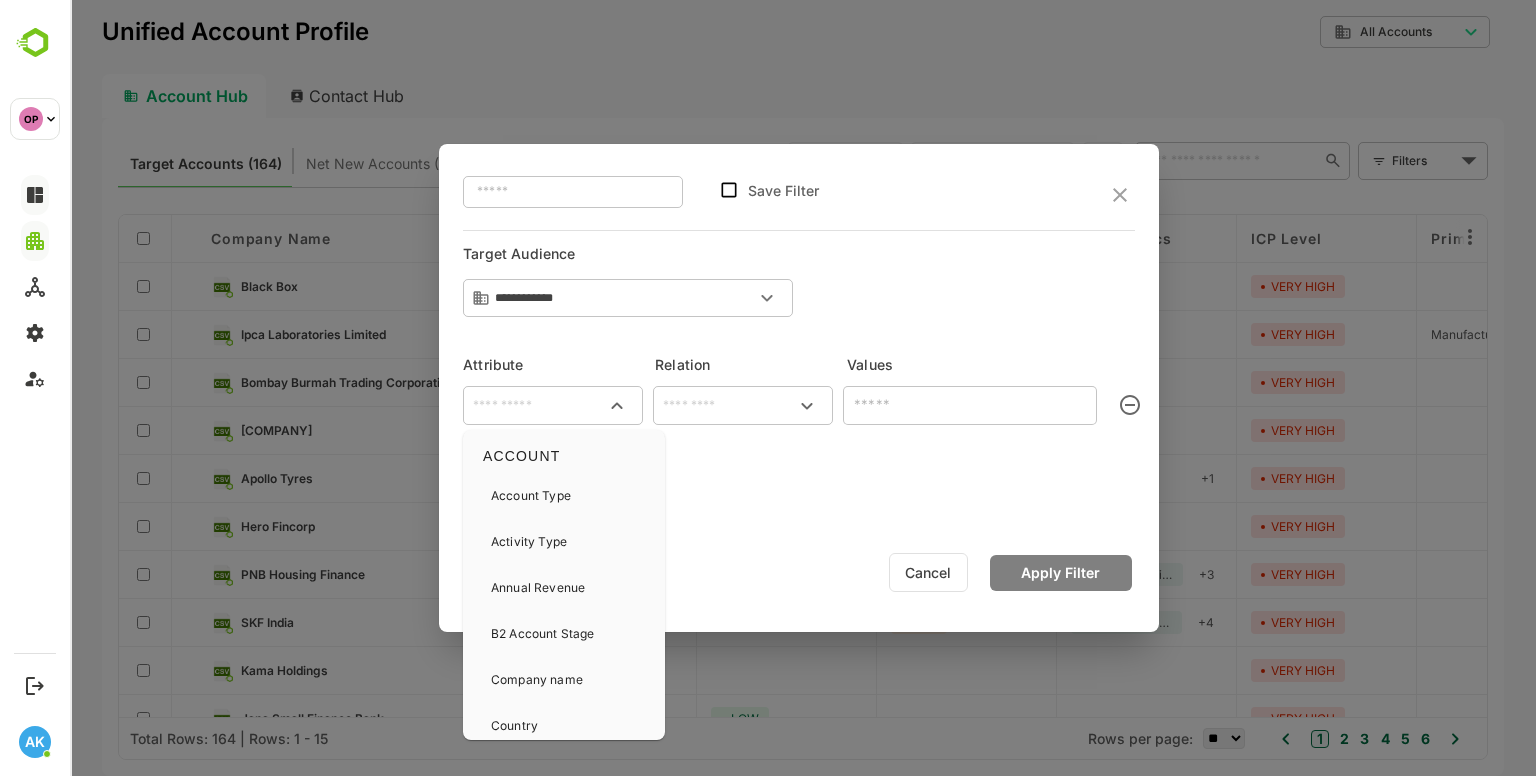 click at bounding box center (553, 406) 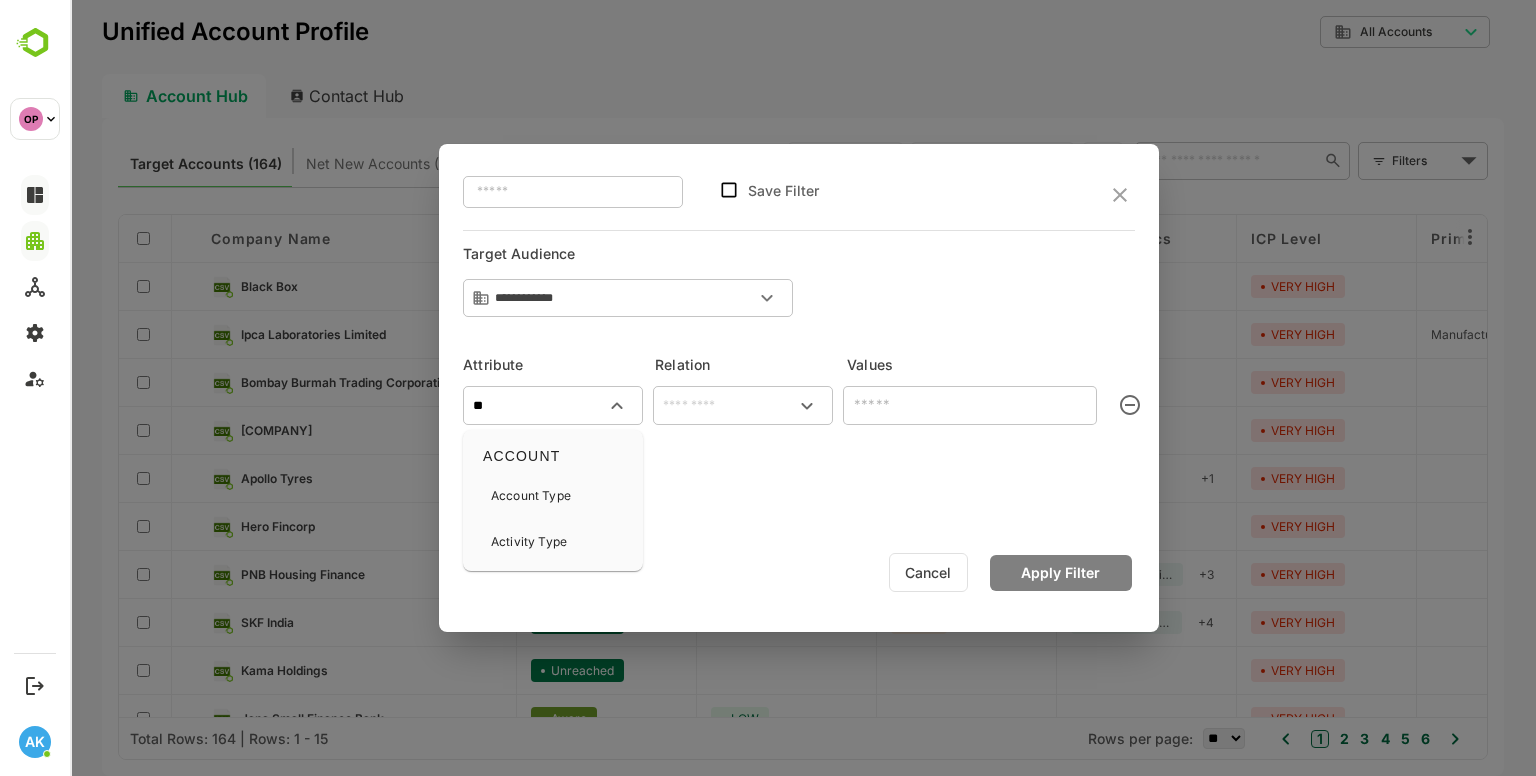 type on "*" 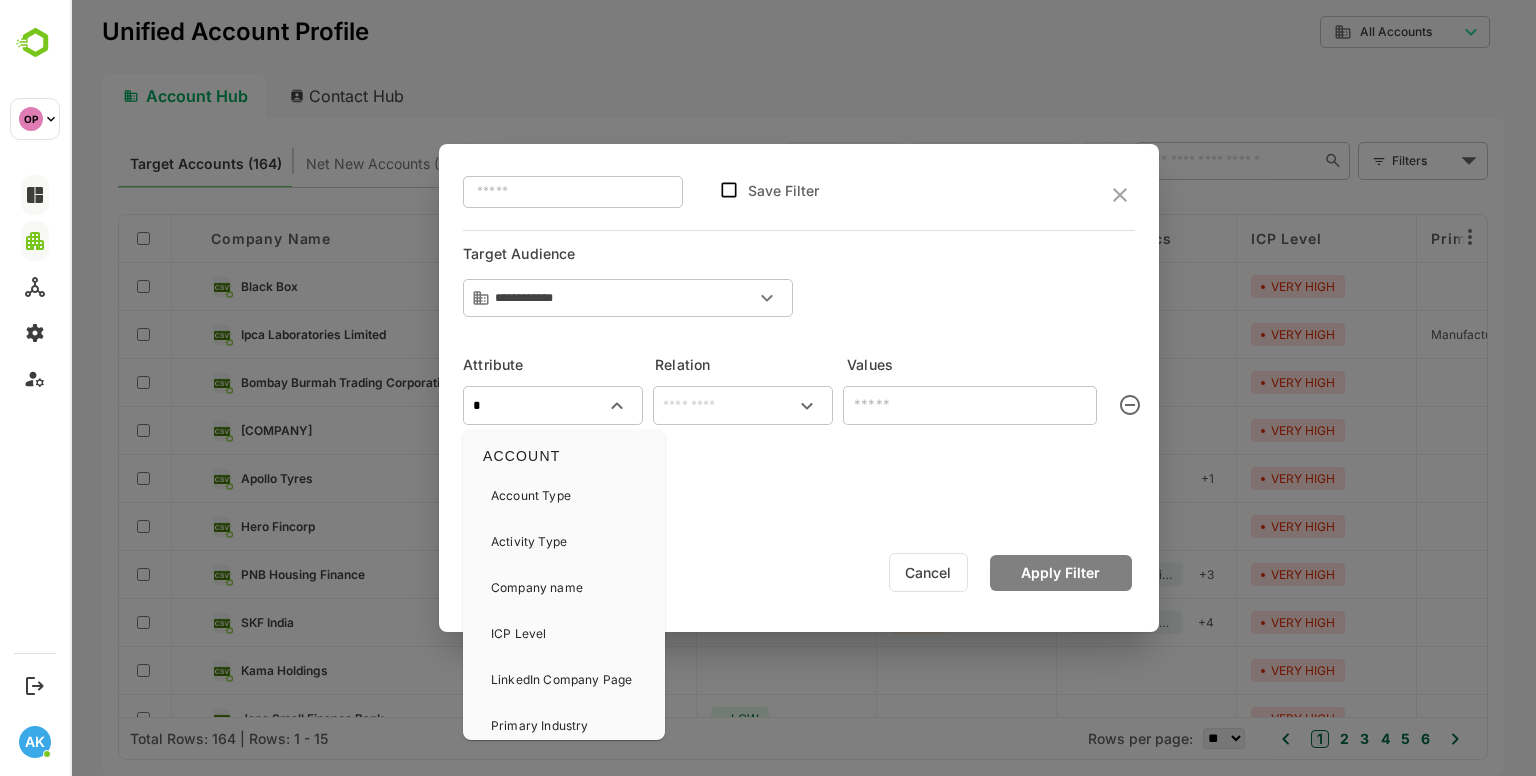type 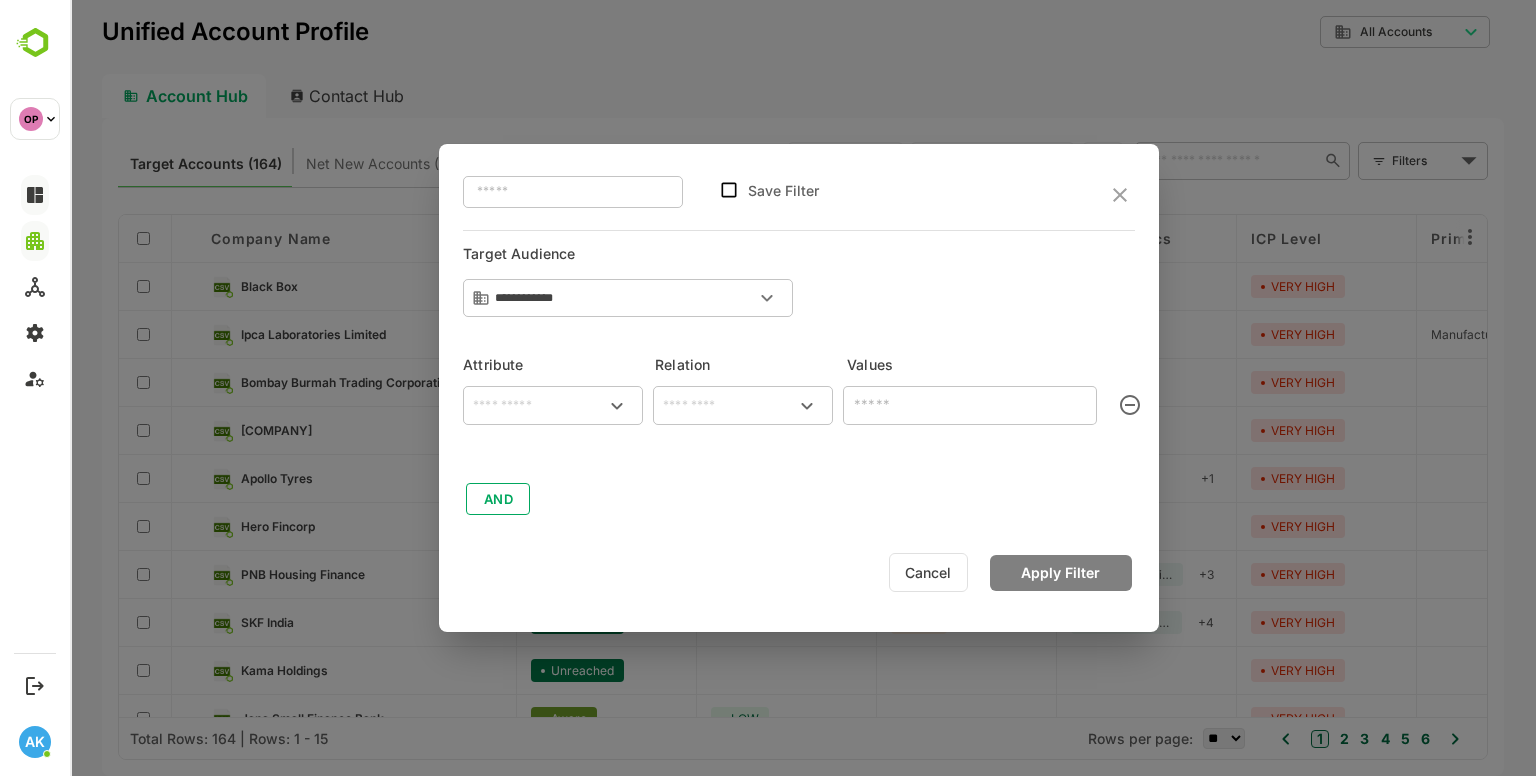 click on "Cancel" at bounding box center (928, 572) 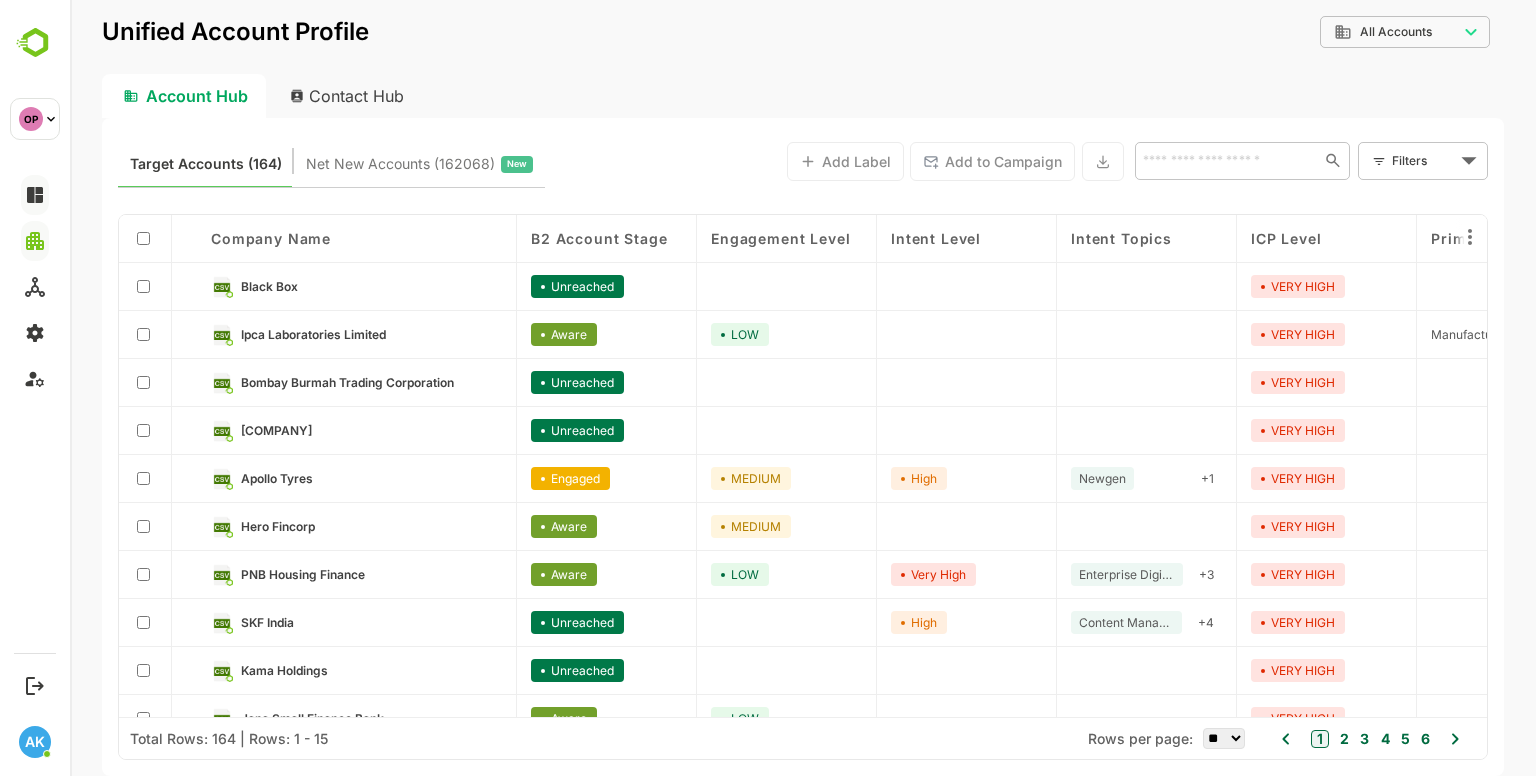 click on "Contact Hub" at bounding box center [348, 96] 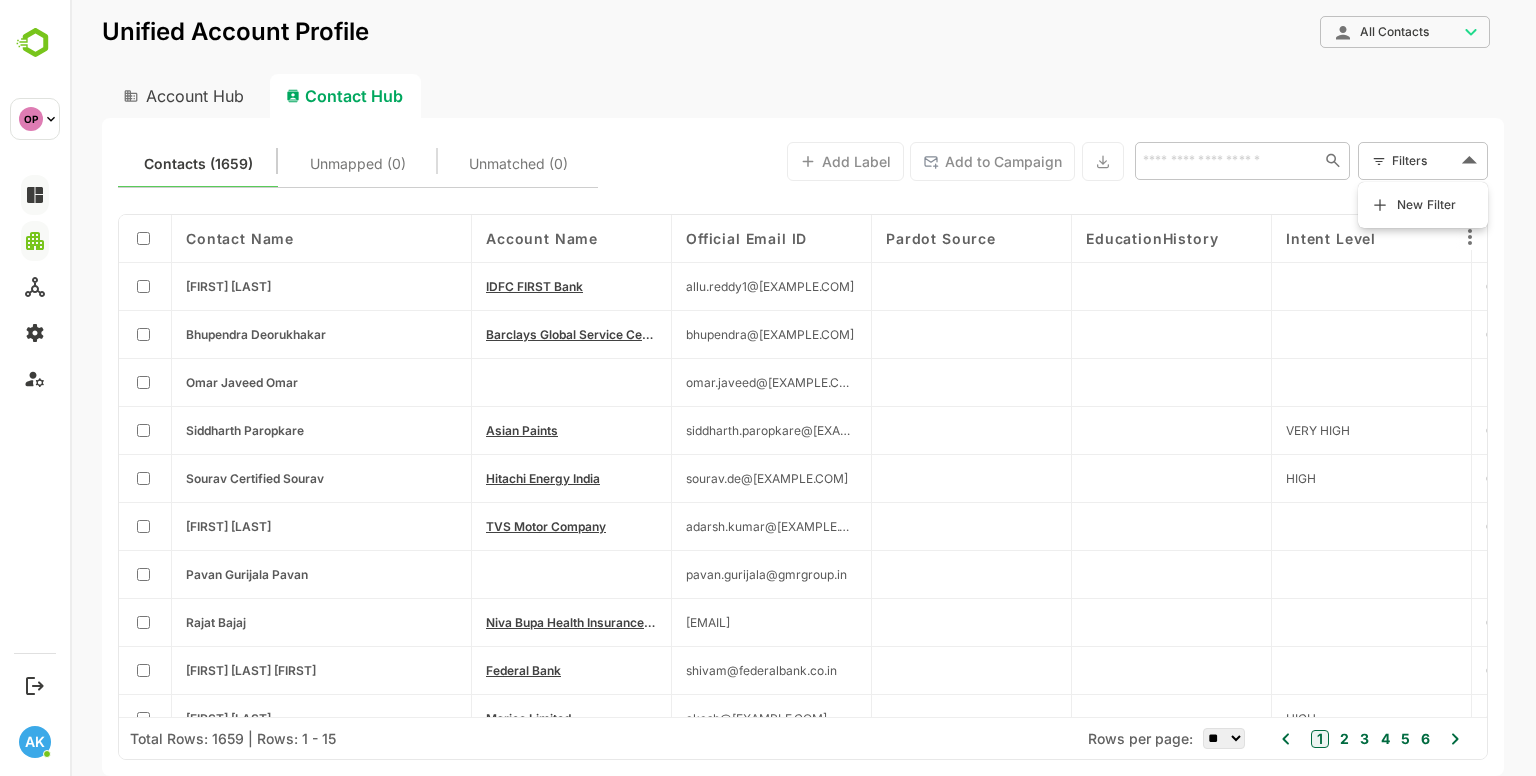 click on "**********" at bounding box center (803, 388) 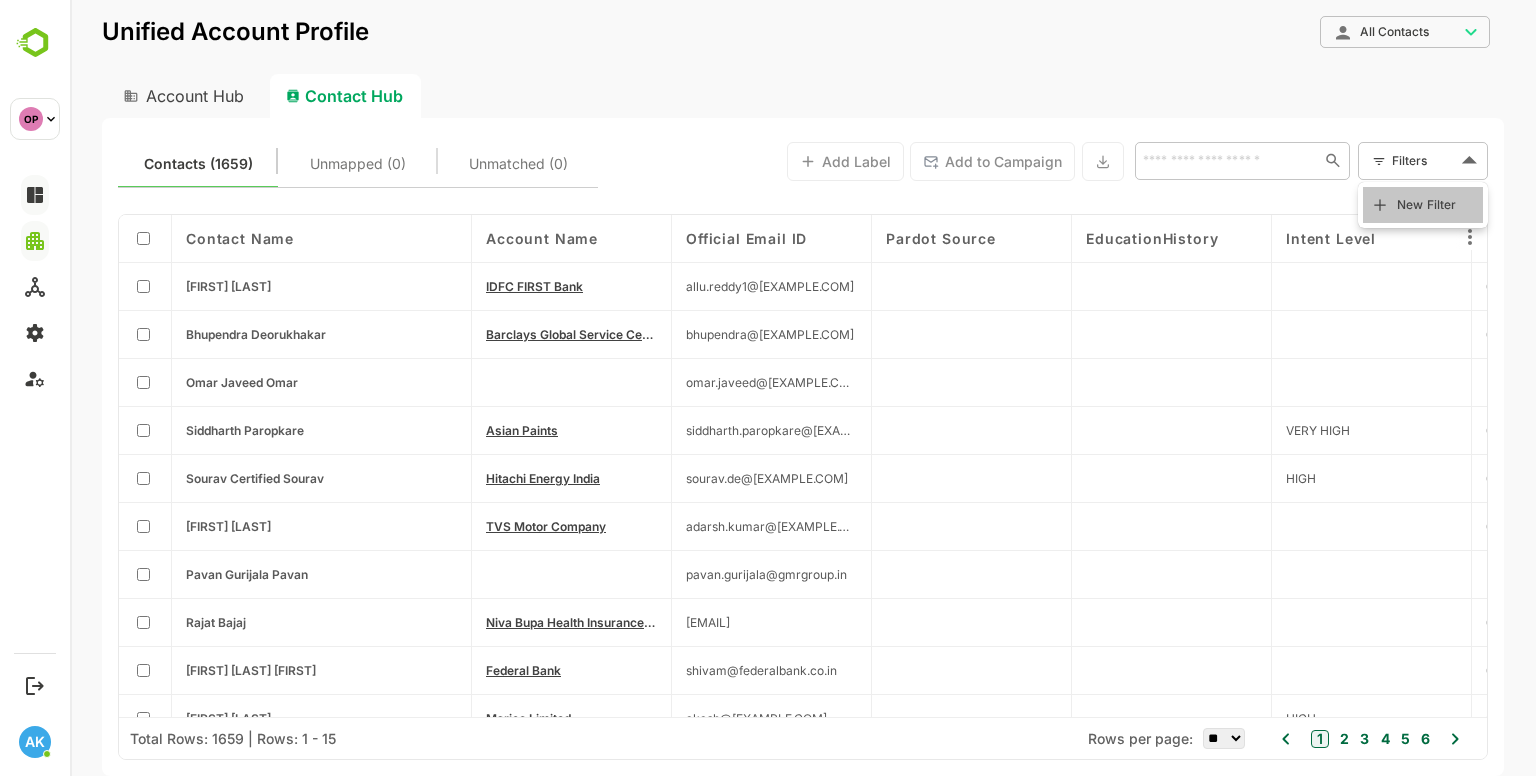 click on "New Filter" at bounding box center [1427, 205] 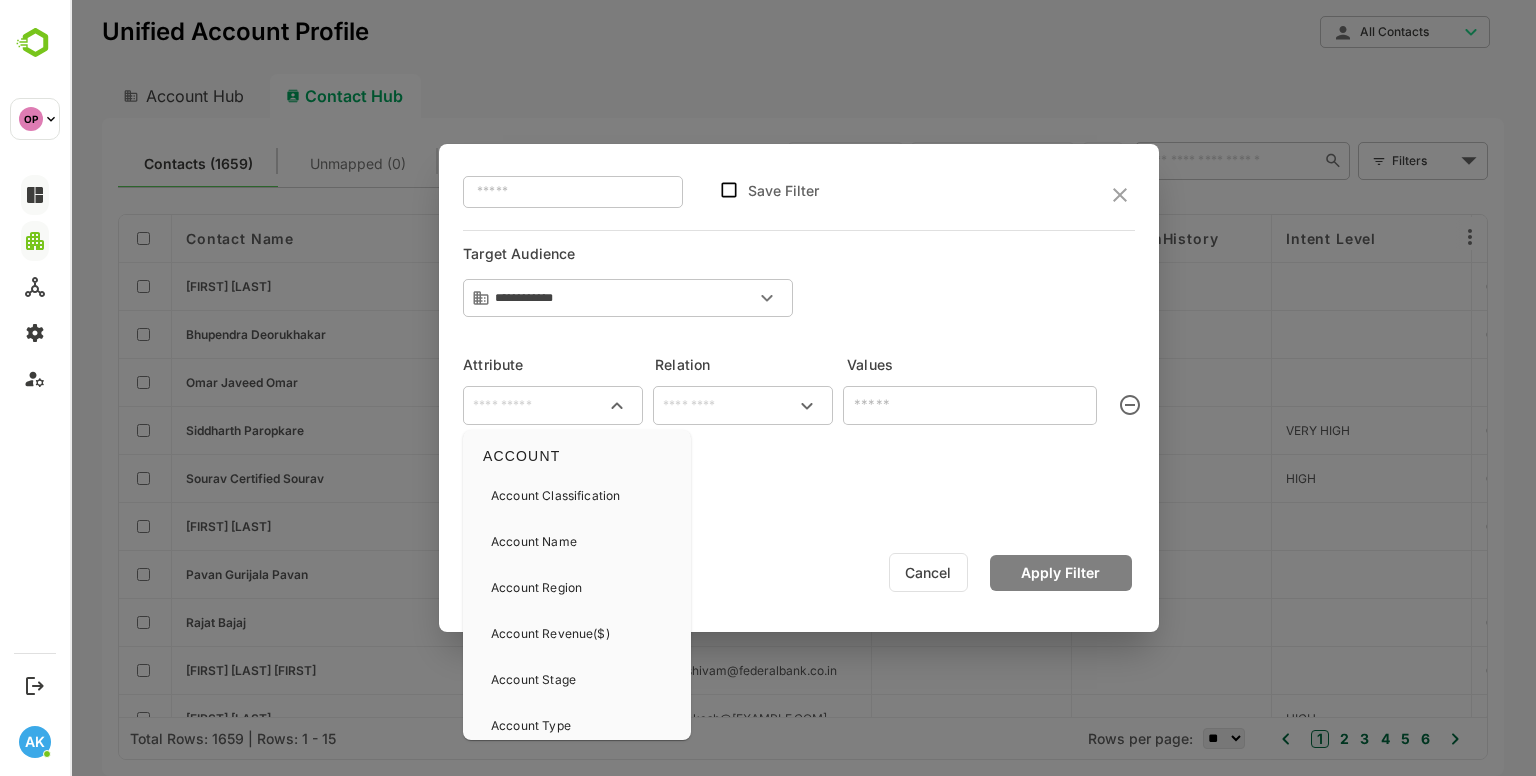 click at bounding box center [553, 406] 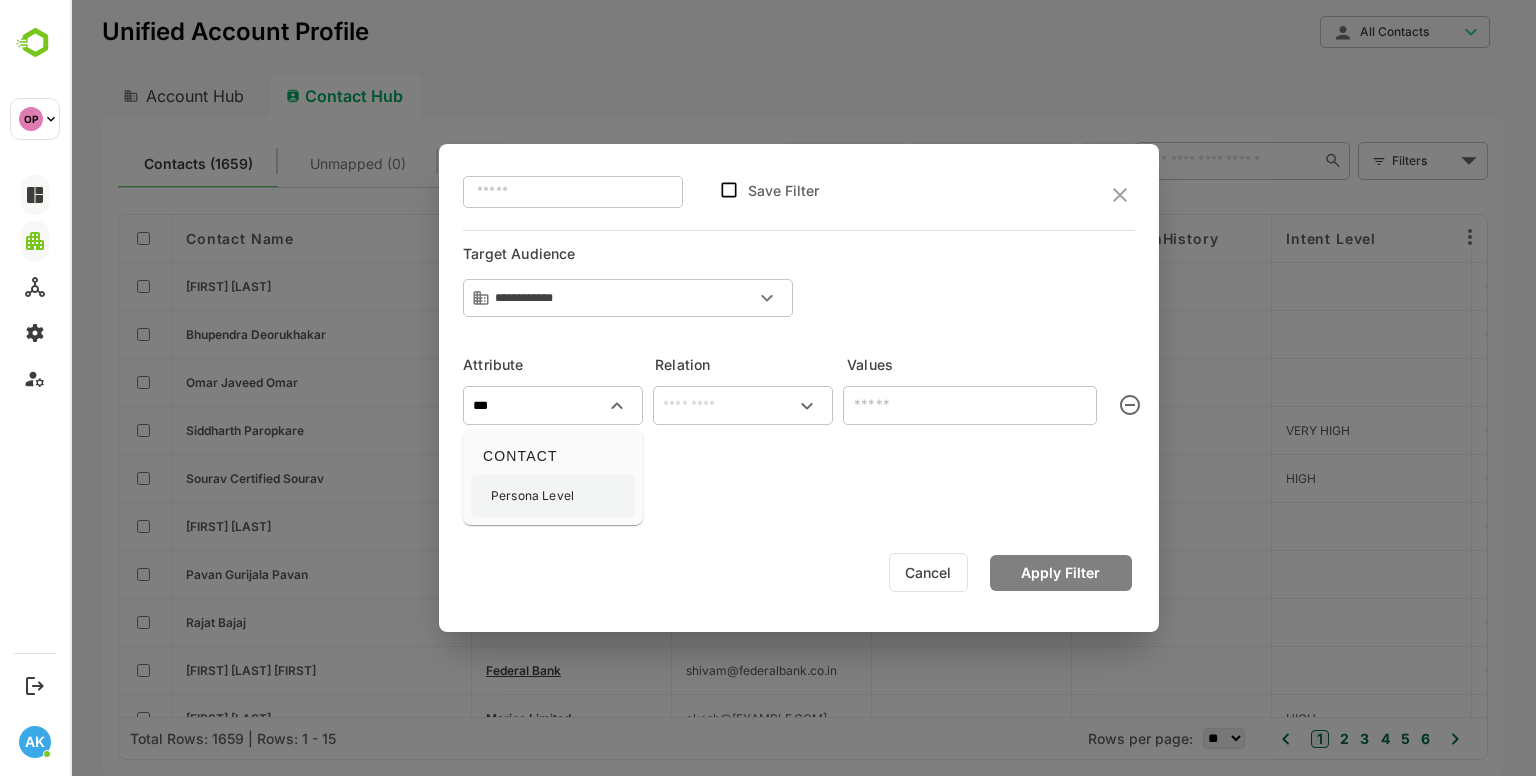 click on "Persona Level" at bounding box center (532, 496) 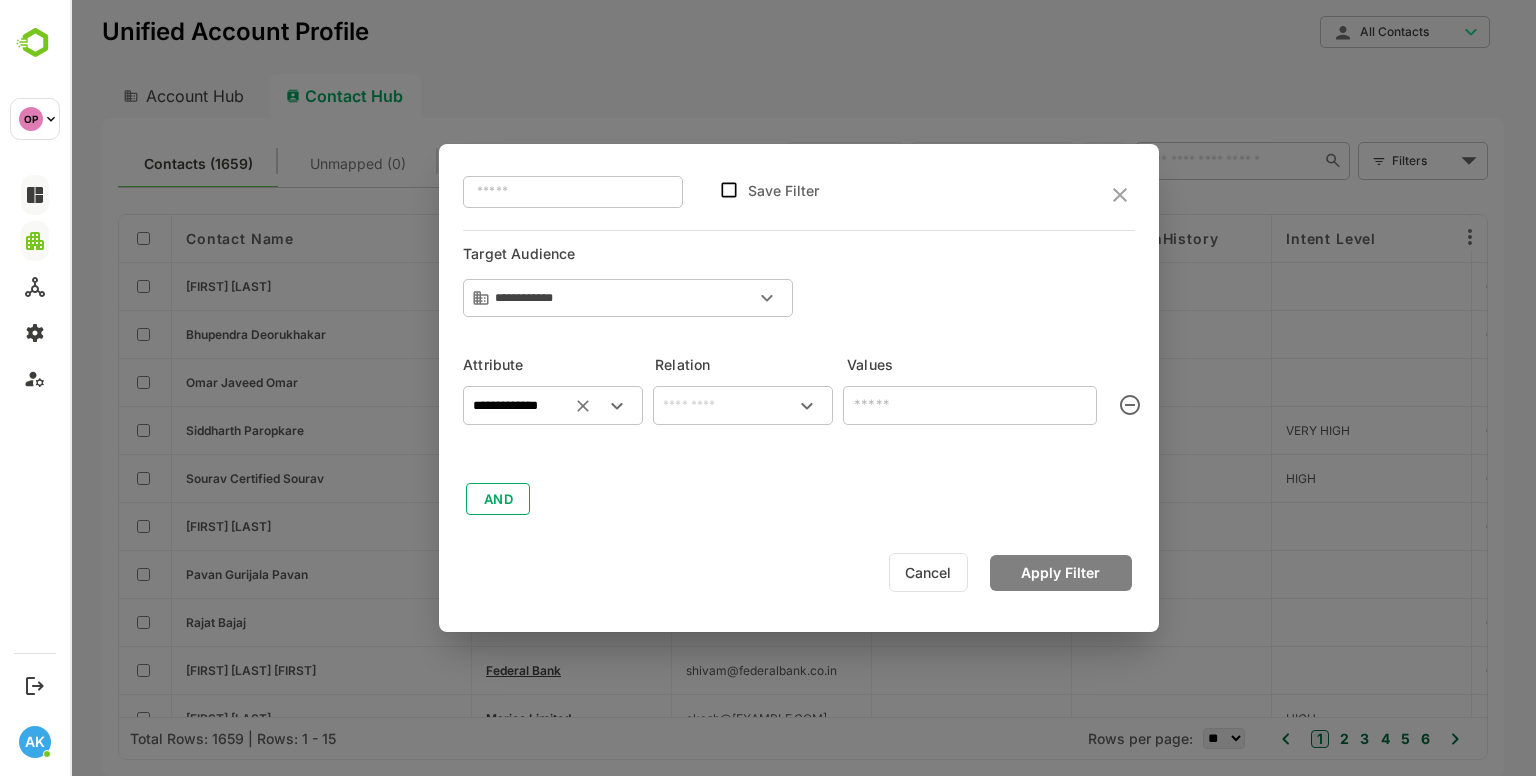 type on "**********" 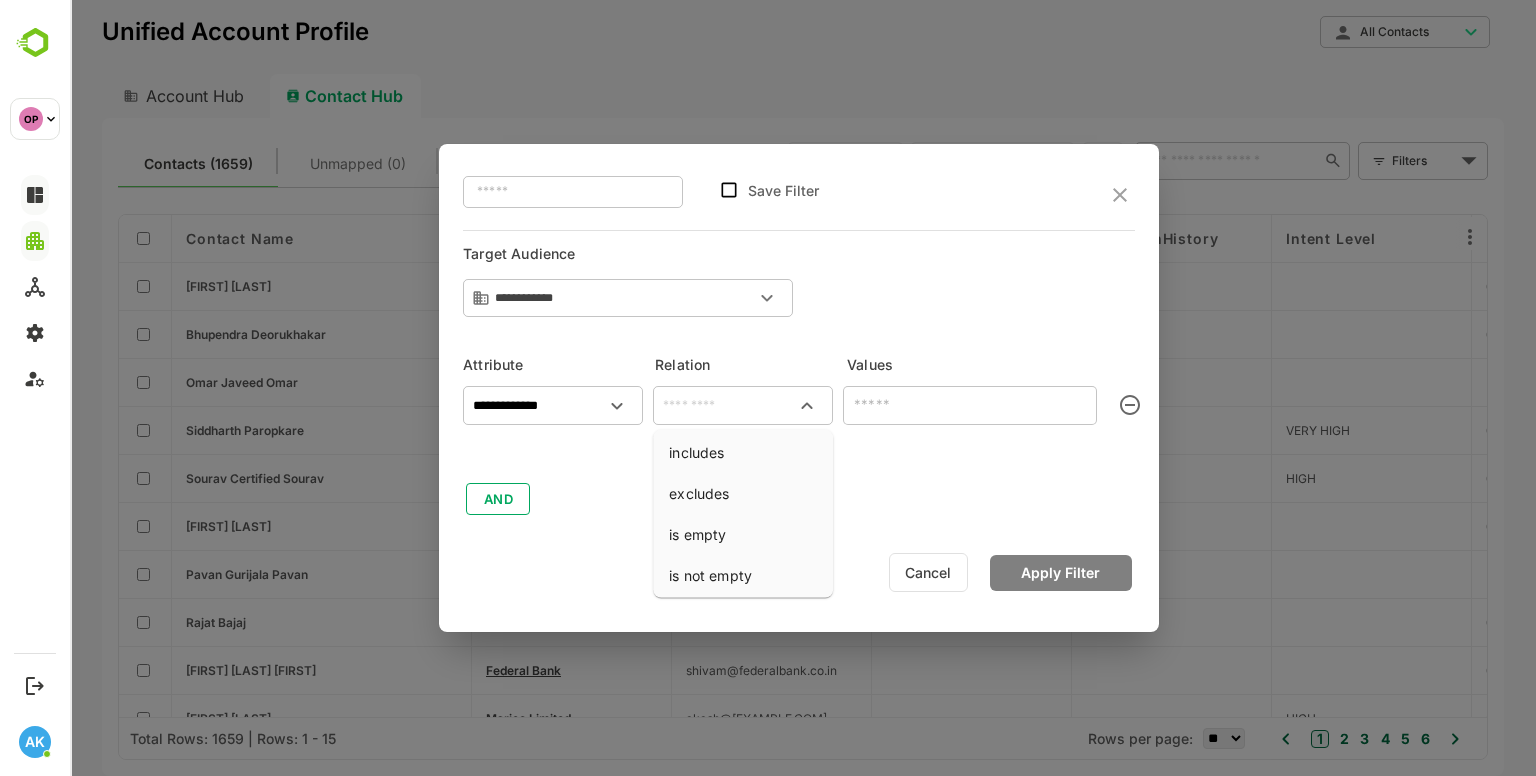 click at bounding box center [743, 406] 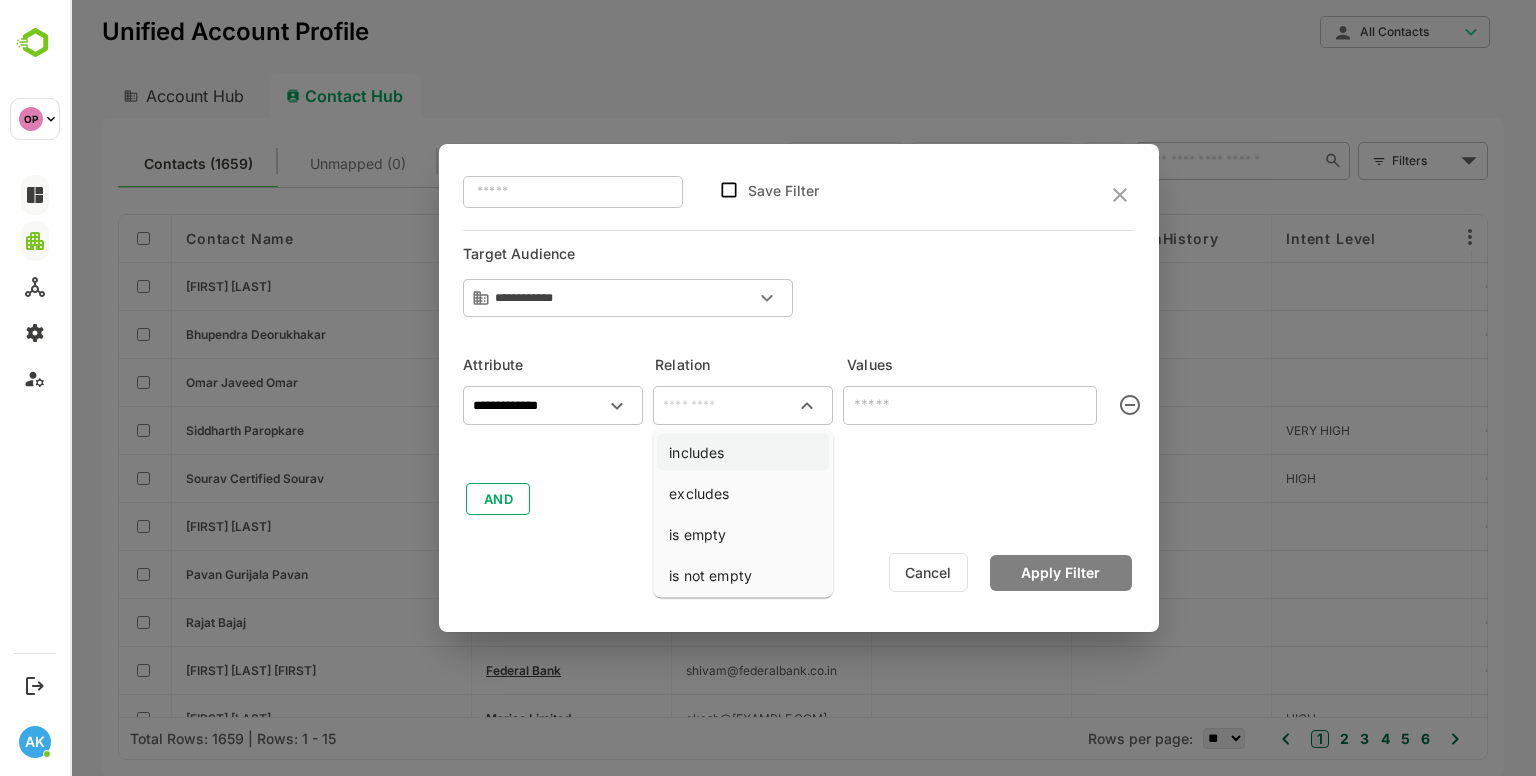 click on "includes" at bounding box center (743, 452) 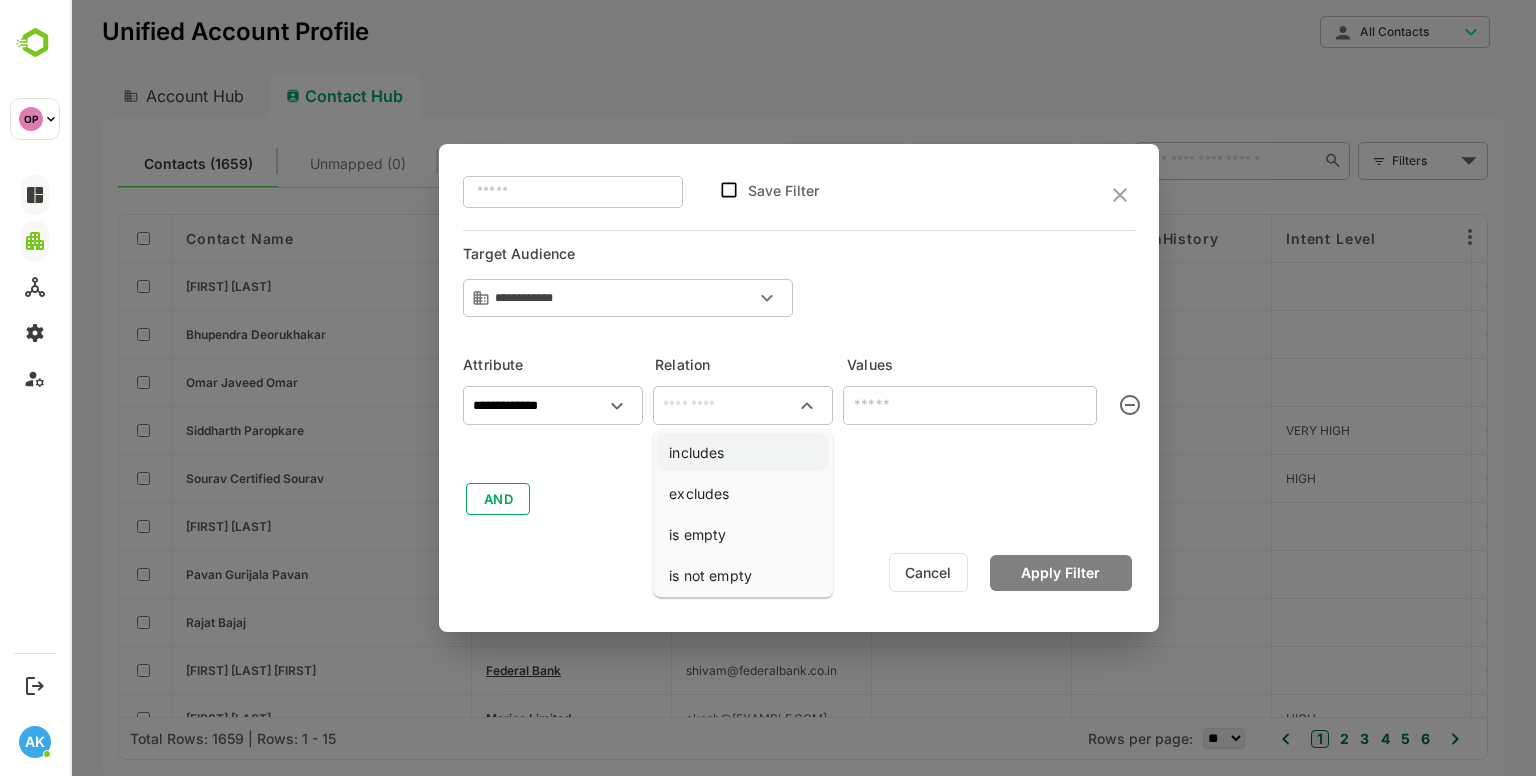 type on "********" 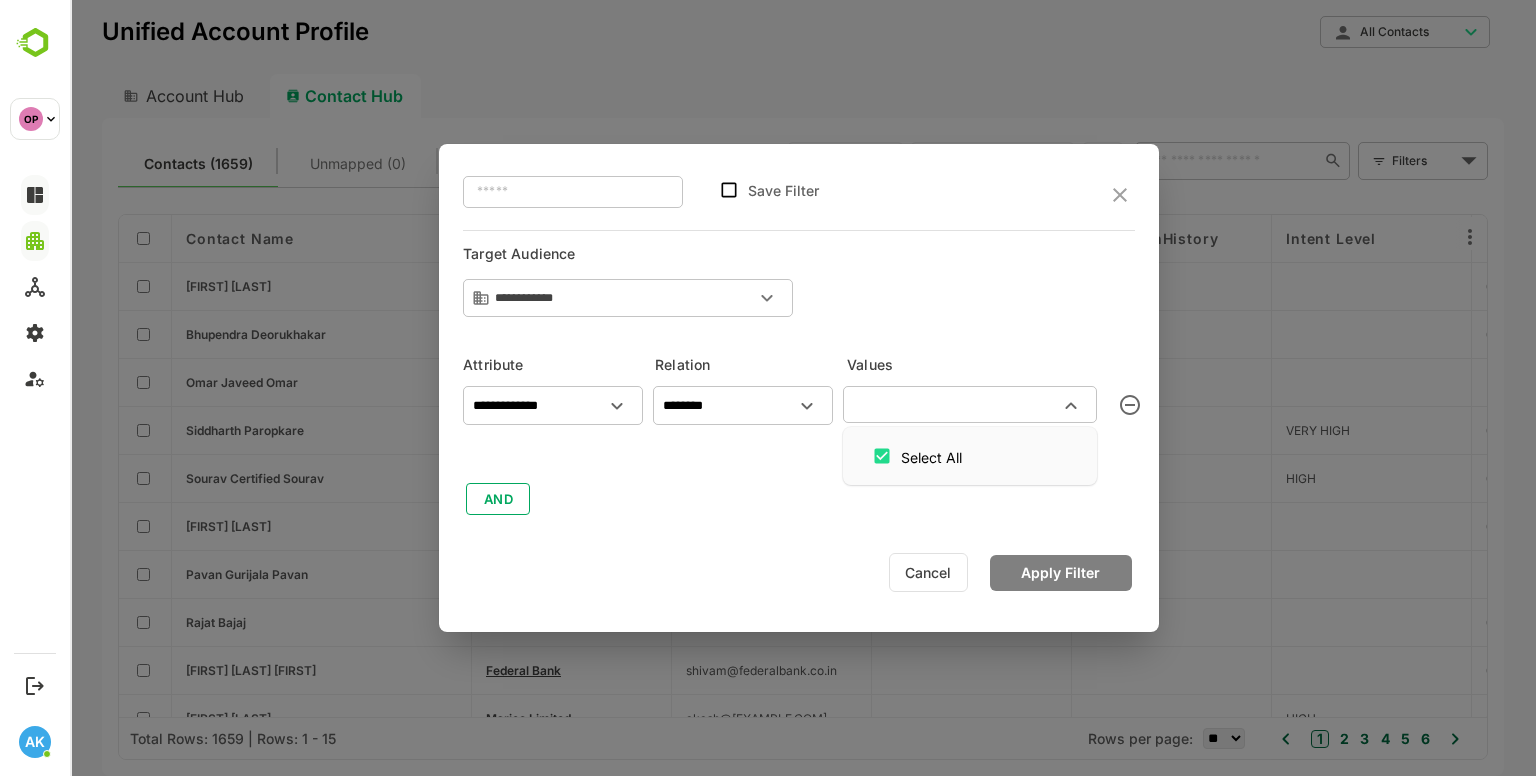 click at bounding box center [953, 404] 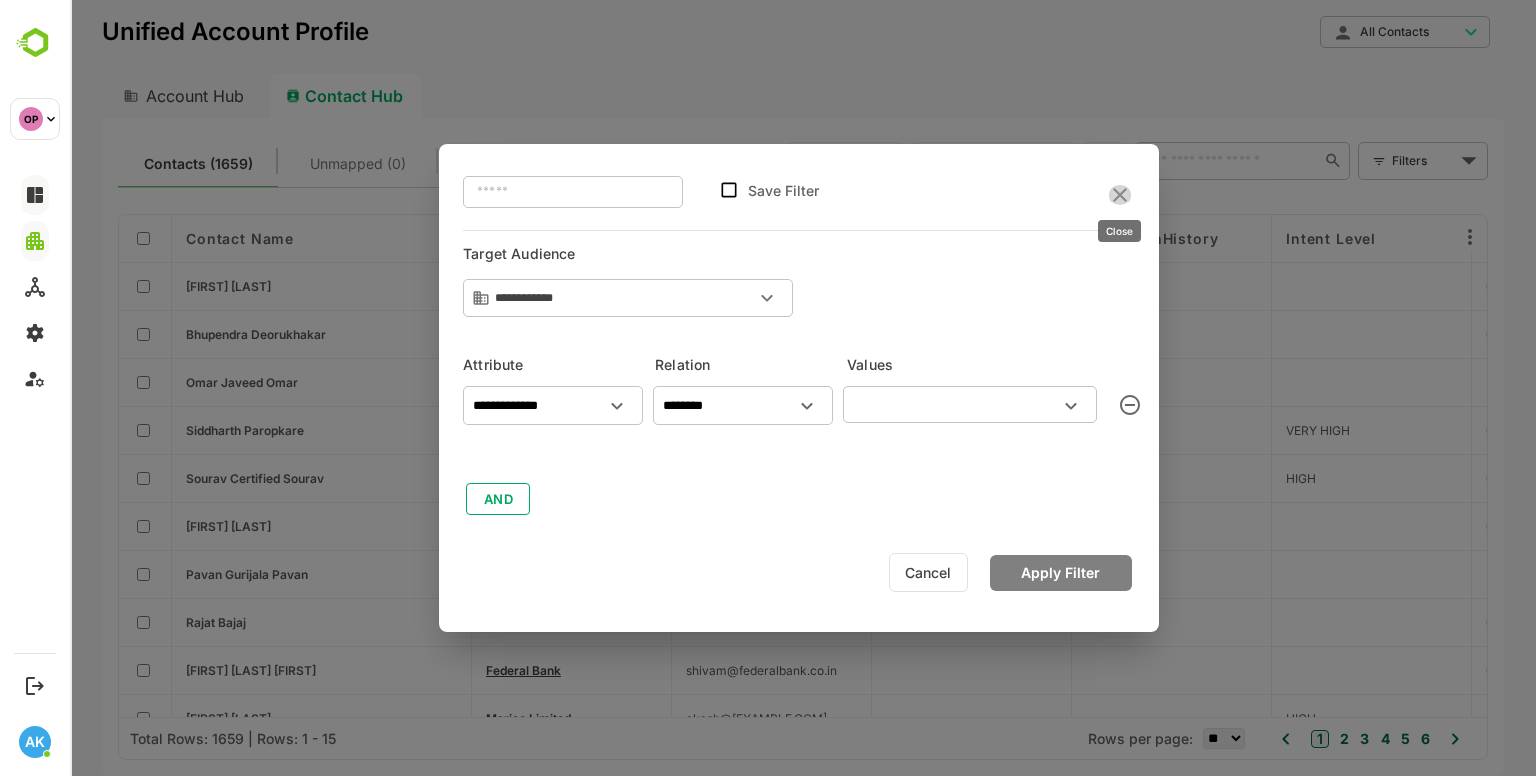 click 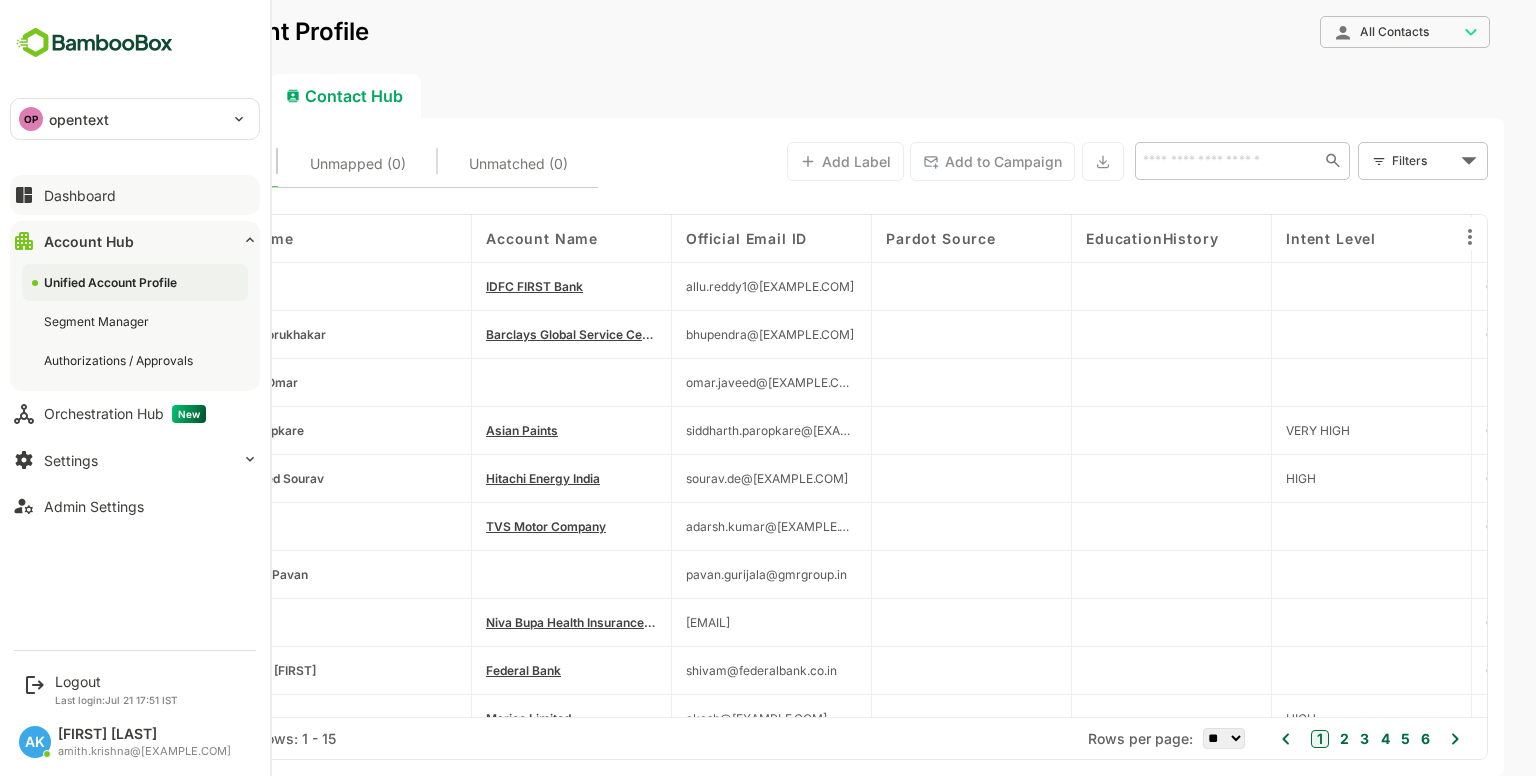 click on "Dashboard" at bounding box center (80, 195) 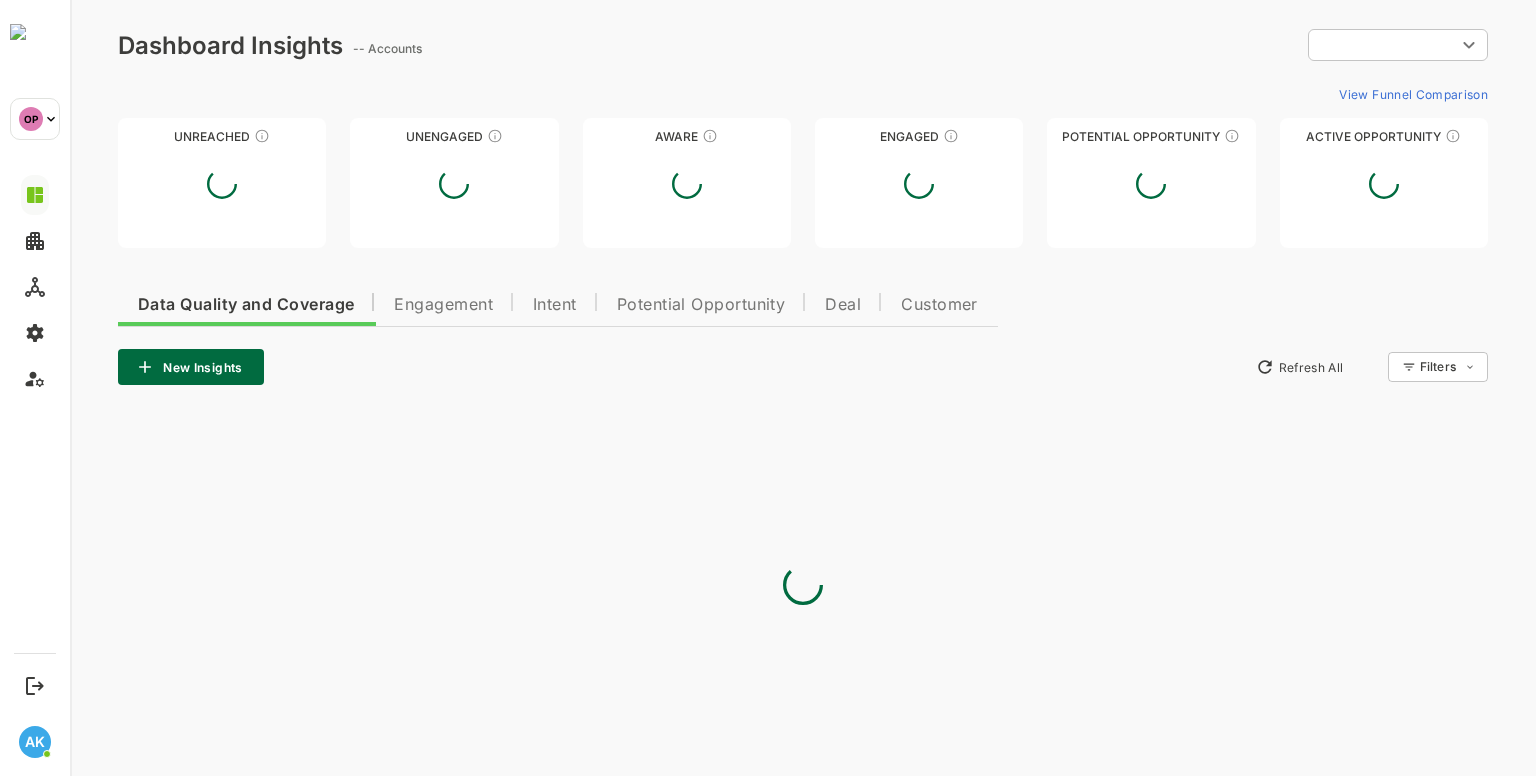 scroll, scrollTop: 0, scrollLeft: 0, axis: both 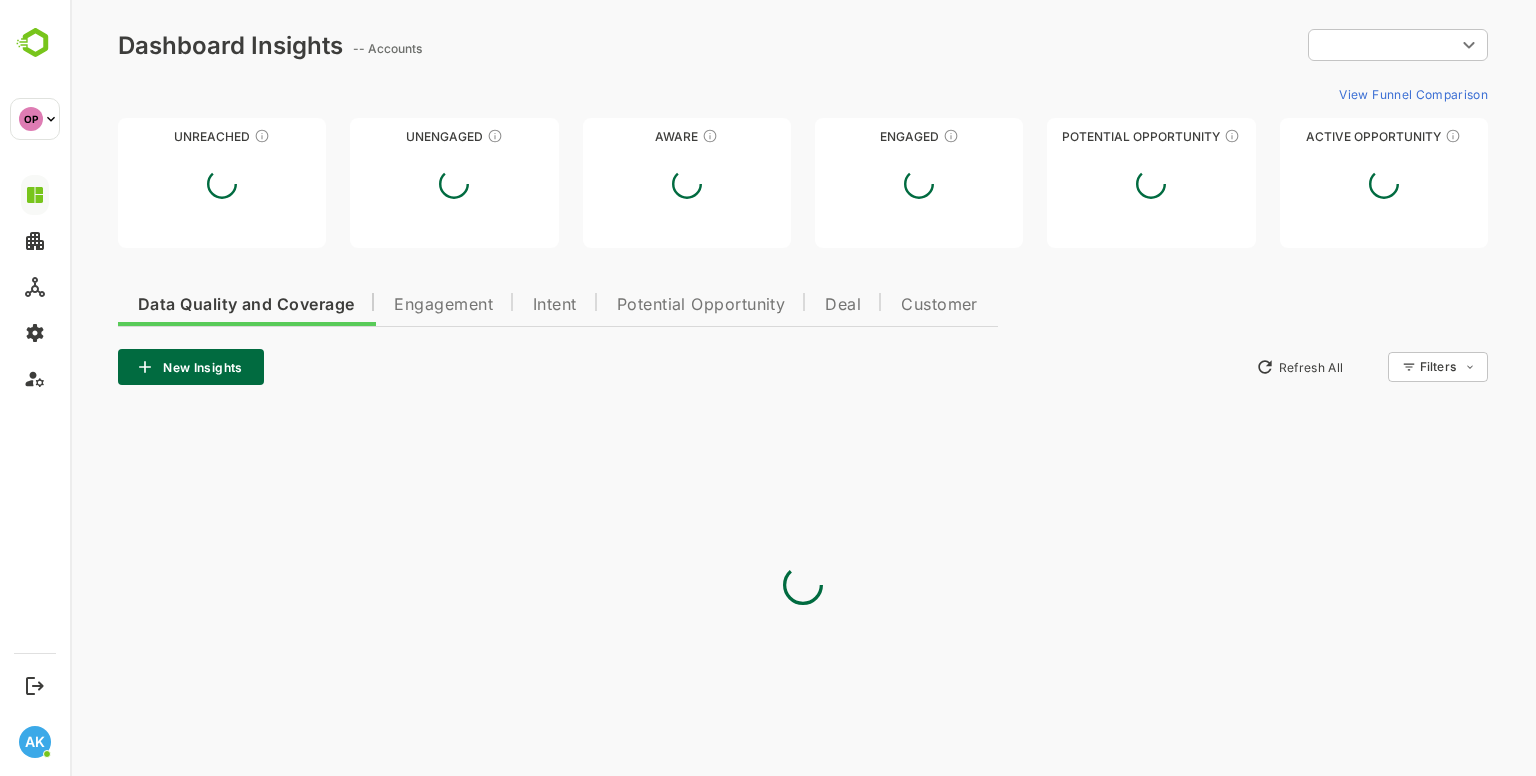 type on "**********" 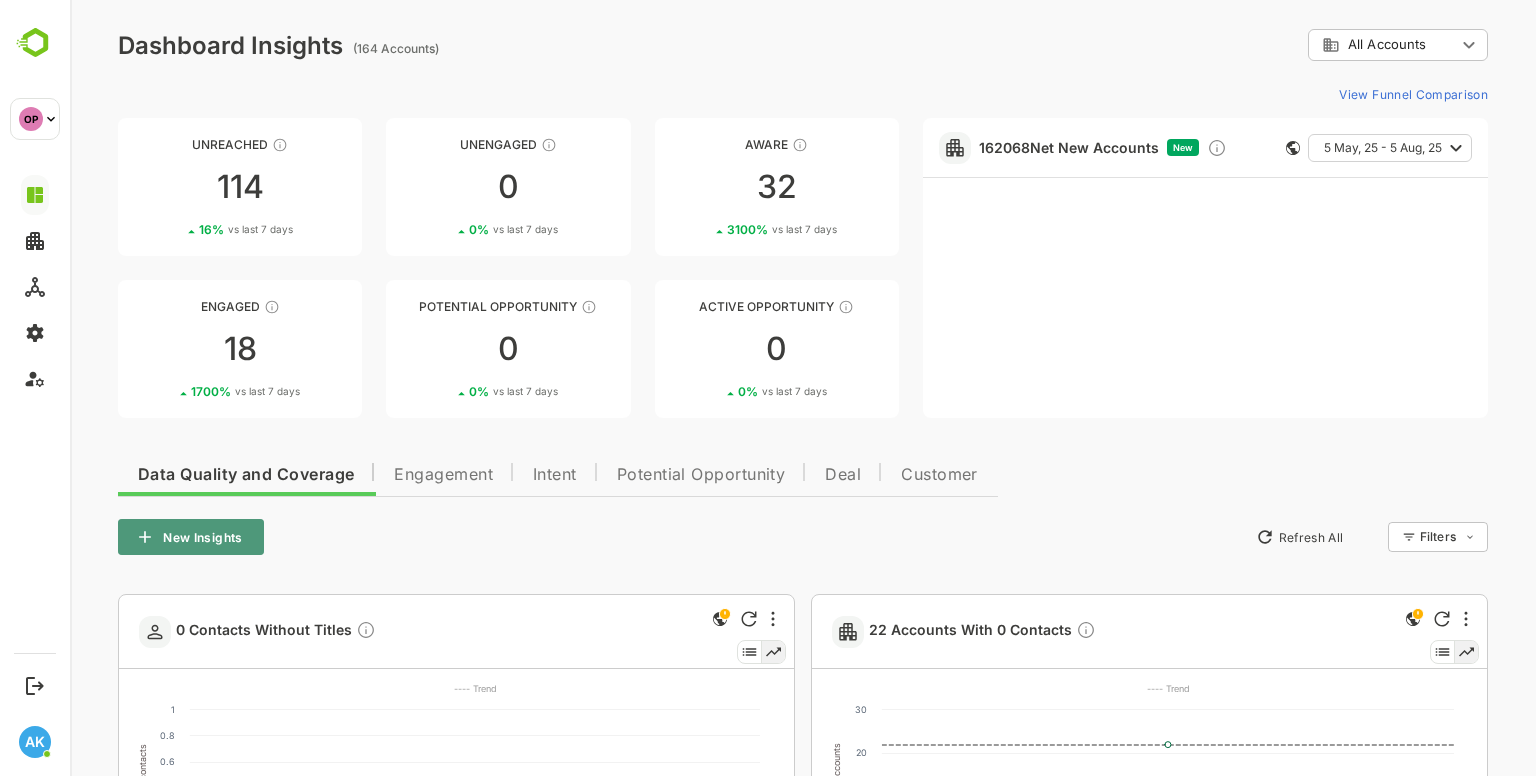 click on "New Insights" at bounding box center [191, 537] 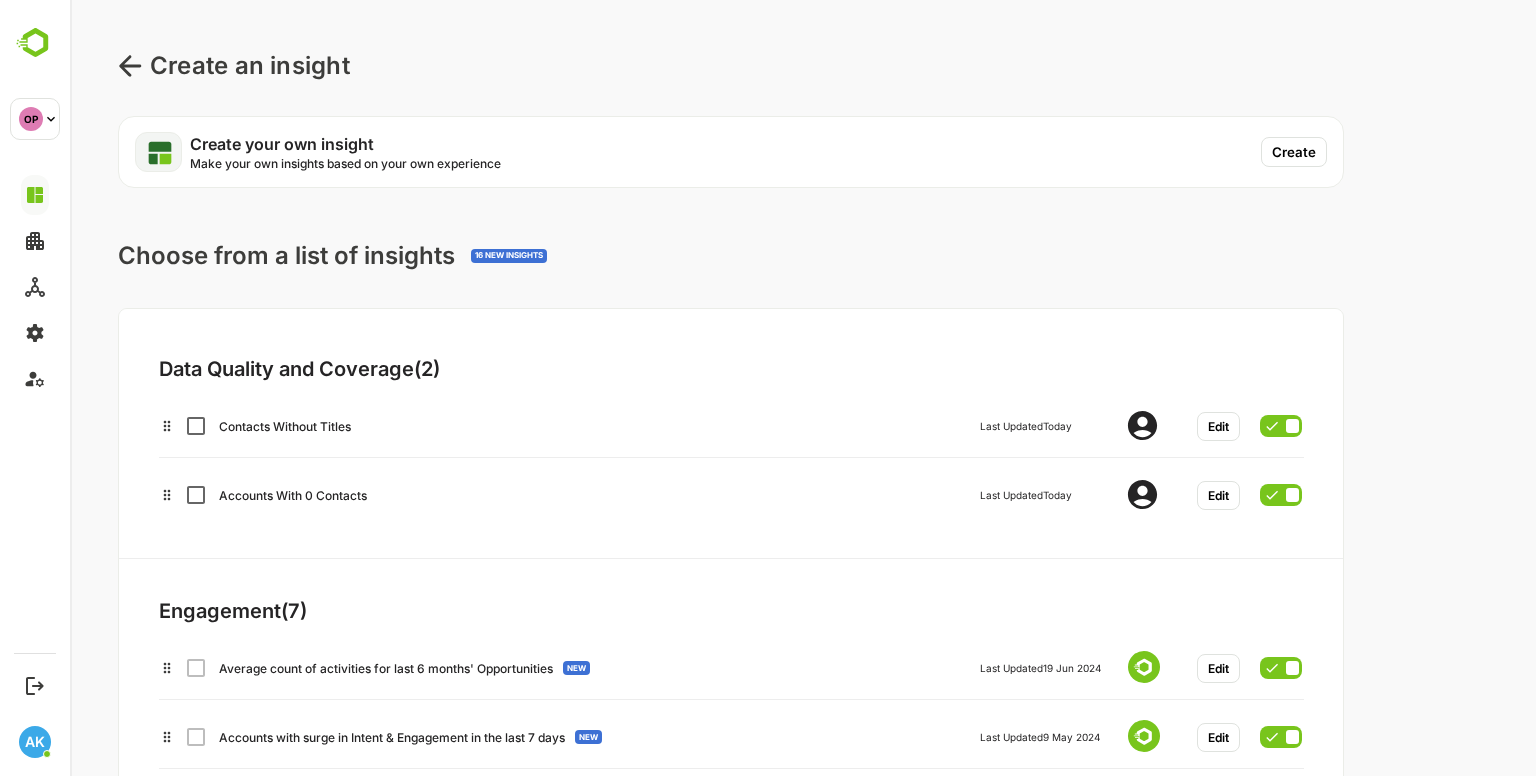 click on "Create" at bounding box center (1294, 152) 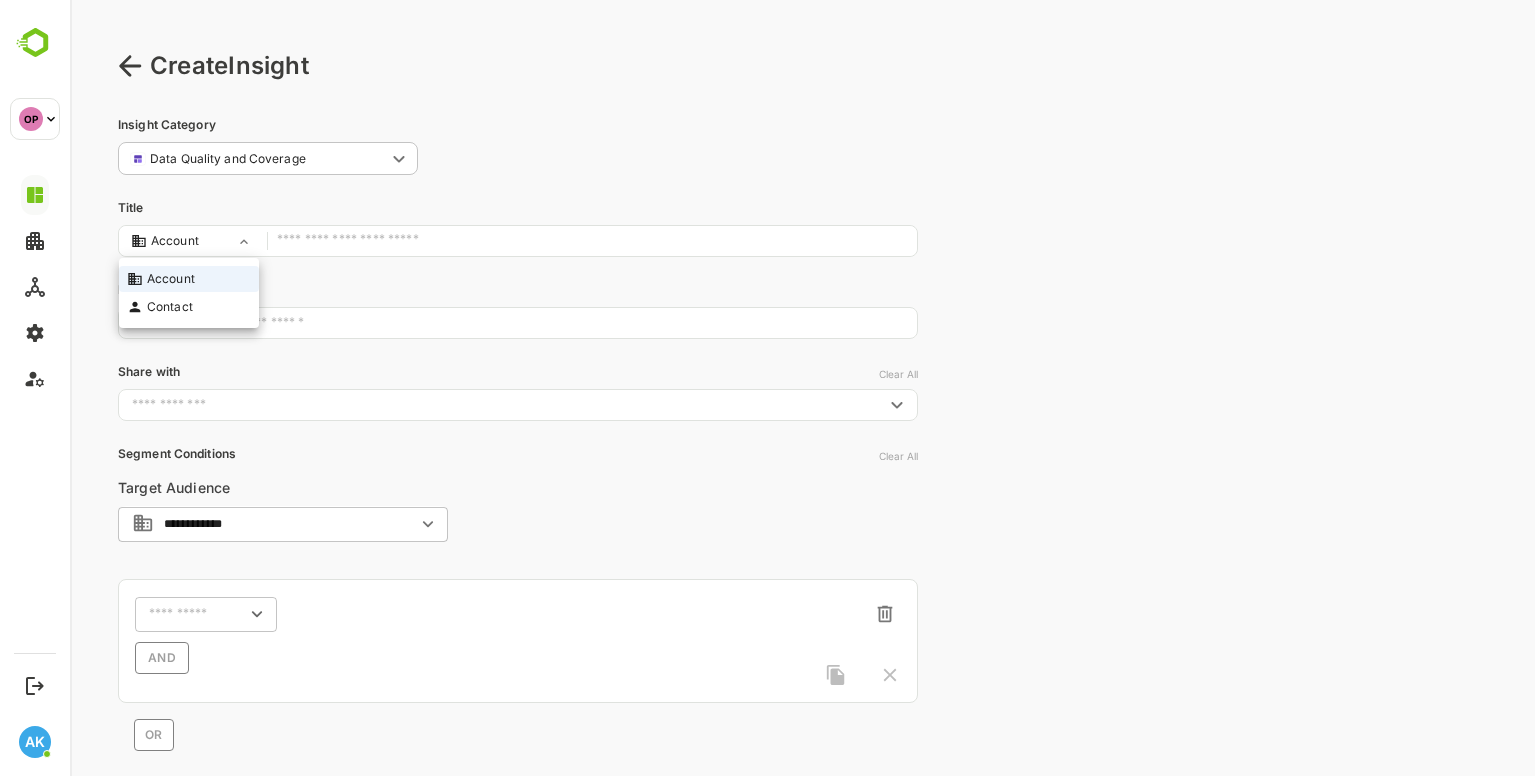 click on "**********" at bounding box center (803, 489) 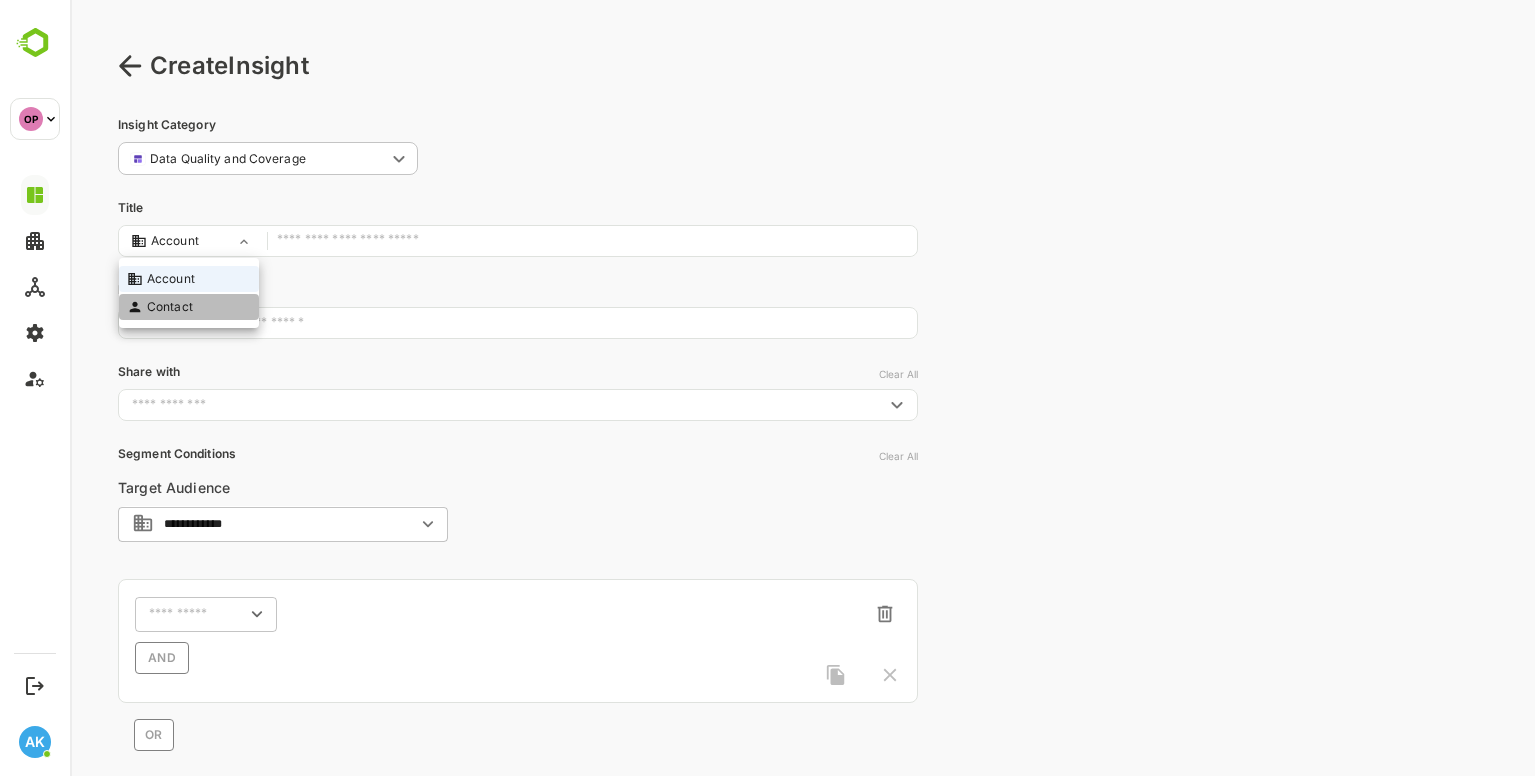 click on "Contact" at bounding box center [170, 307] 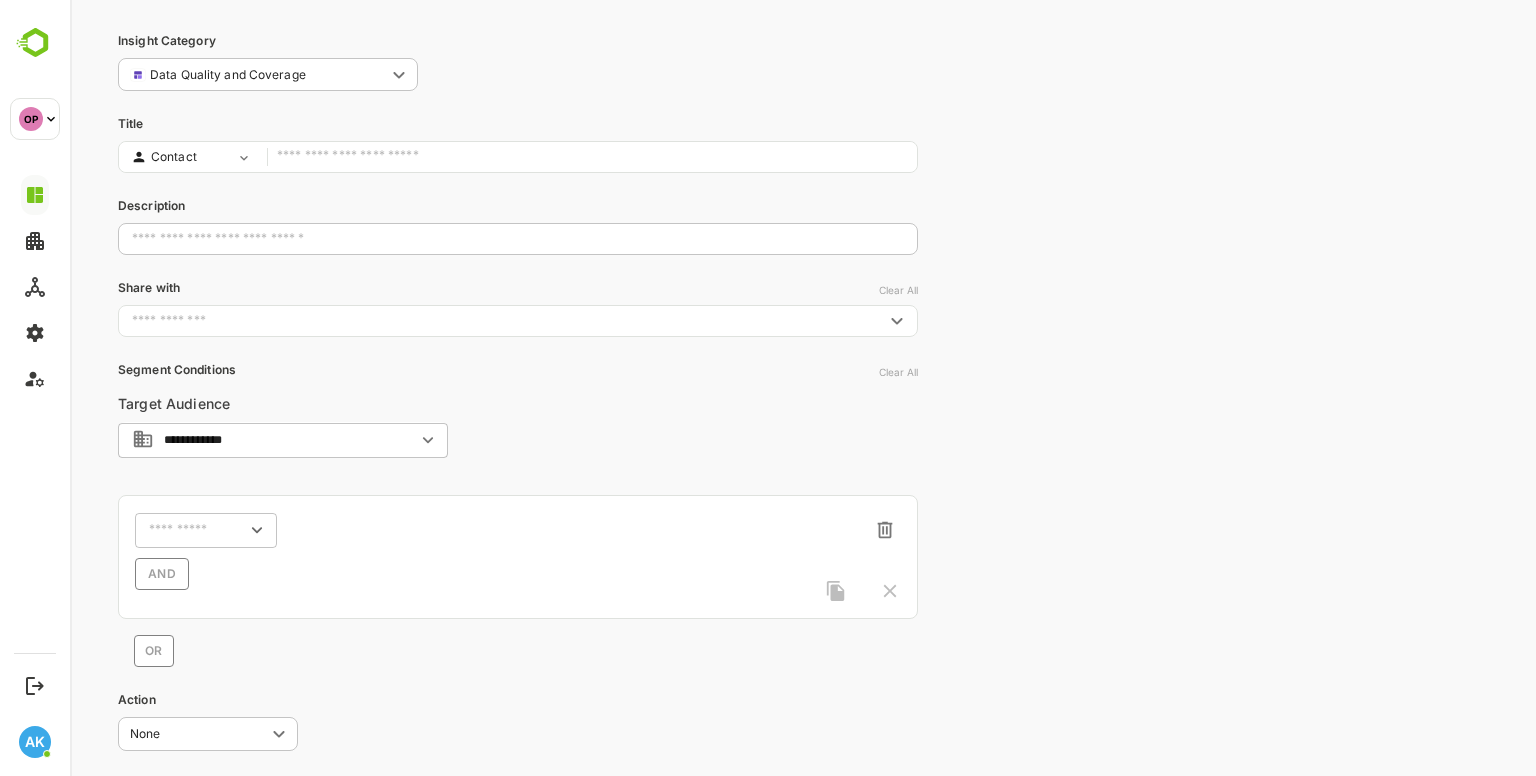 scroll, scrollTop: 86, scrollLeft: 0, axis: vertical 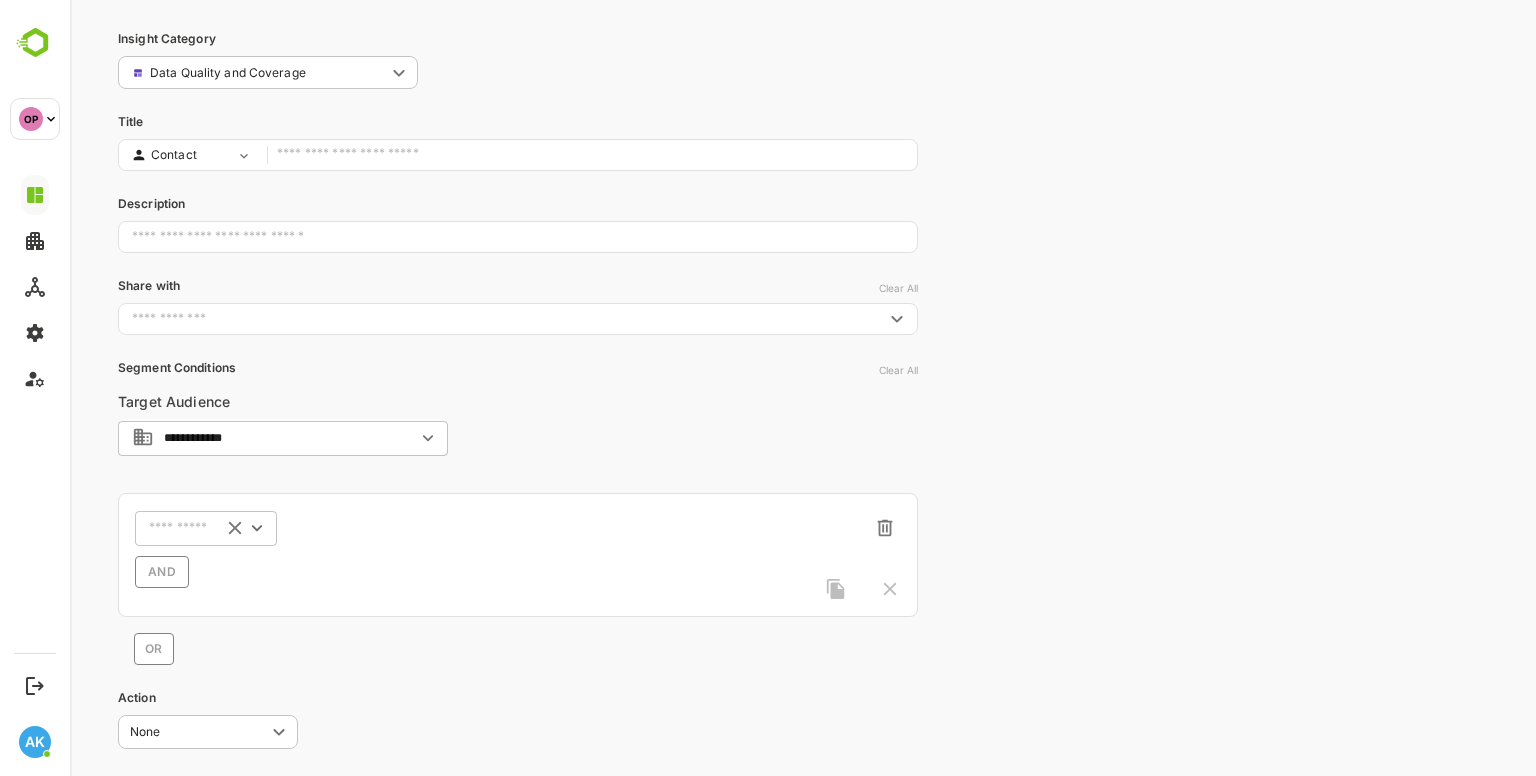 click on "​" at bounding box center [206, 528] 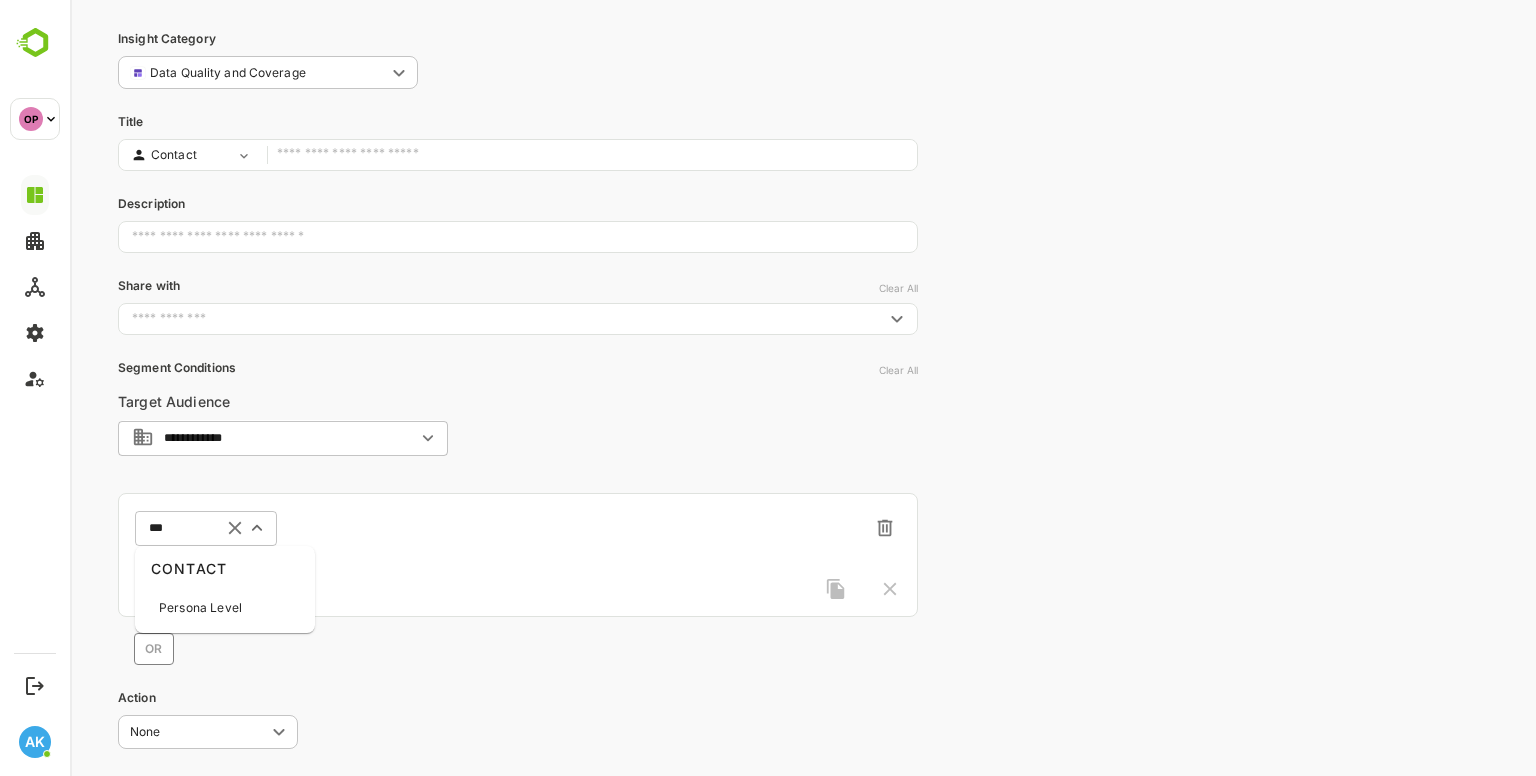 type on "****" 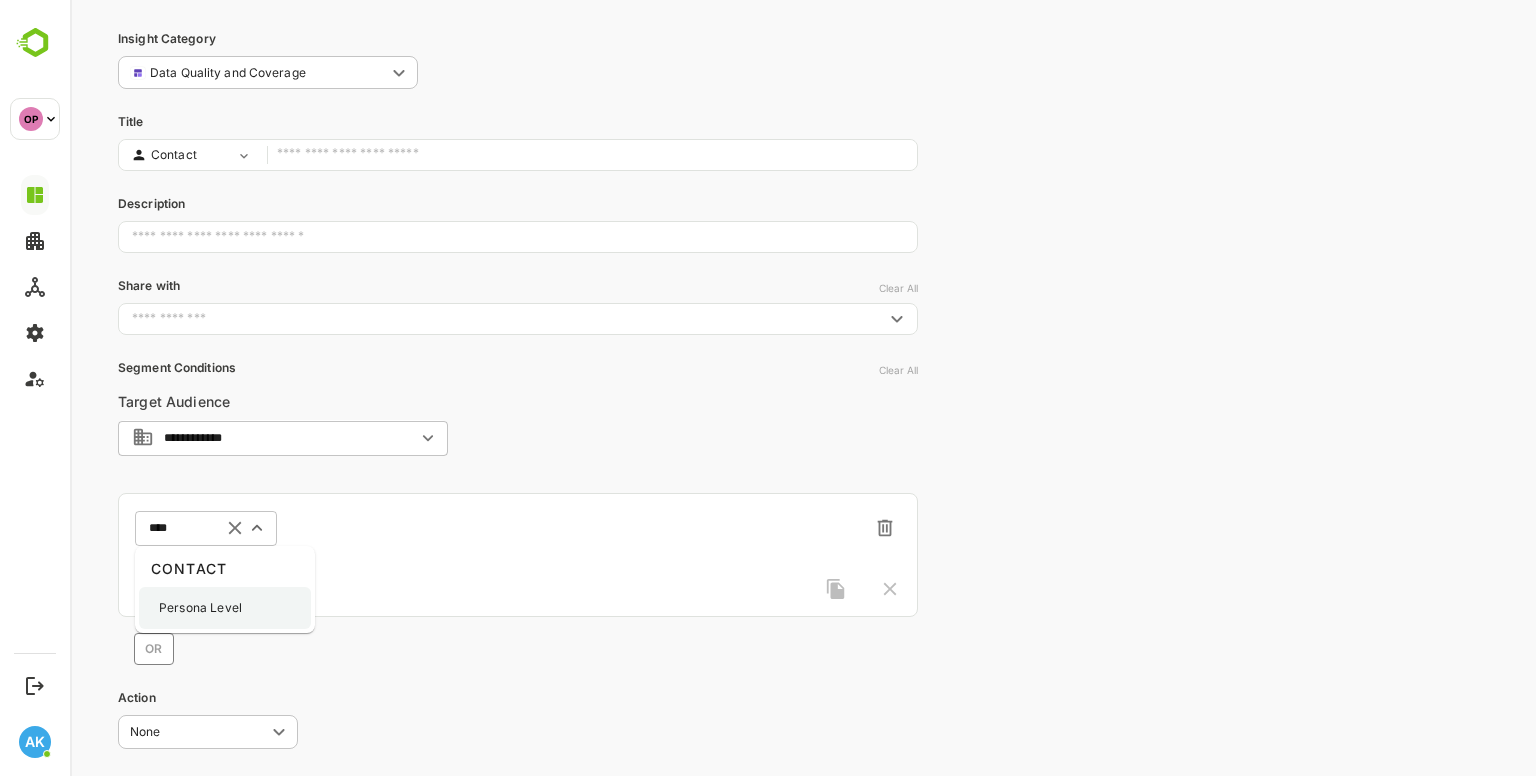 click on "Persona Level" at bounding box center (225, 608) 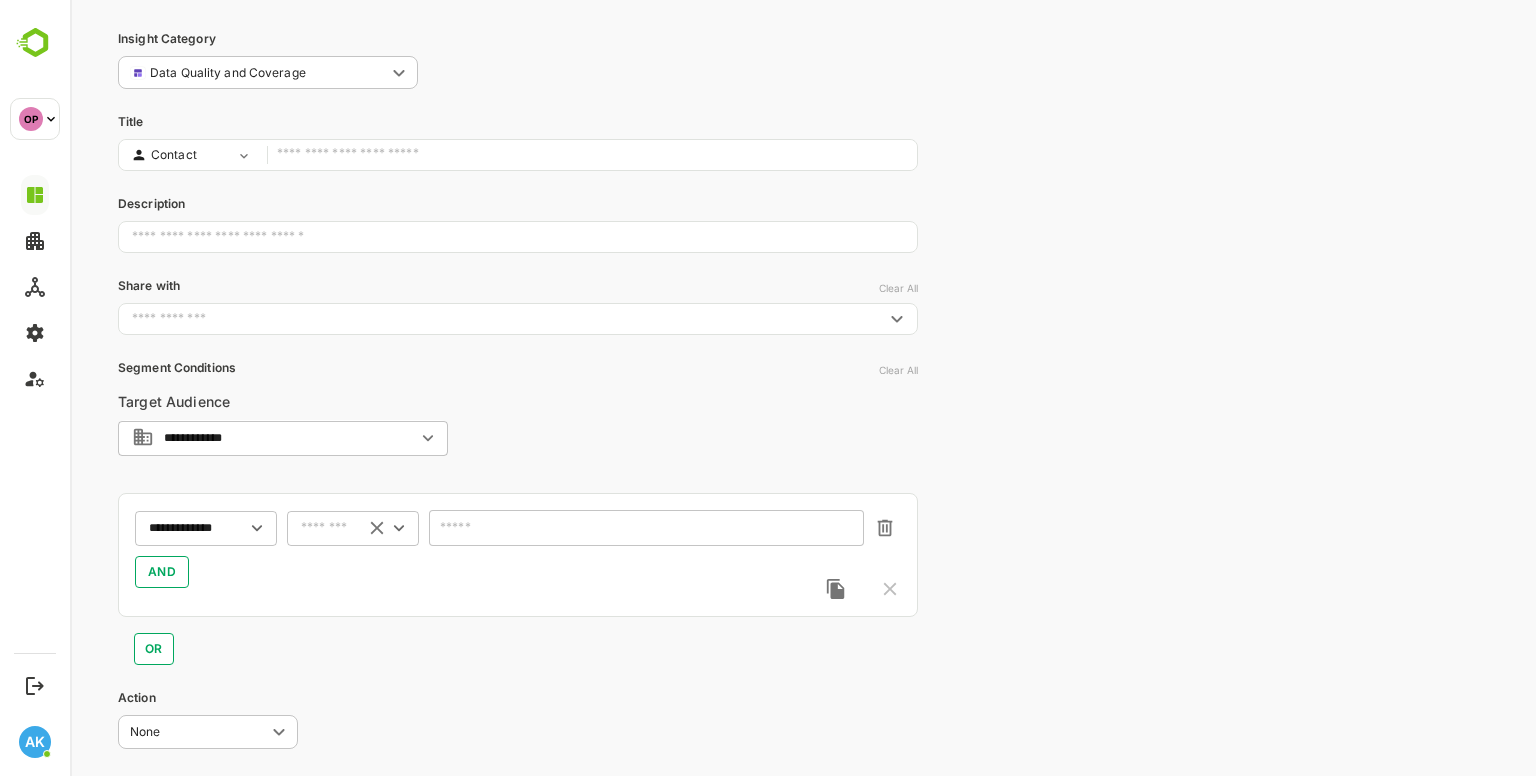 click on "​" at bounding box center [353, 528] 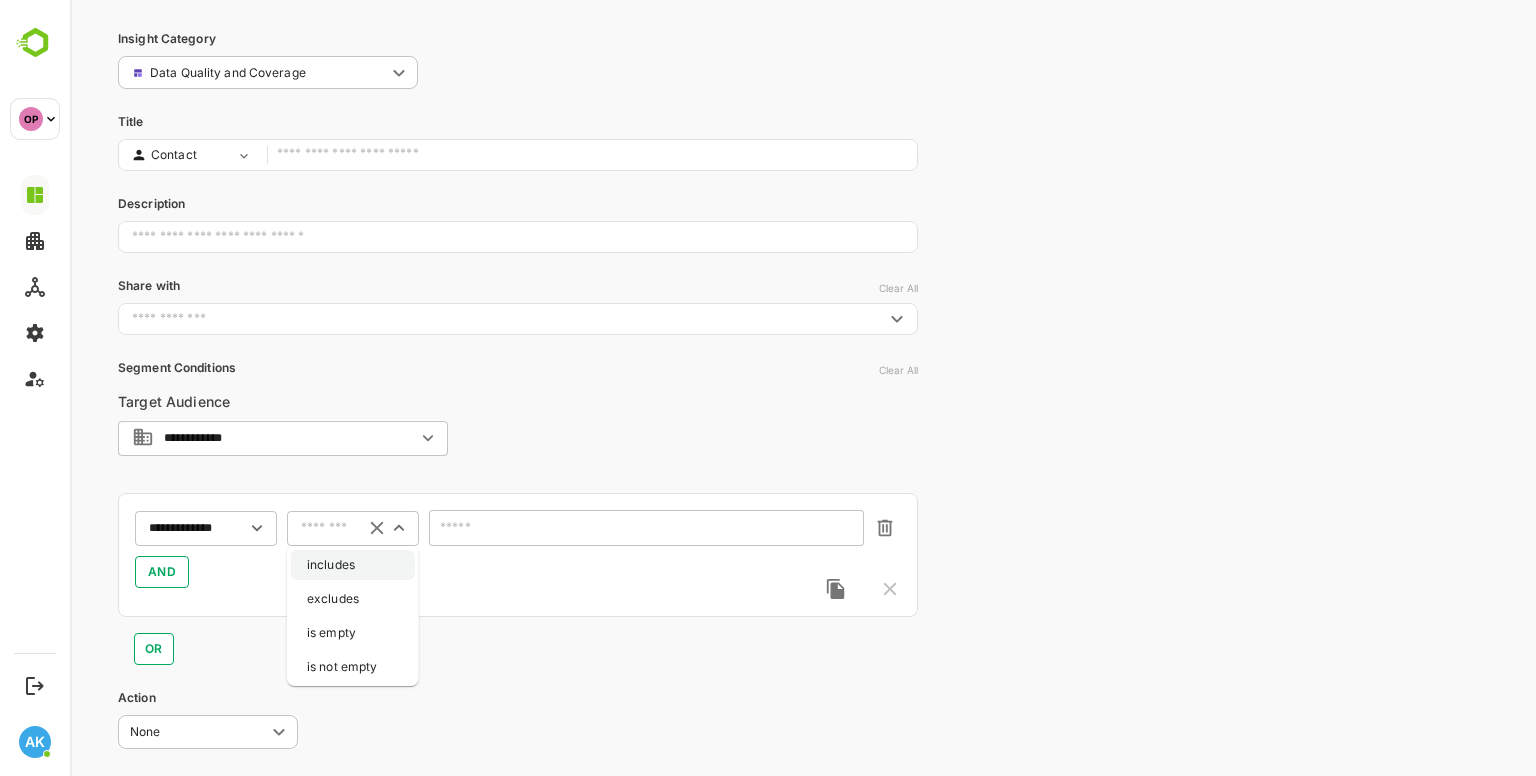 click on "includes" at bounding box center [353, 565] 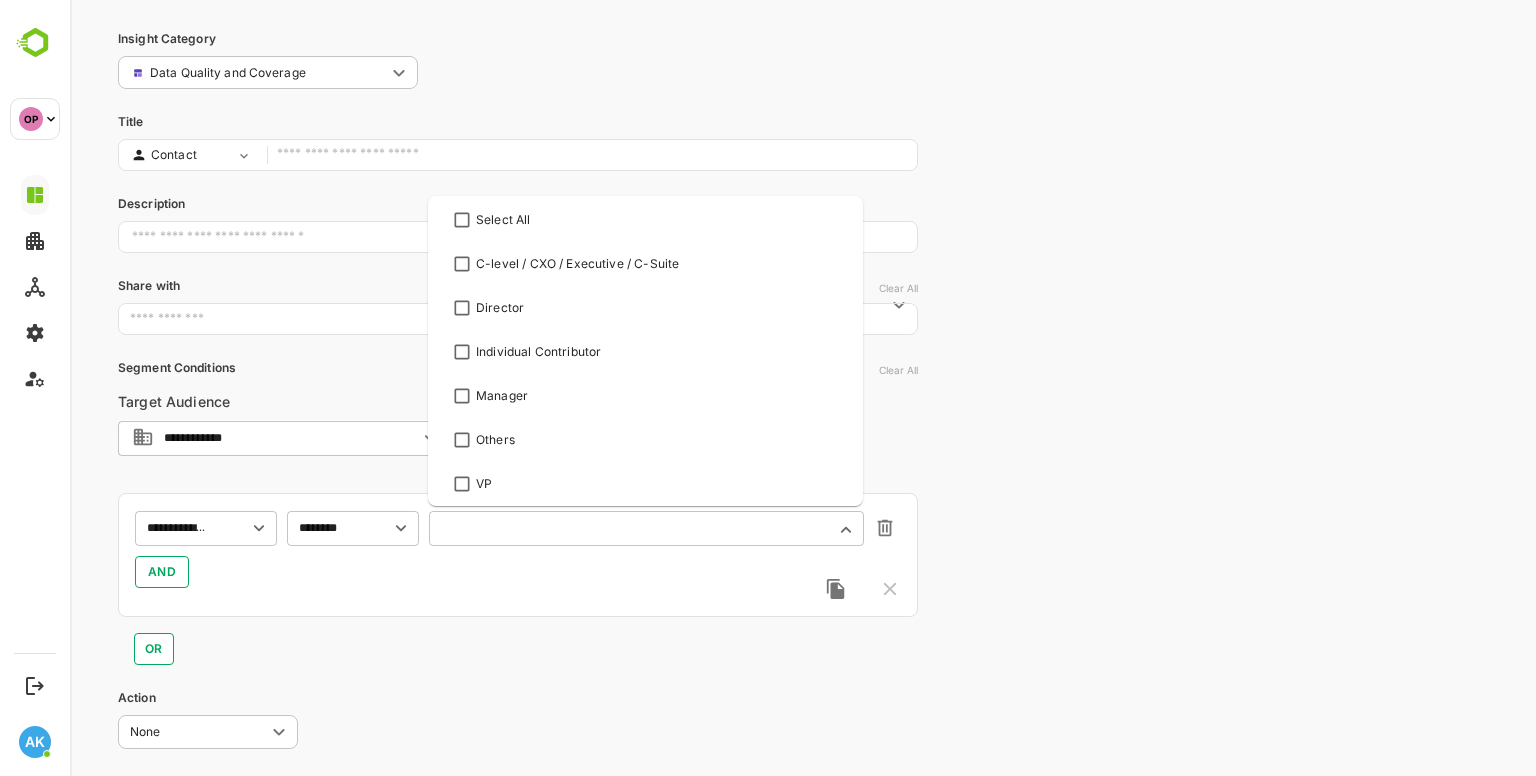 click at bounding box center [634, 528] 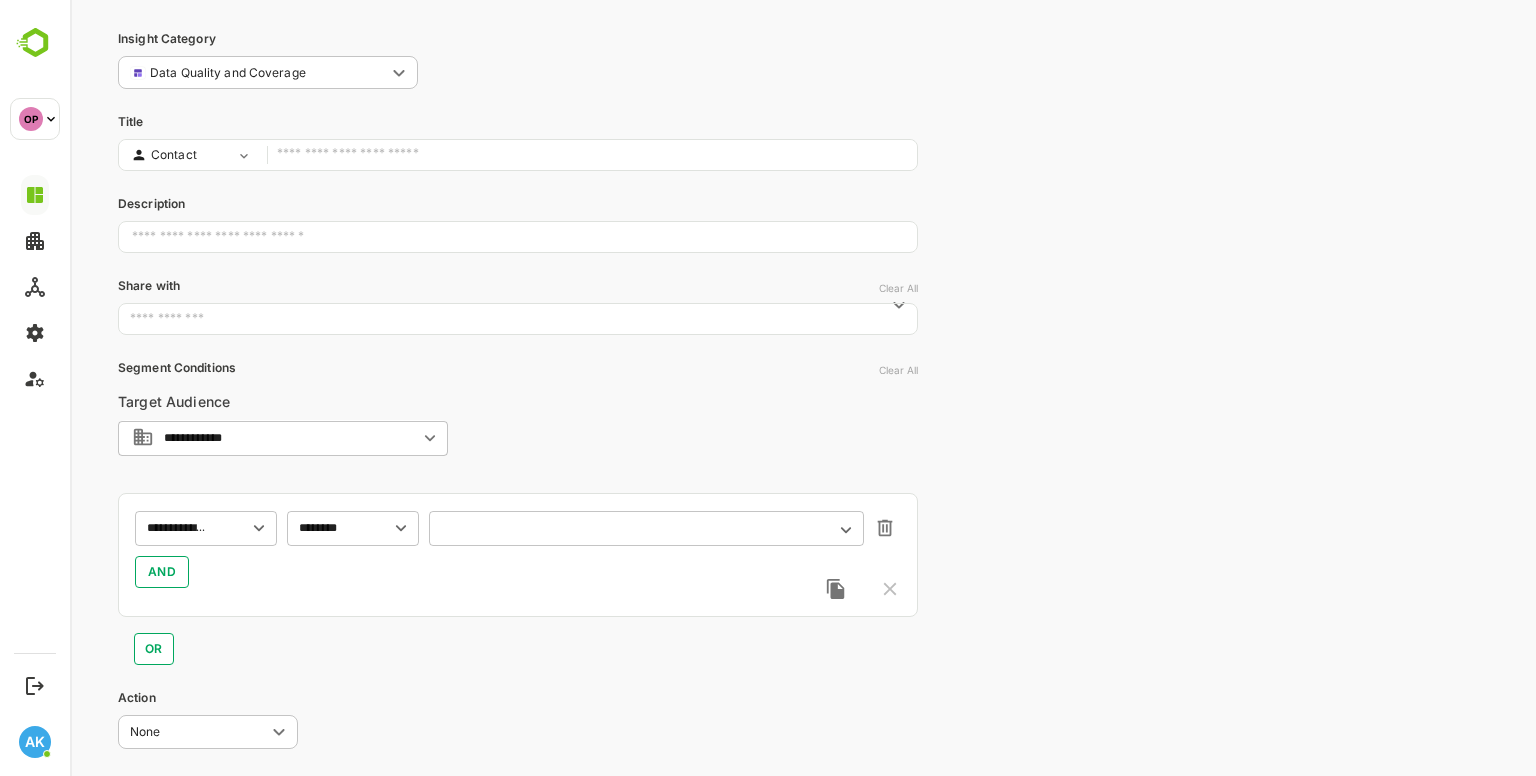 scroll, scrollTop: 0, scrollLeft: 0, axis: both 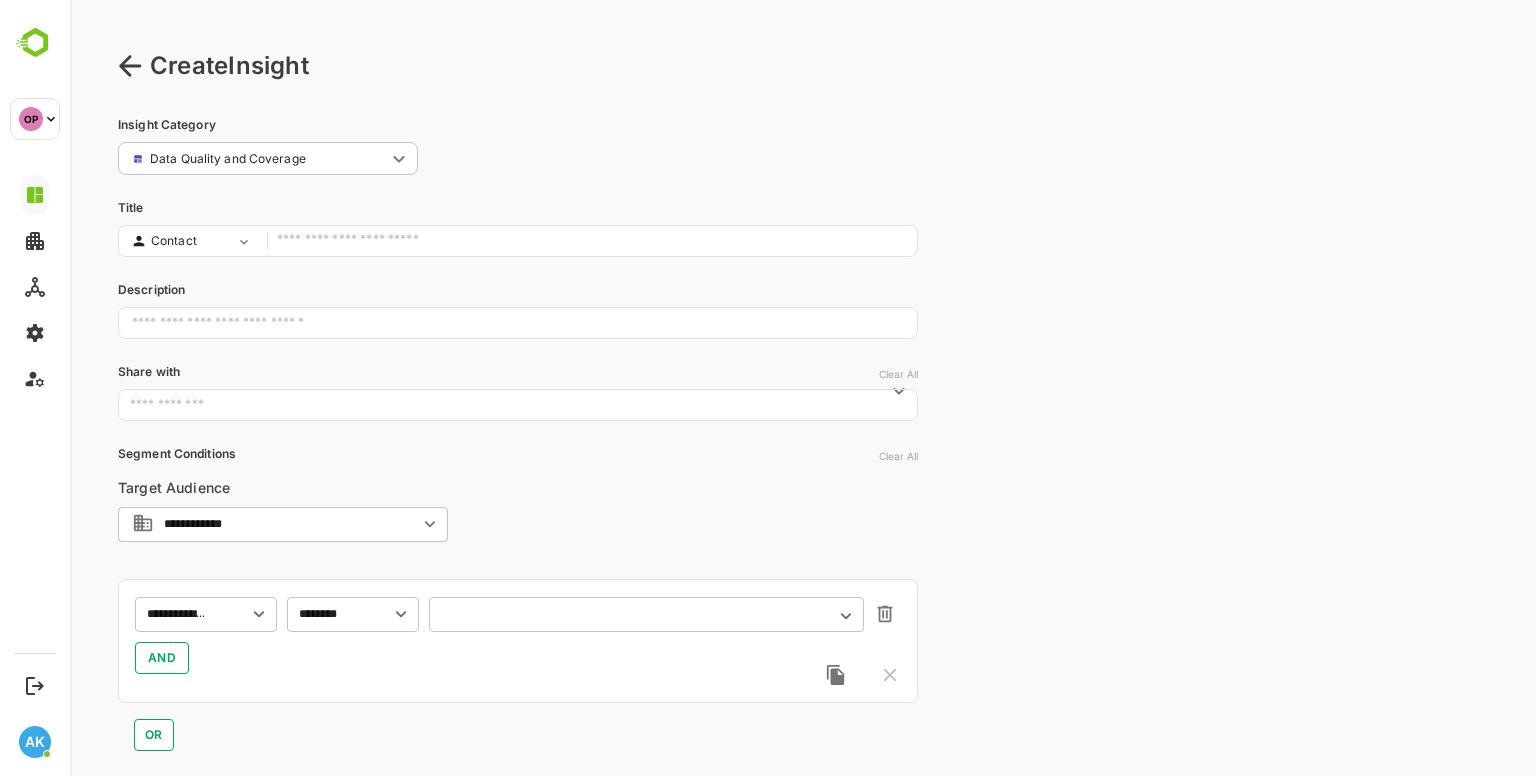 click 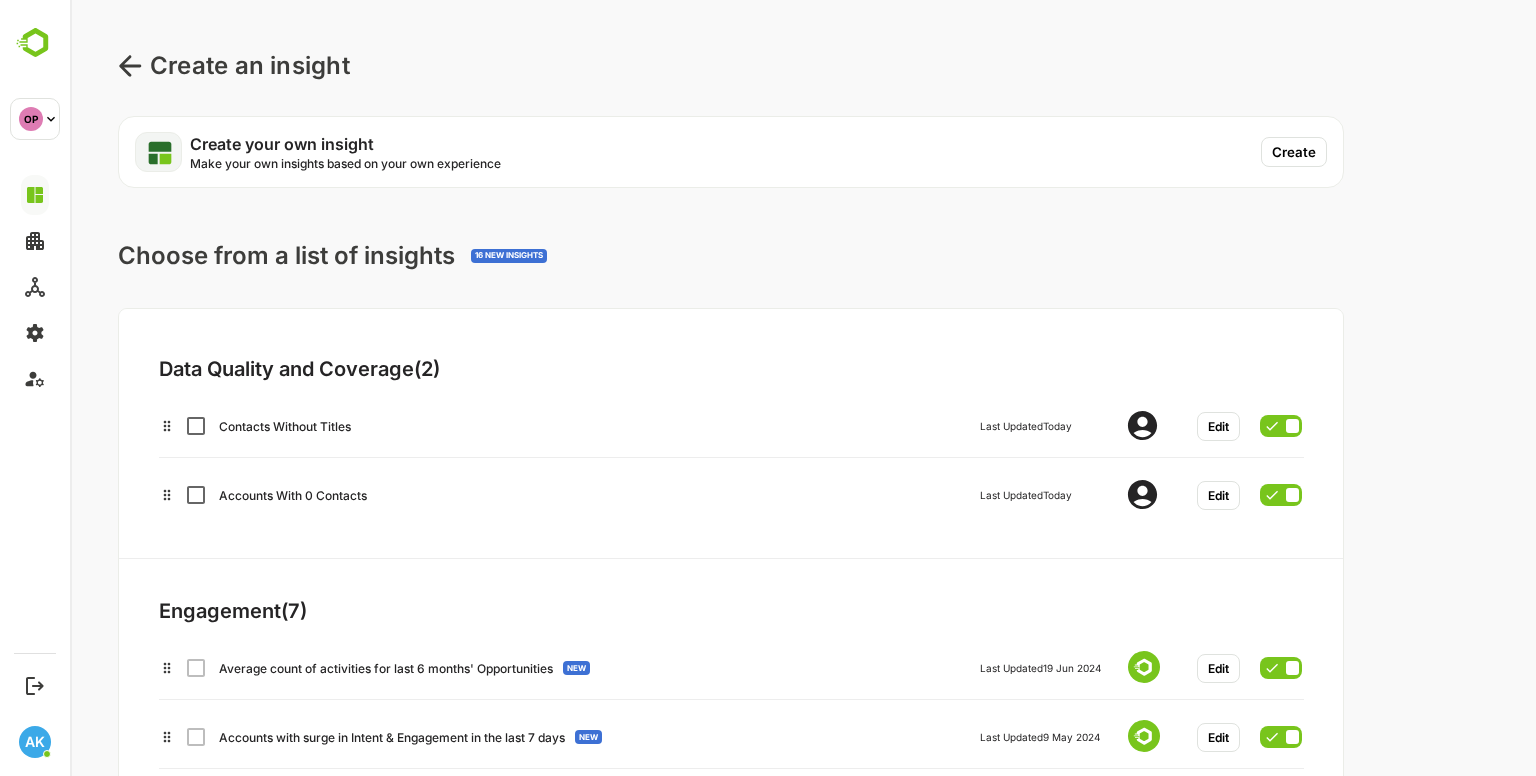 click on "Create" at bounding box center (1294, 152) 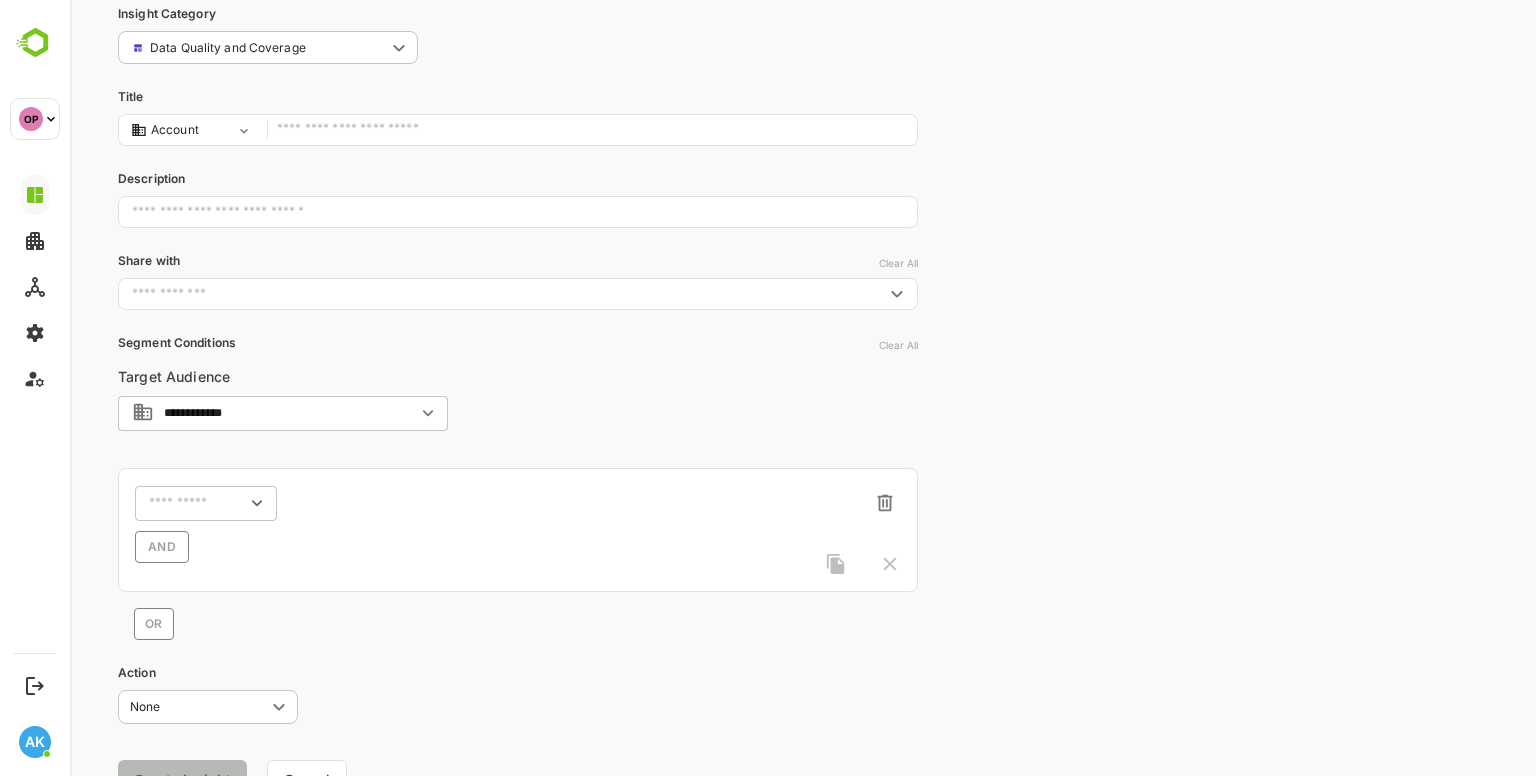 scroll, scrollTop: 112, scrollLeft: 0, axis: vertical 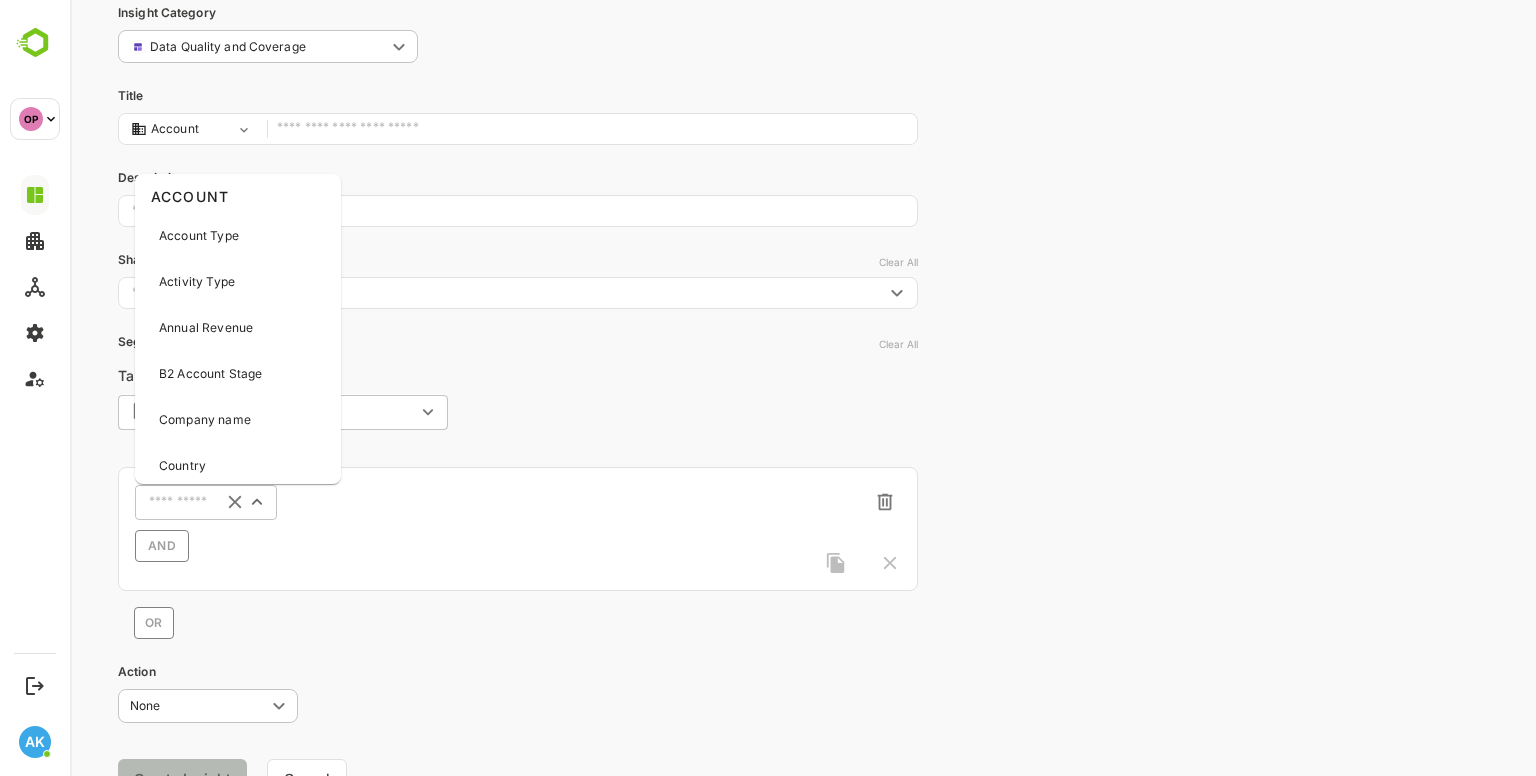 click at bounding box center (180, 502) 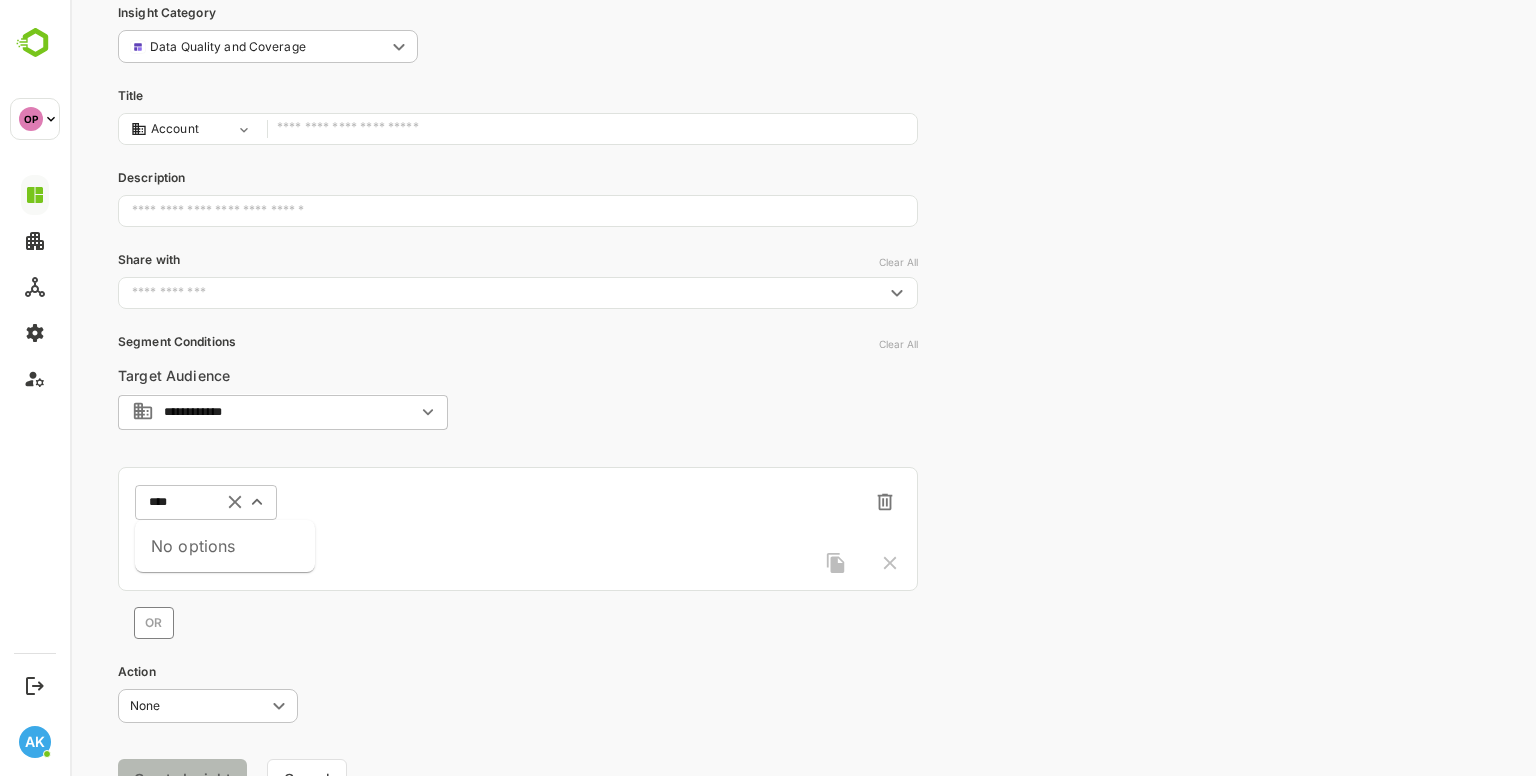 type on "*****" 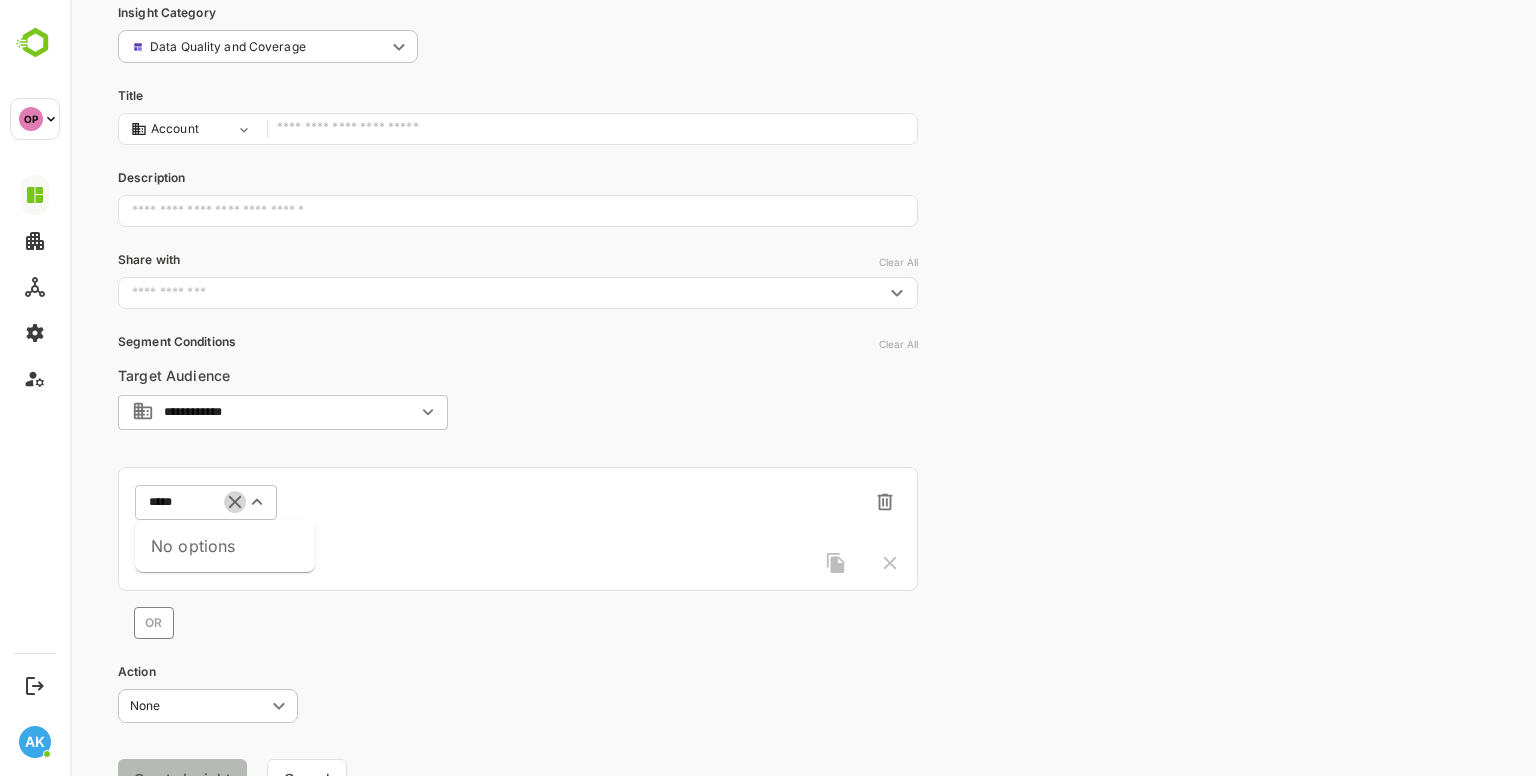 click 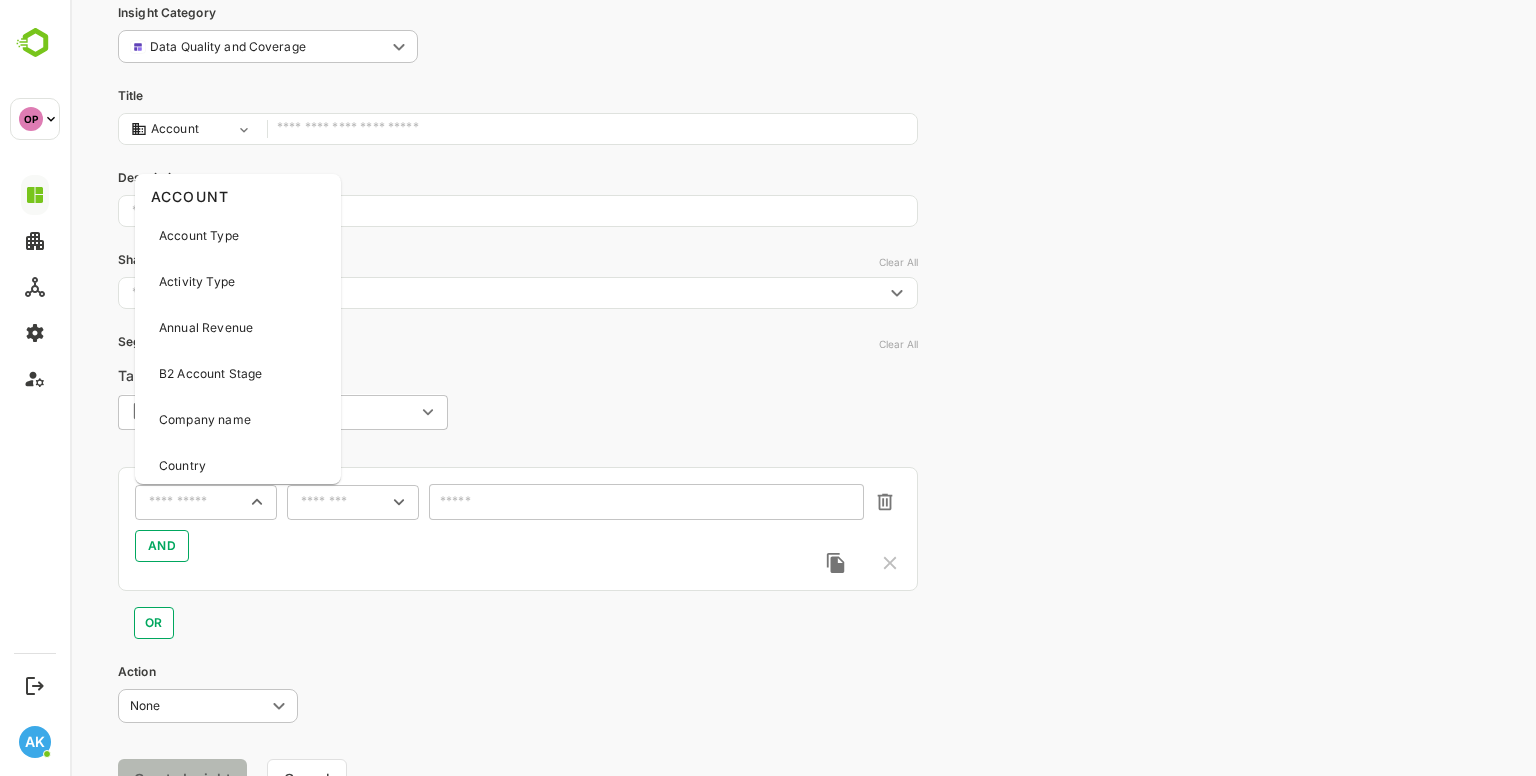 click at bounding box center [193, 502] 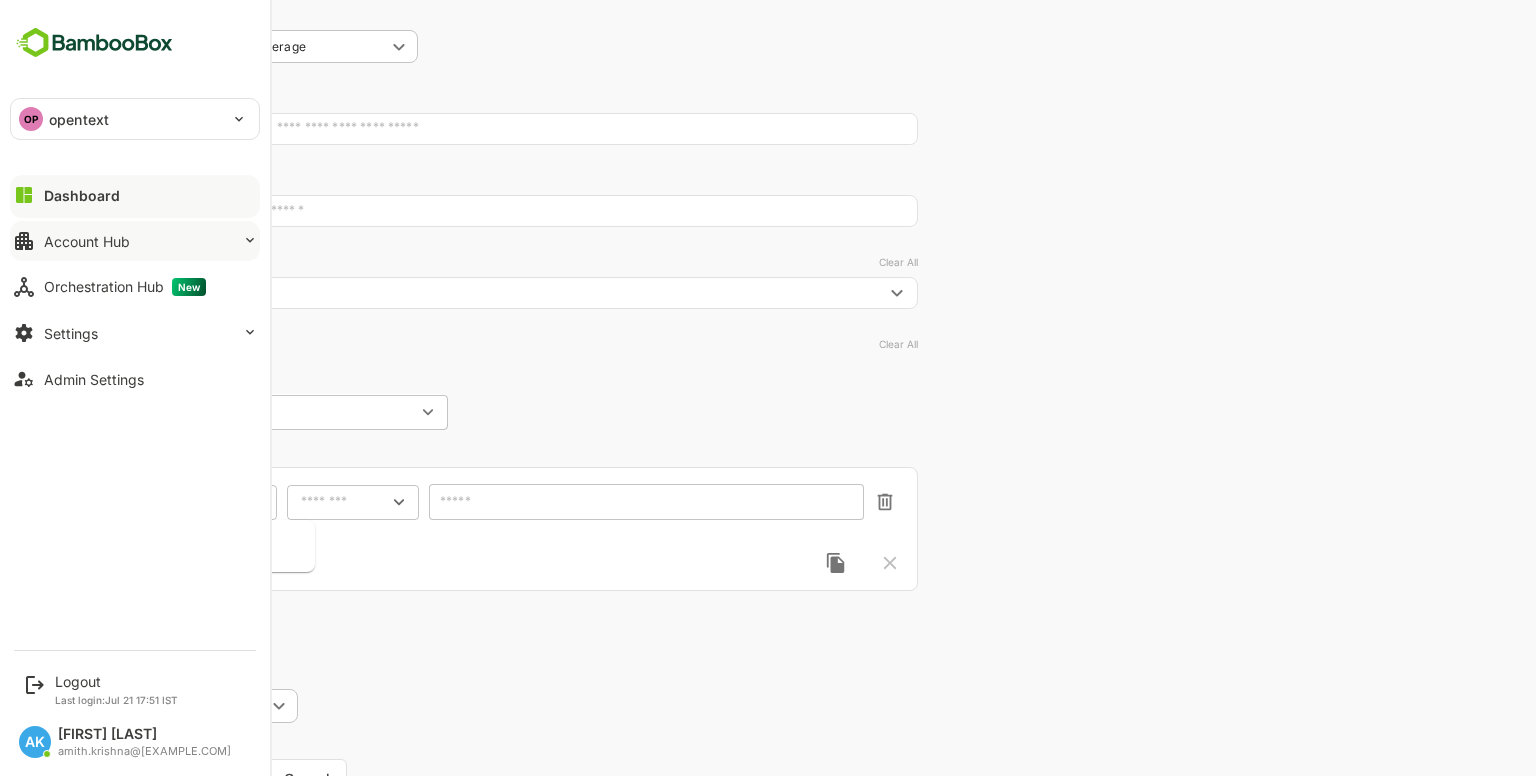 type on "***" 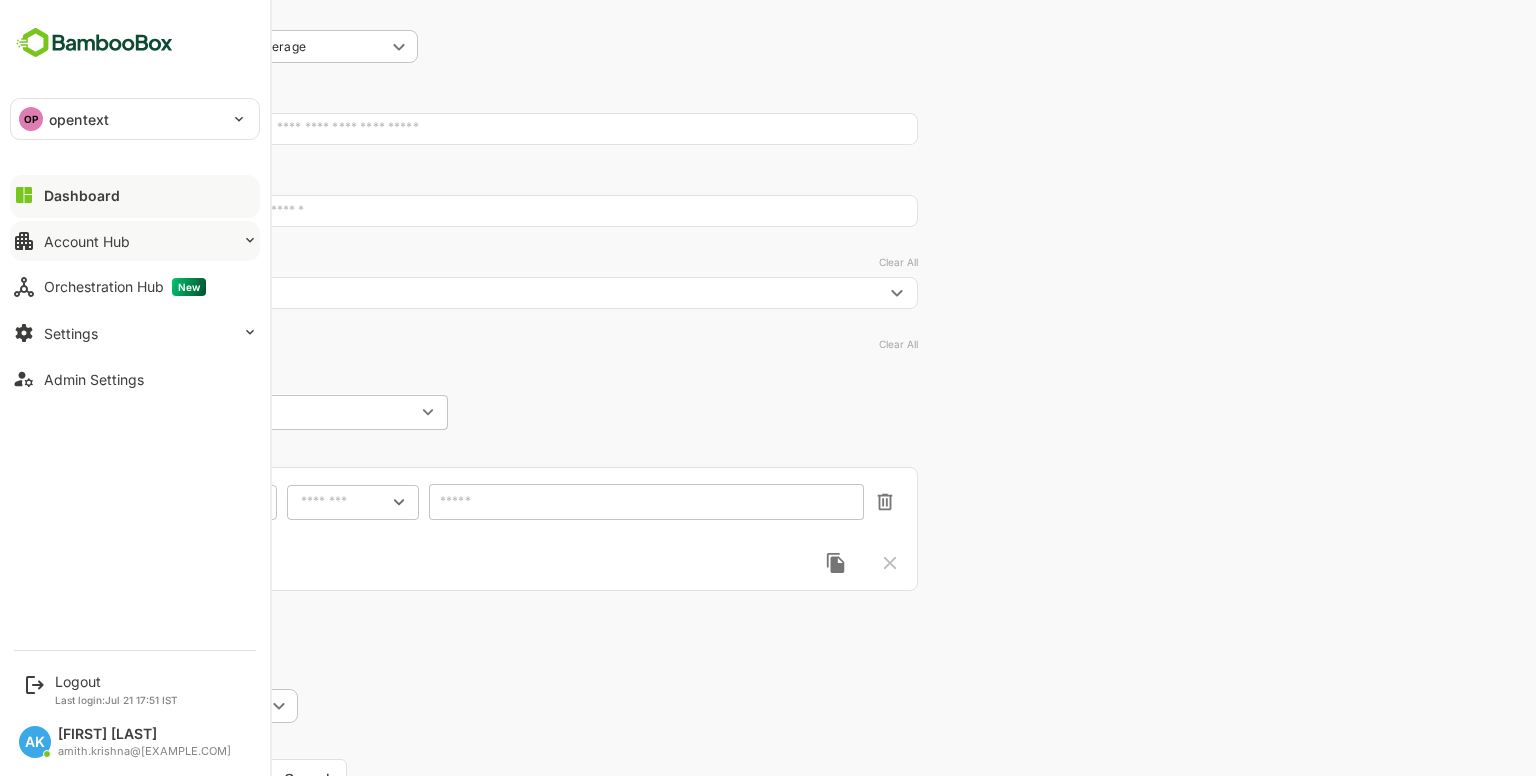 click on "Account Hub" at bounding box center [135, 241] 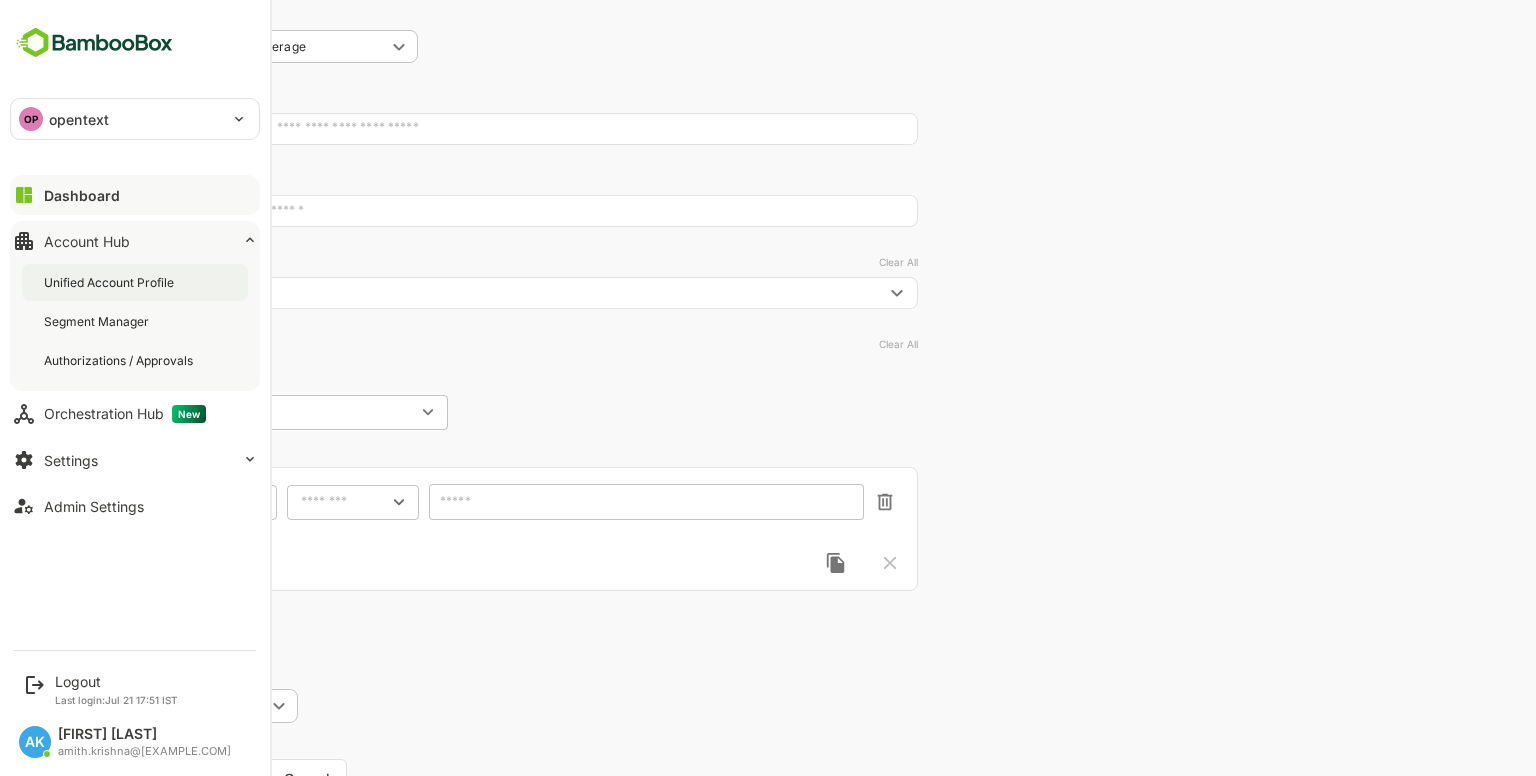 click on "Unified Account Profile" at bounding box center [135, 282] 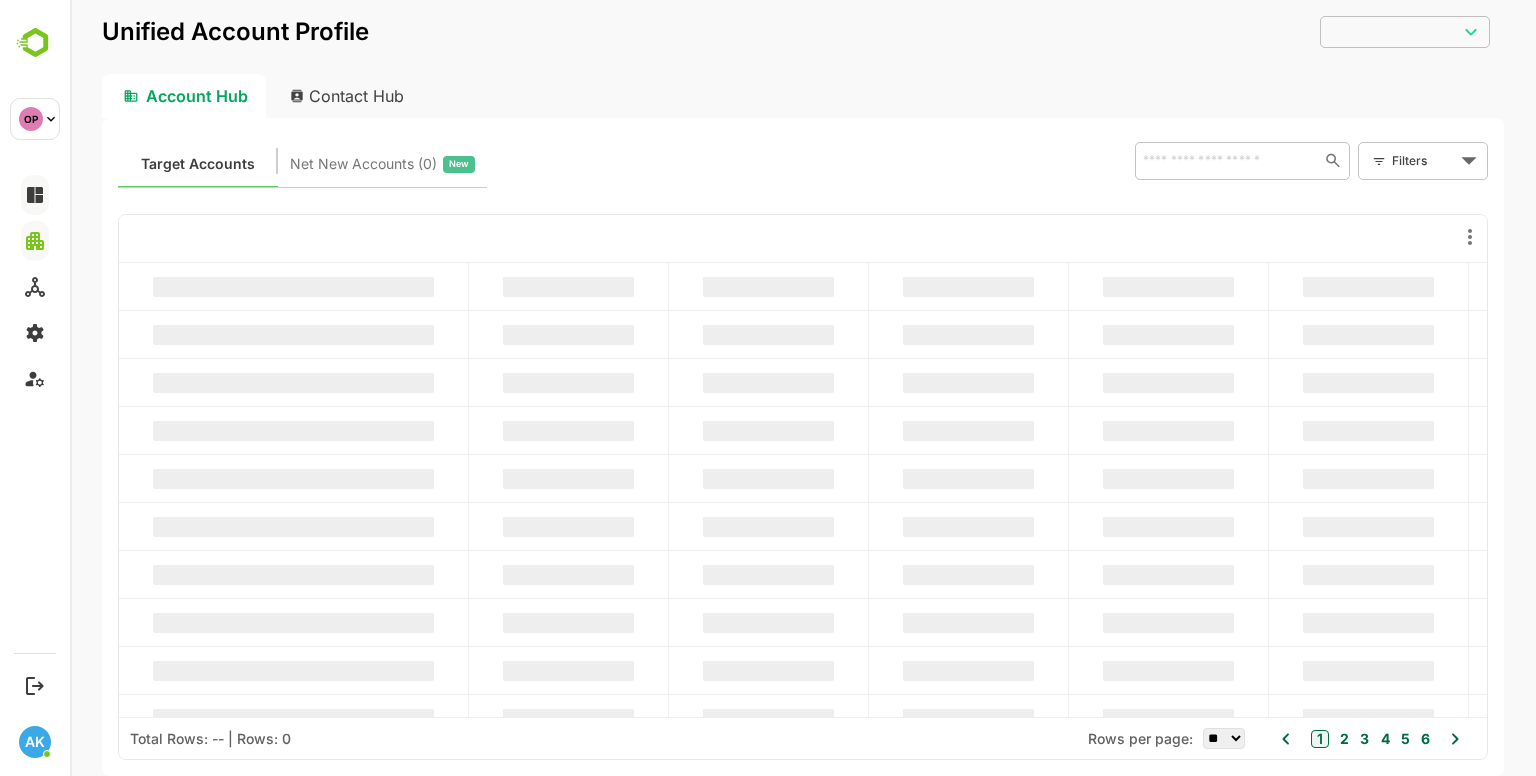 scroll, scrollTop: 0, scrollLeft: 0, axis: both 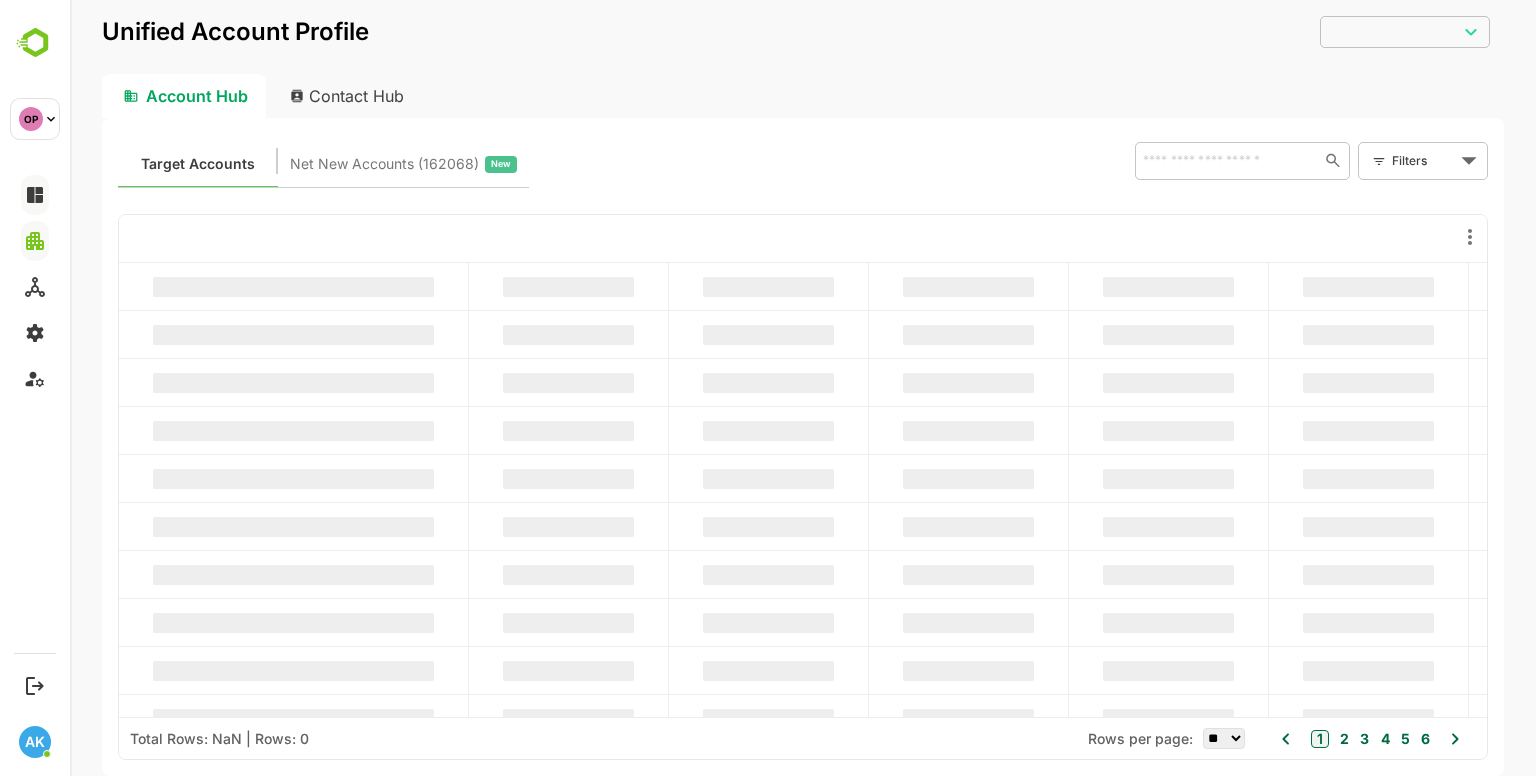 type on "**********" 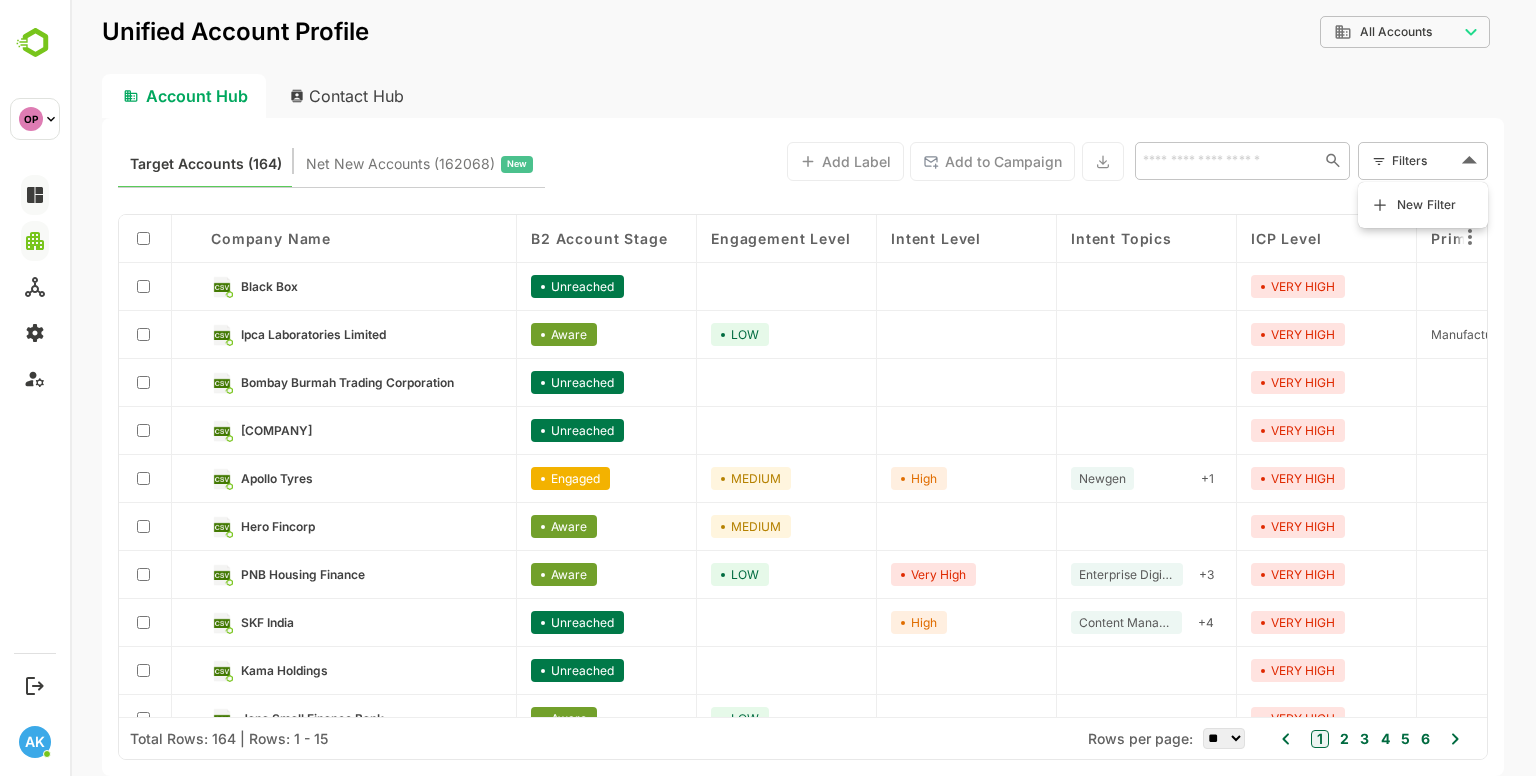 click on "**********" at bounding box center [803, 388] 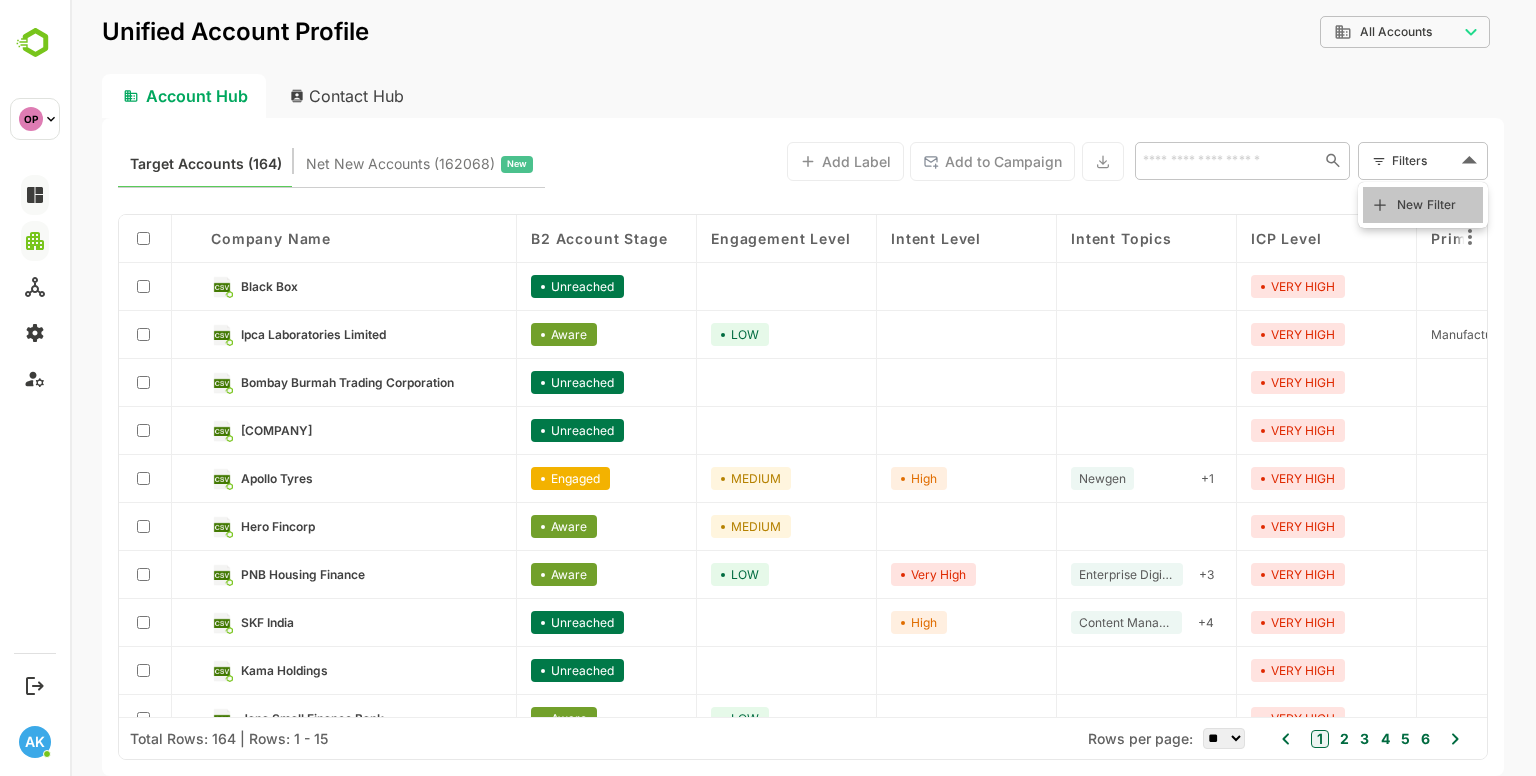 click on "New Filter" at bounding box center [1427, 205] 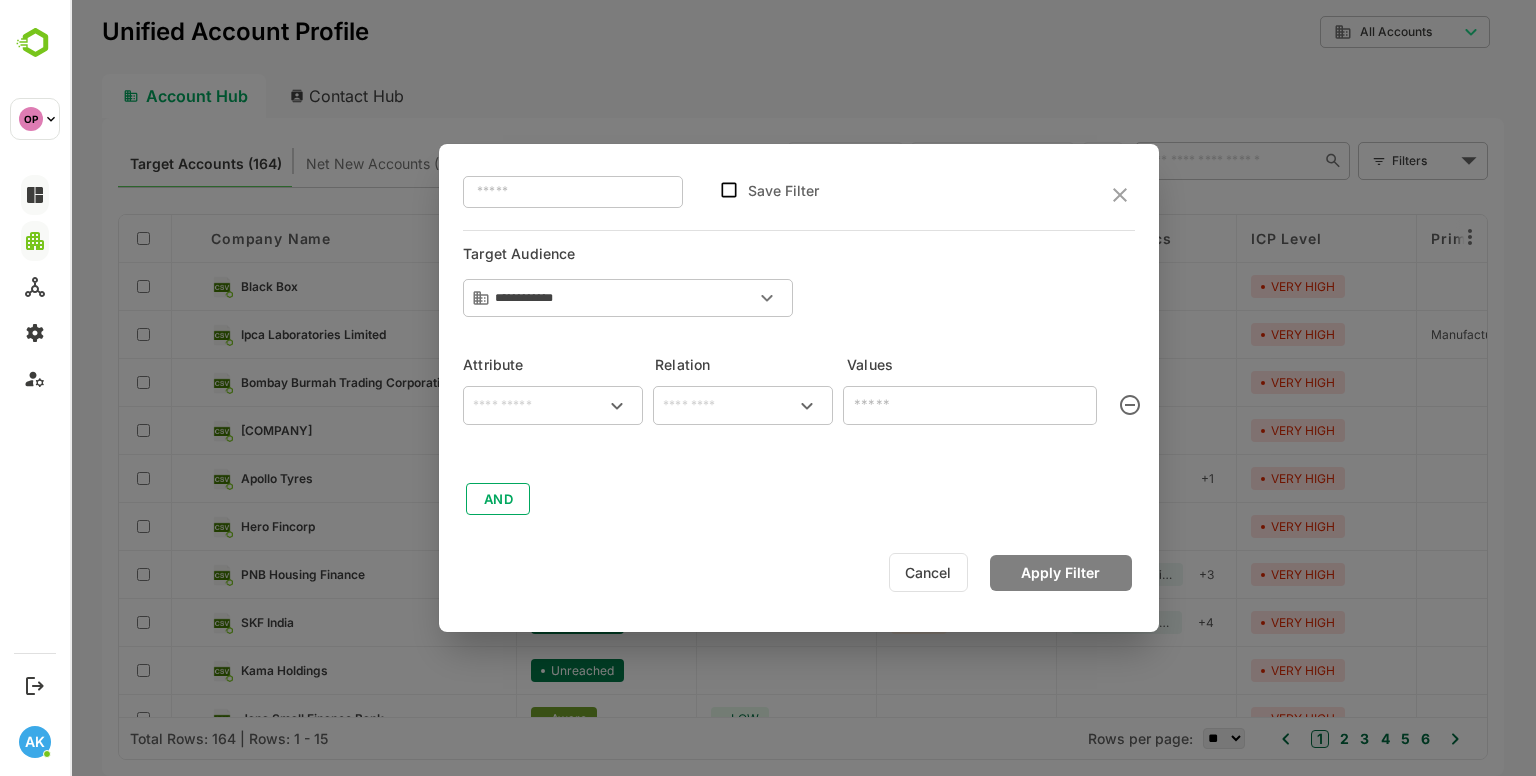 click on "​" at bounding box center [553, 405] 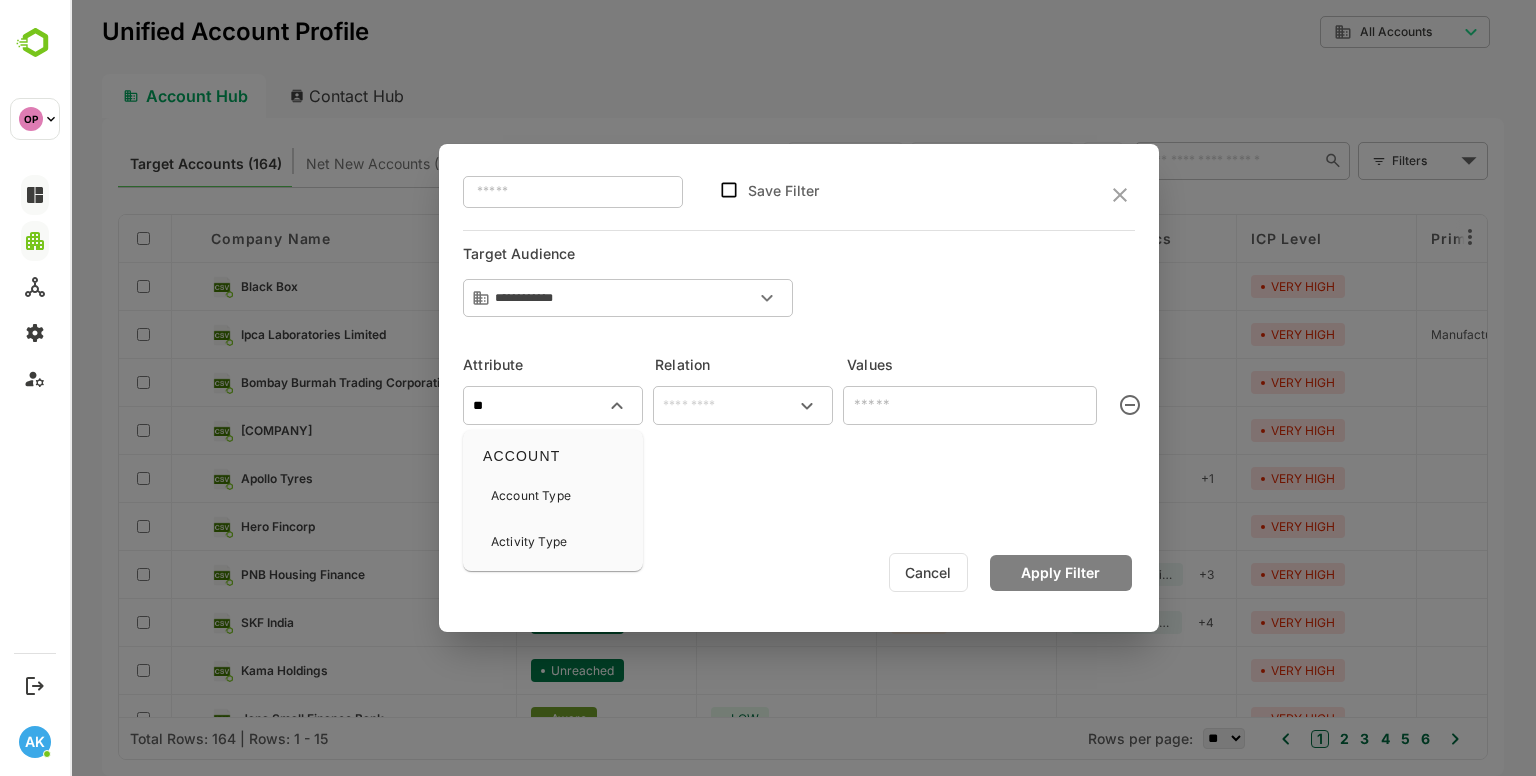 type on "*" 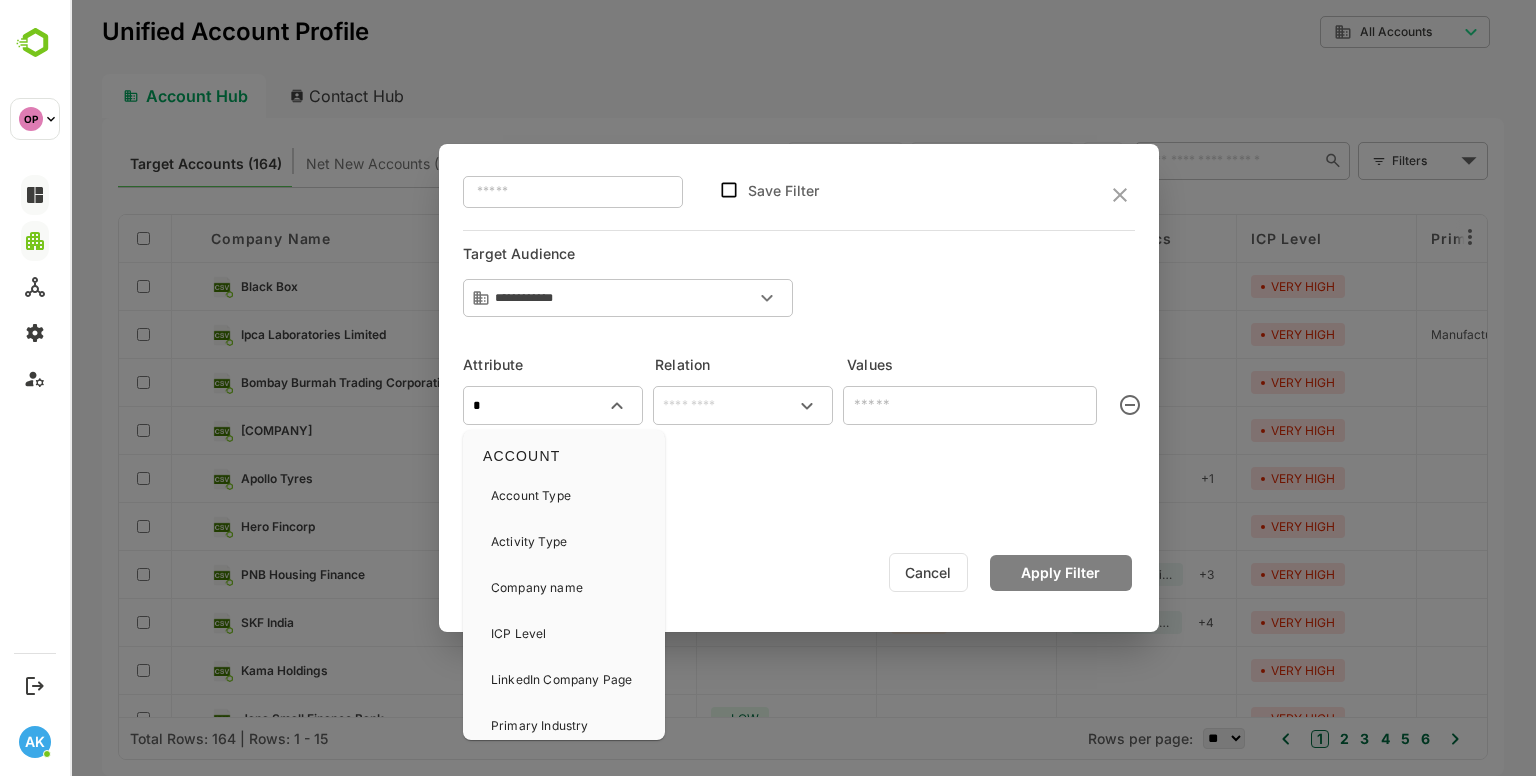 type 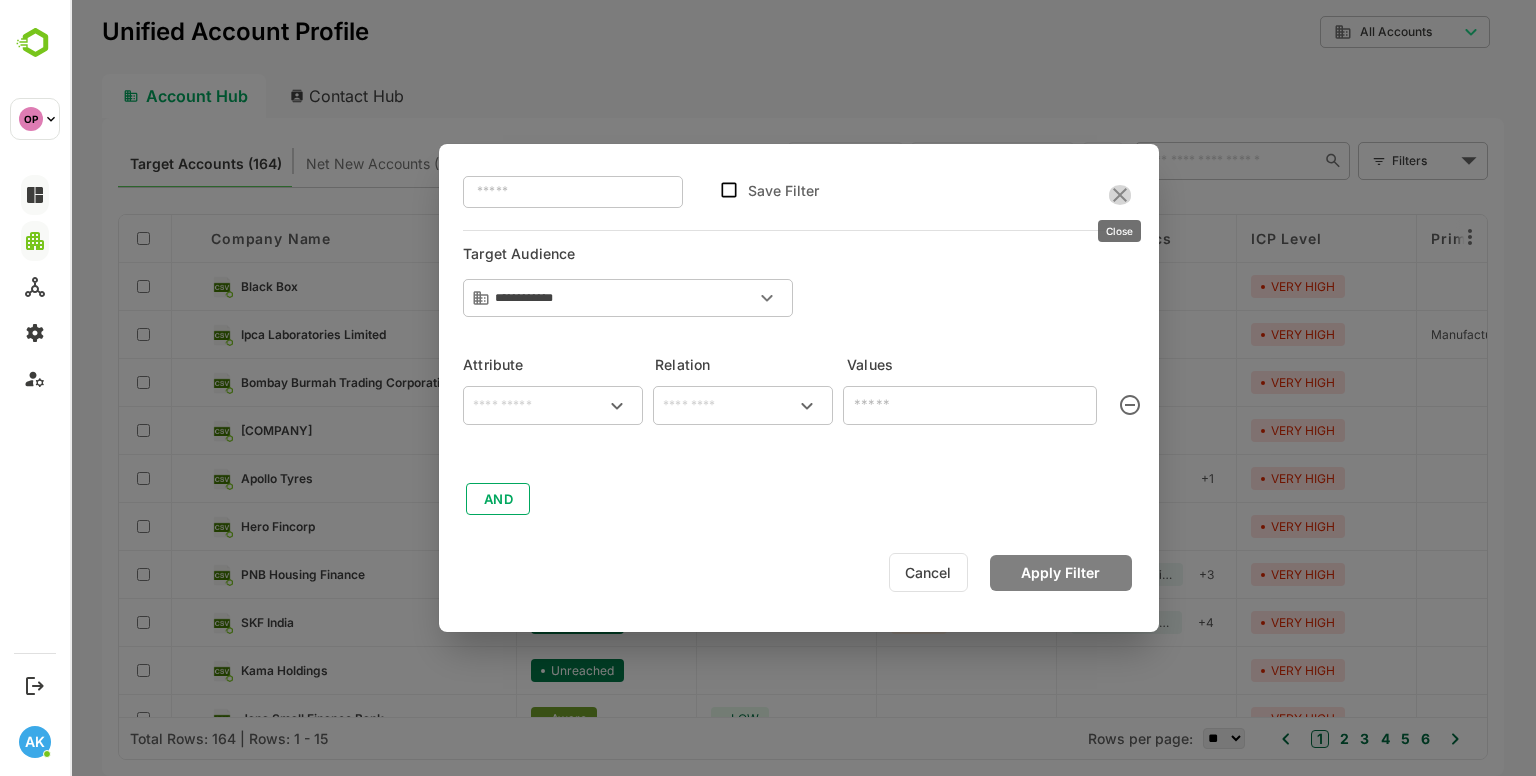 click 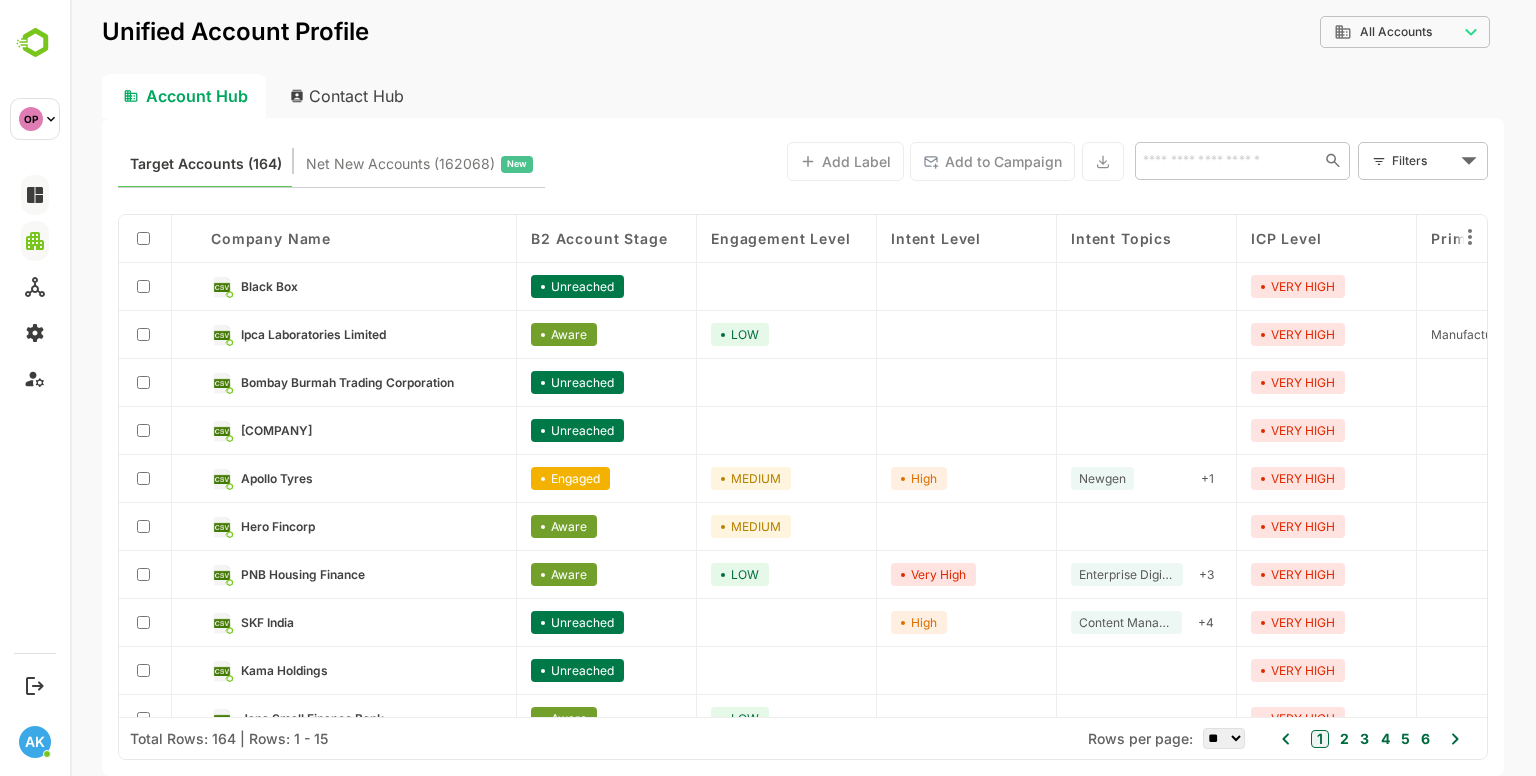 click on "Contact Hub" at bounding box center (348, 96) 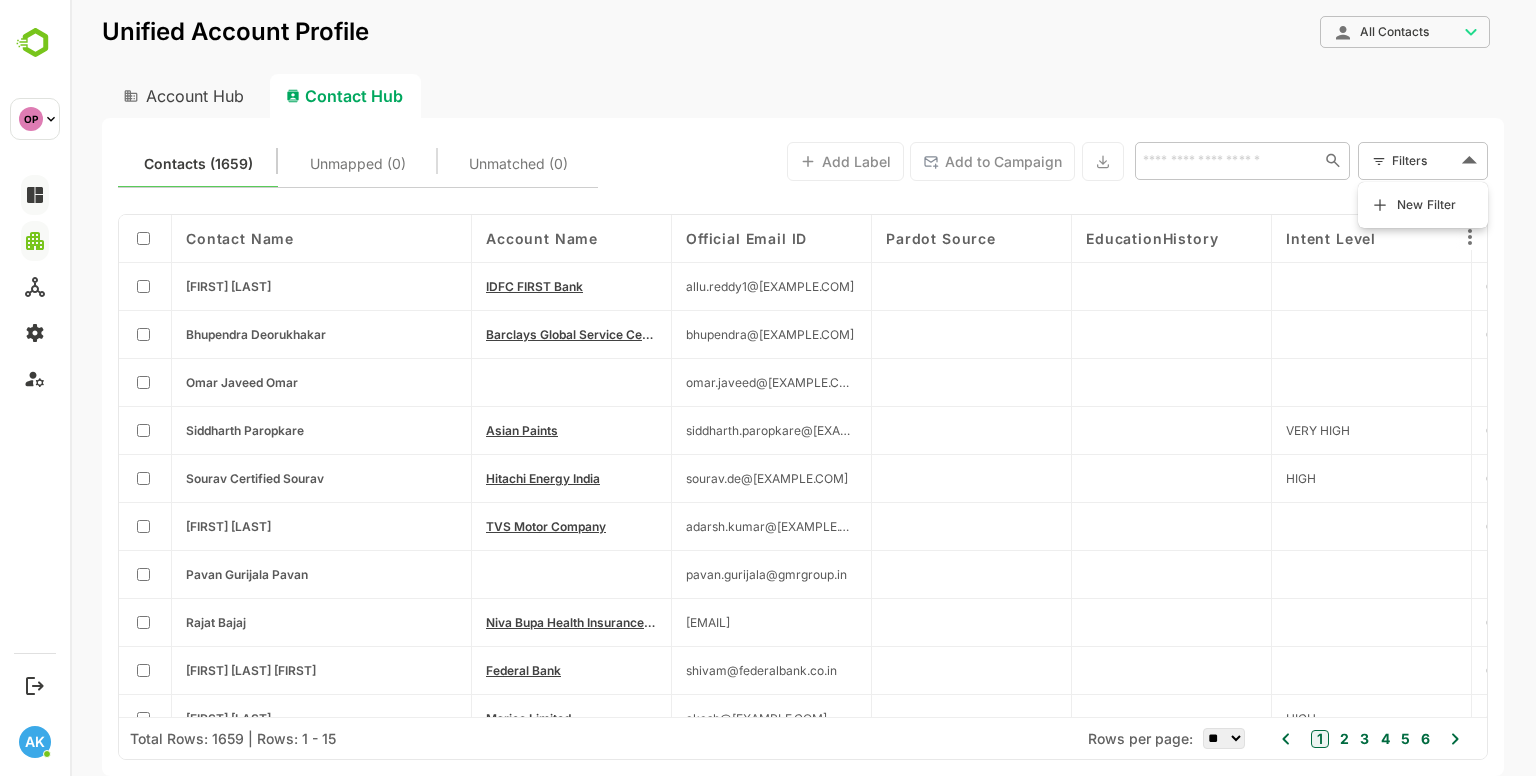click on "**********" at bounding box center (803, 388) 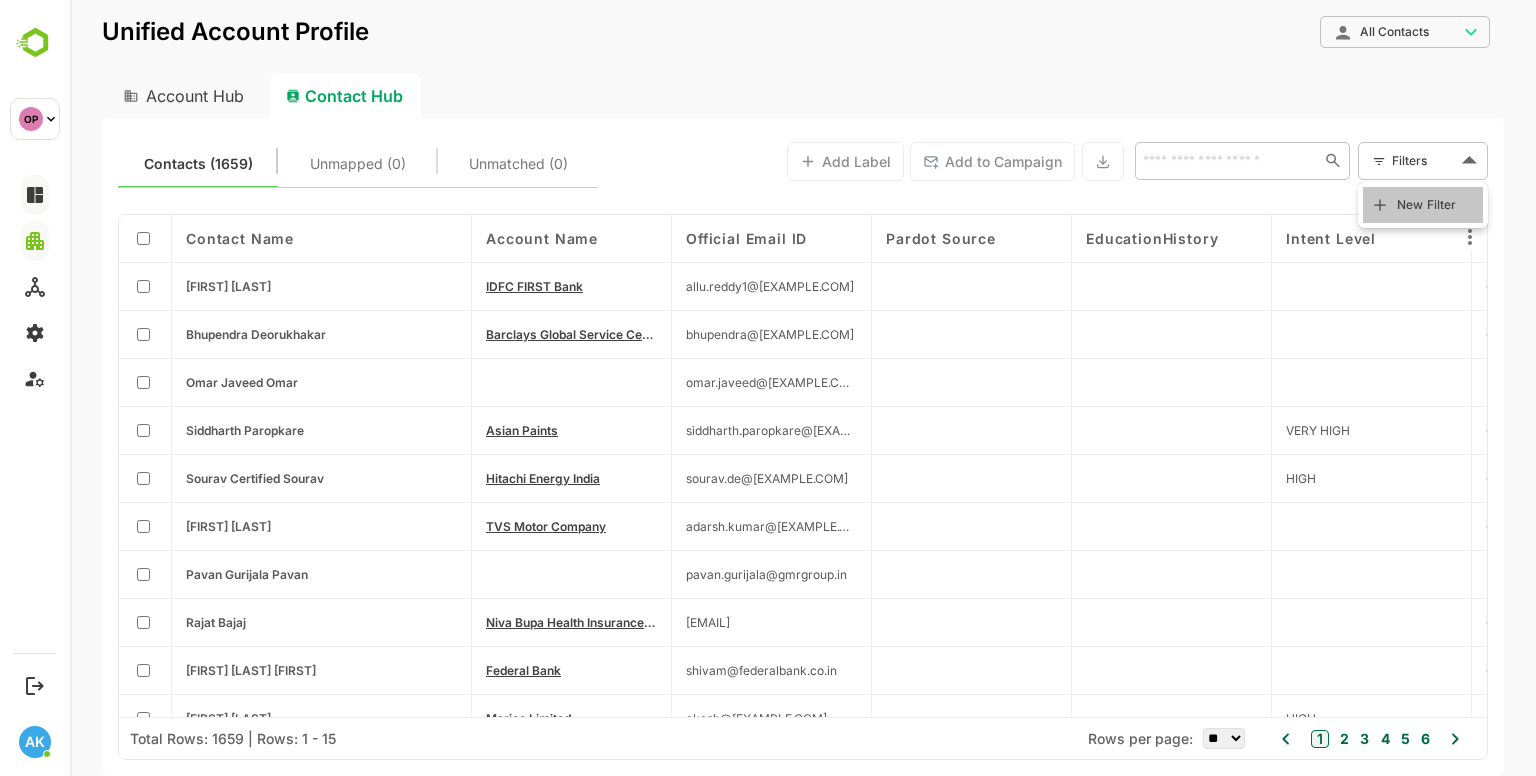 click on "New Filter" at bounding box center (1427, 205) 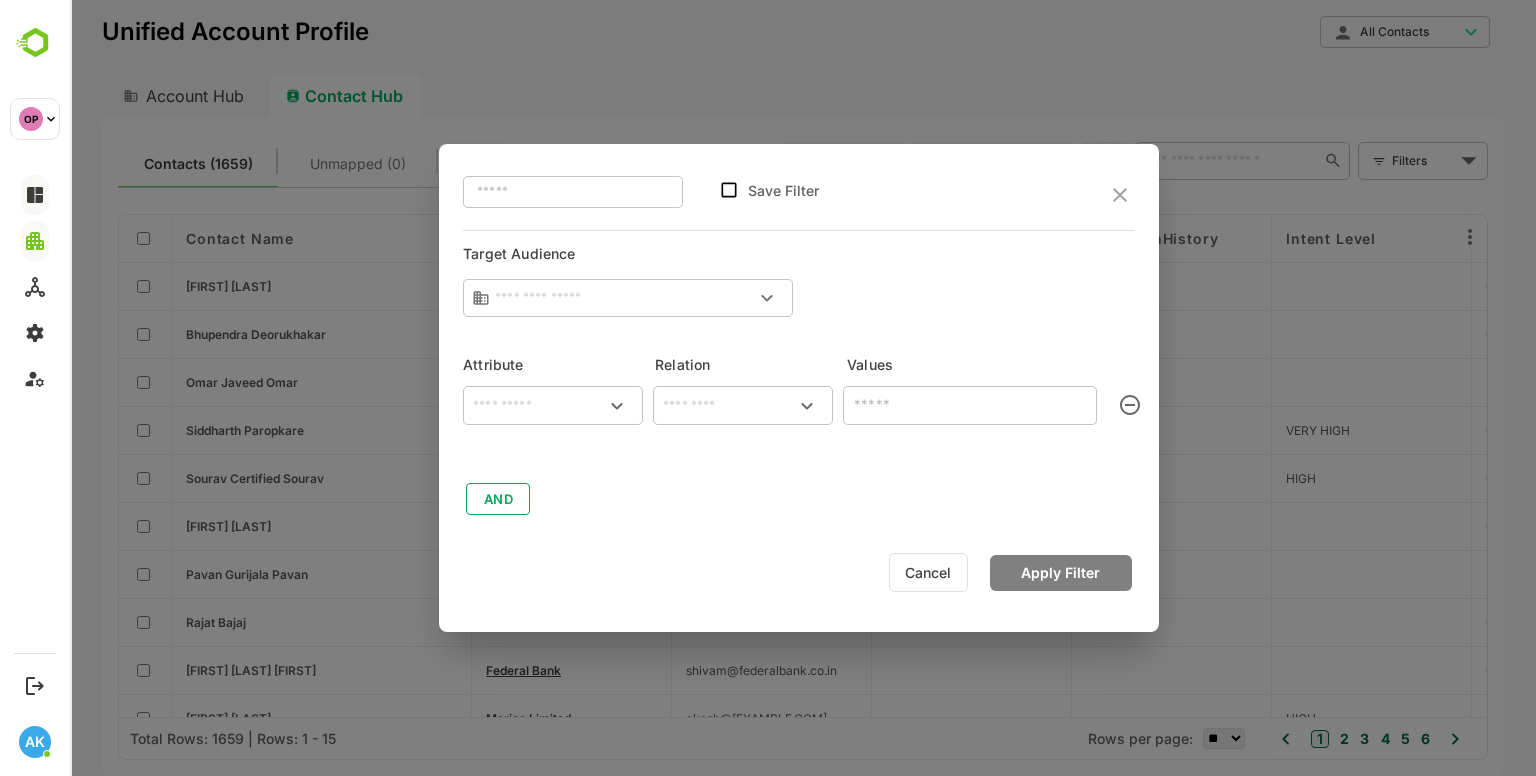 type on "**********" 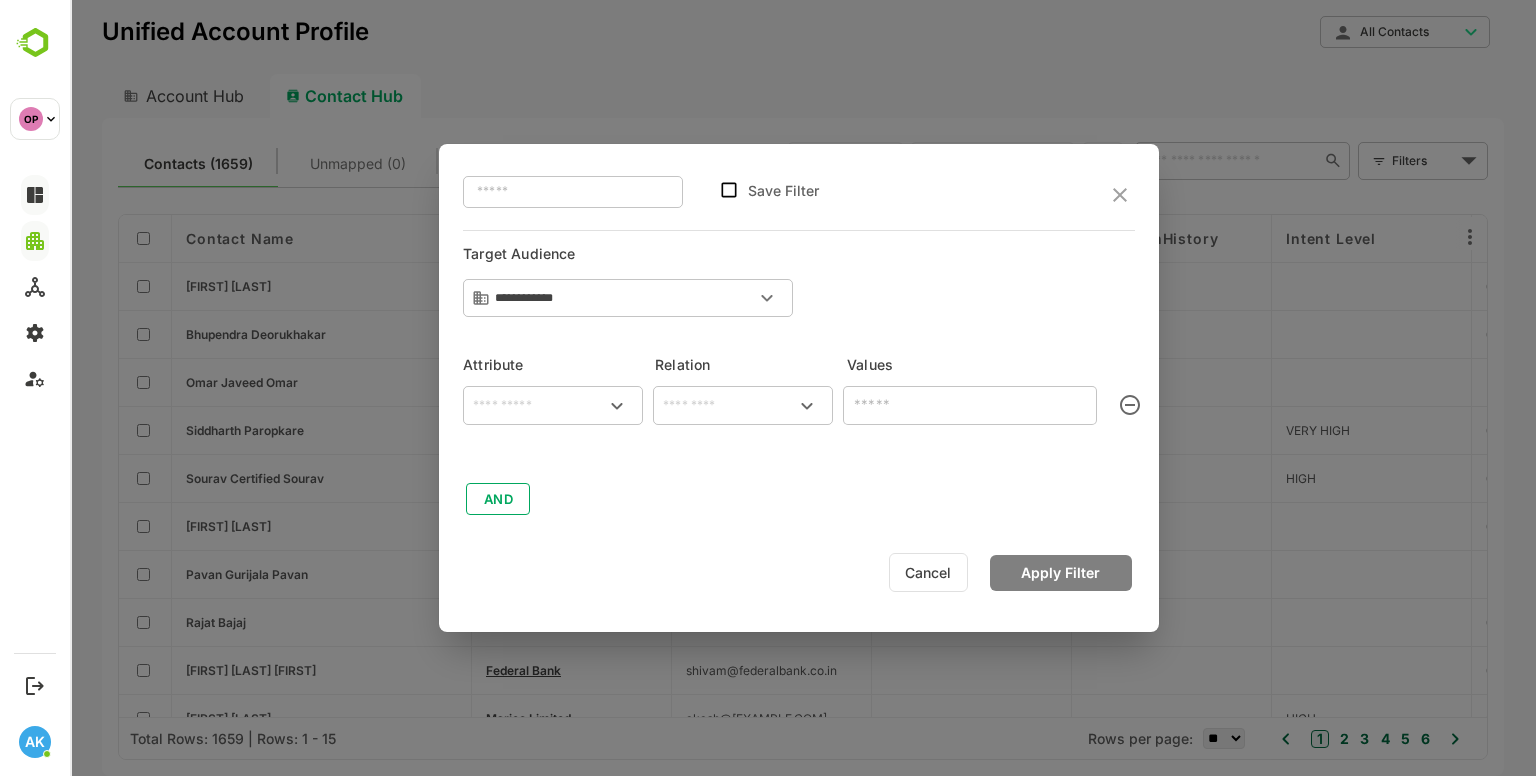 click on "​" at bounding box center [553, 405] 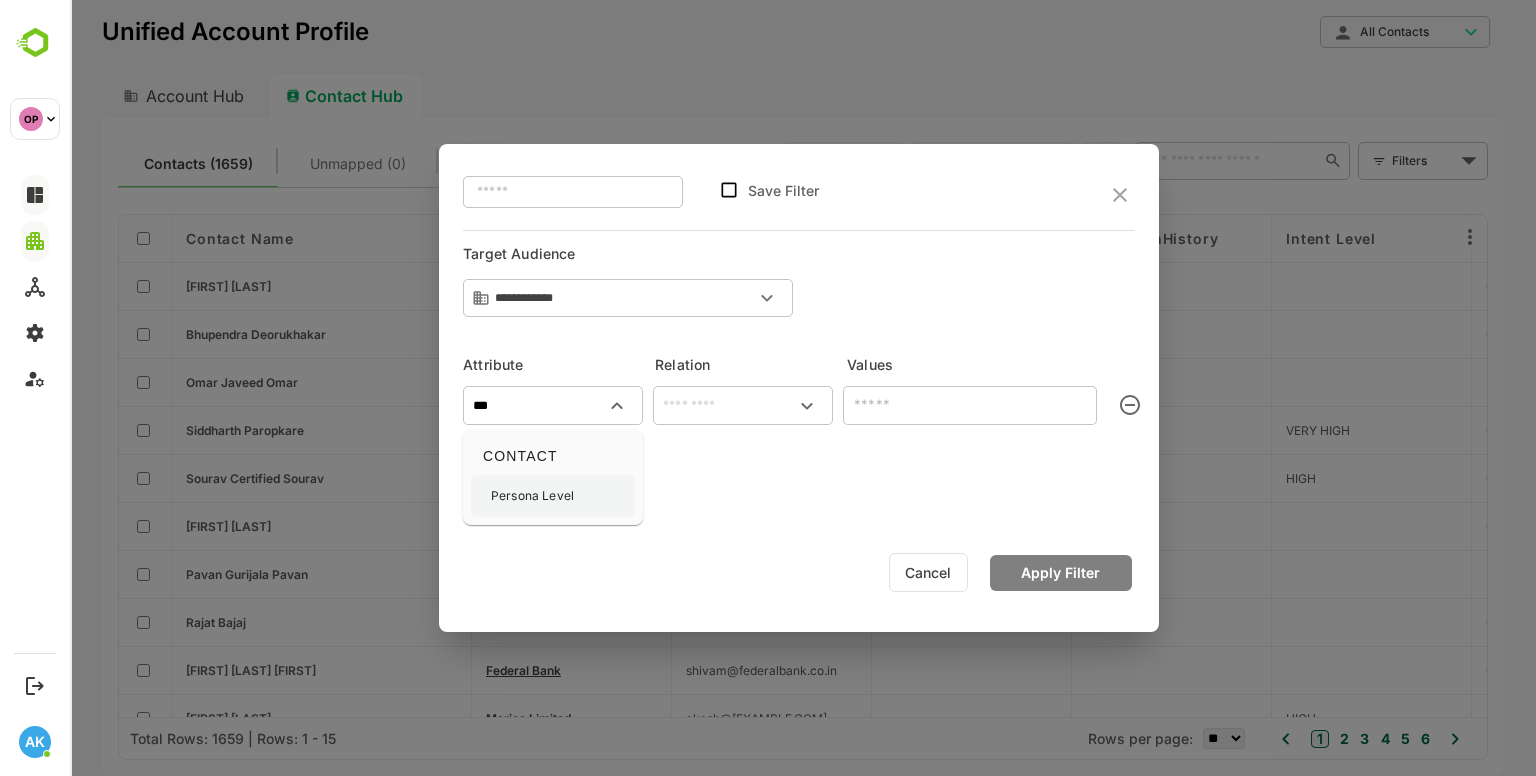 click on "Persona Level" at bounding box center (553, 496) 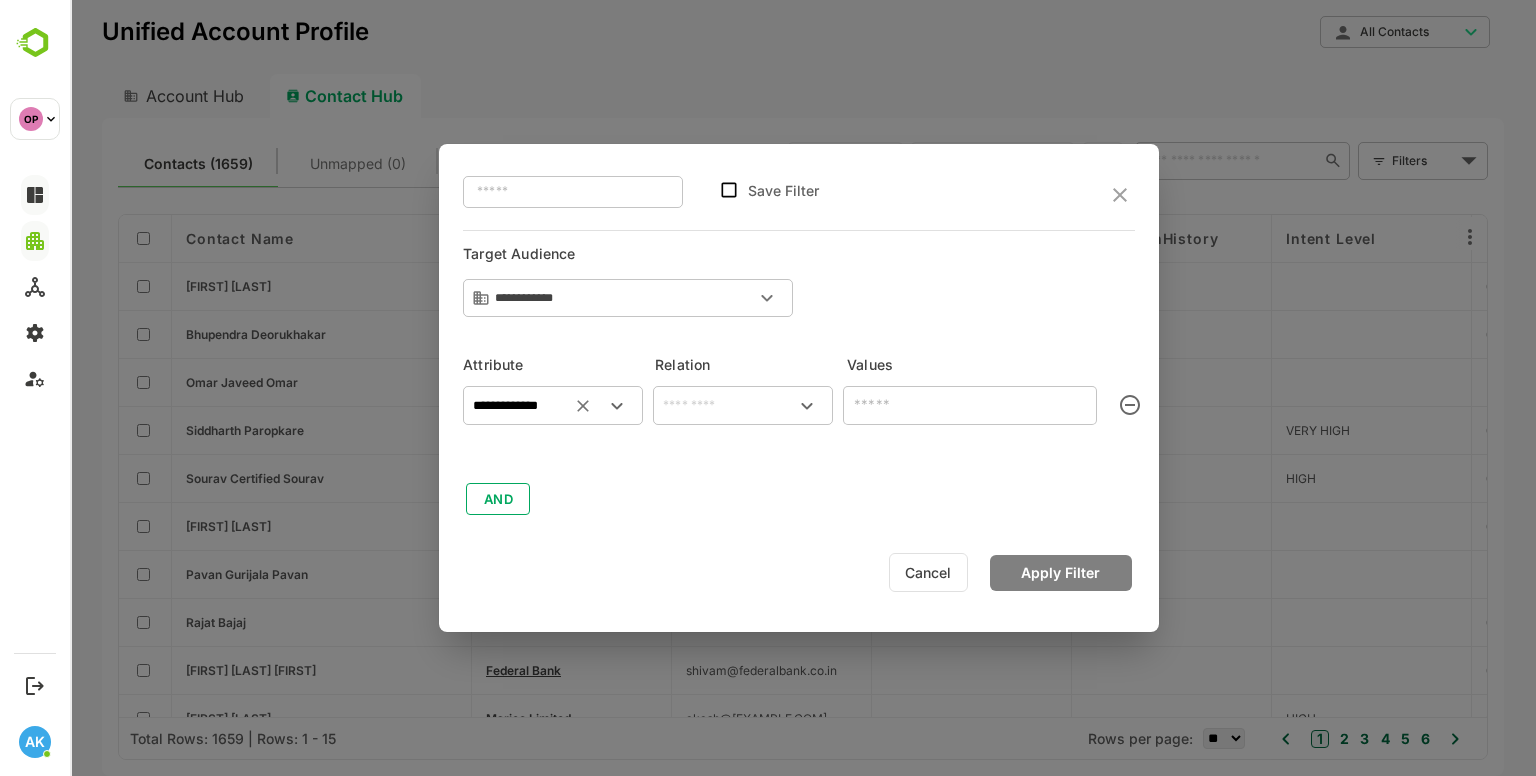 click on "​" at bounding box center (743, 405) 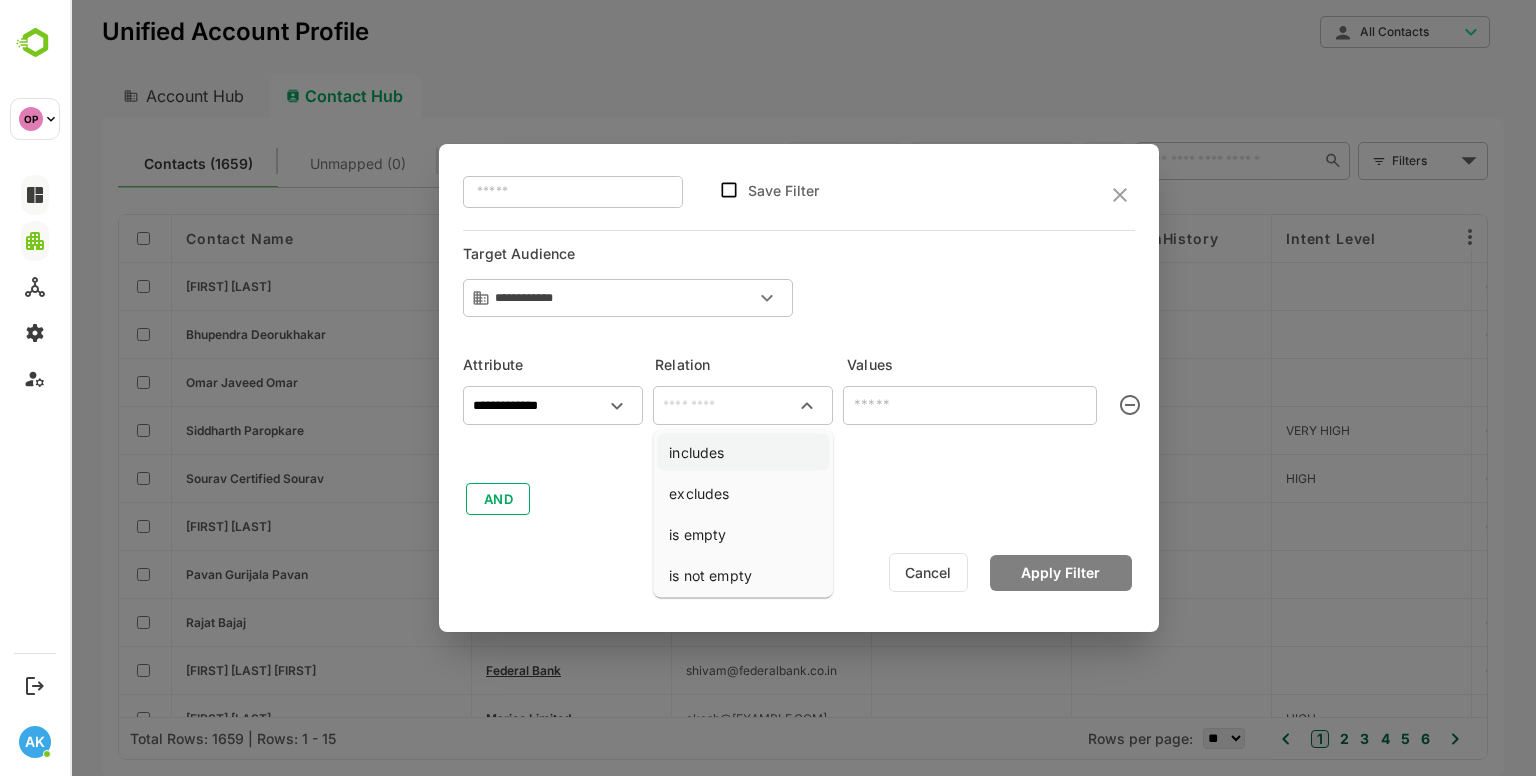click on "includes" at bounding box center [743, 452] 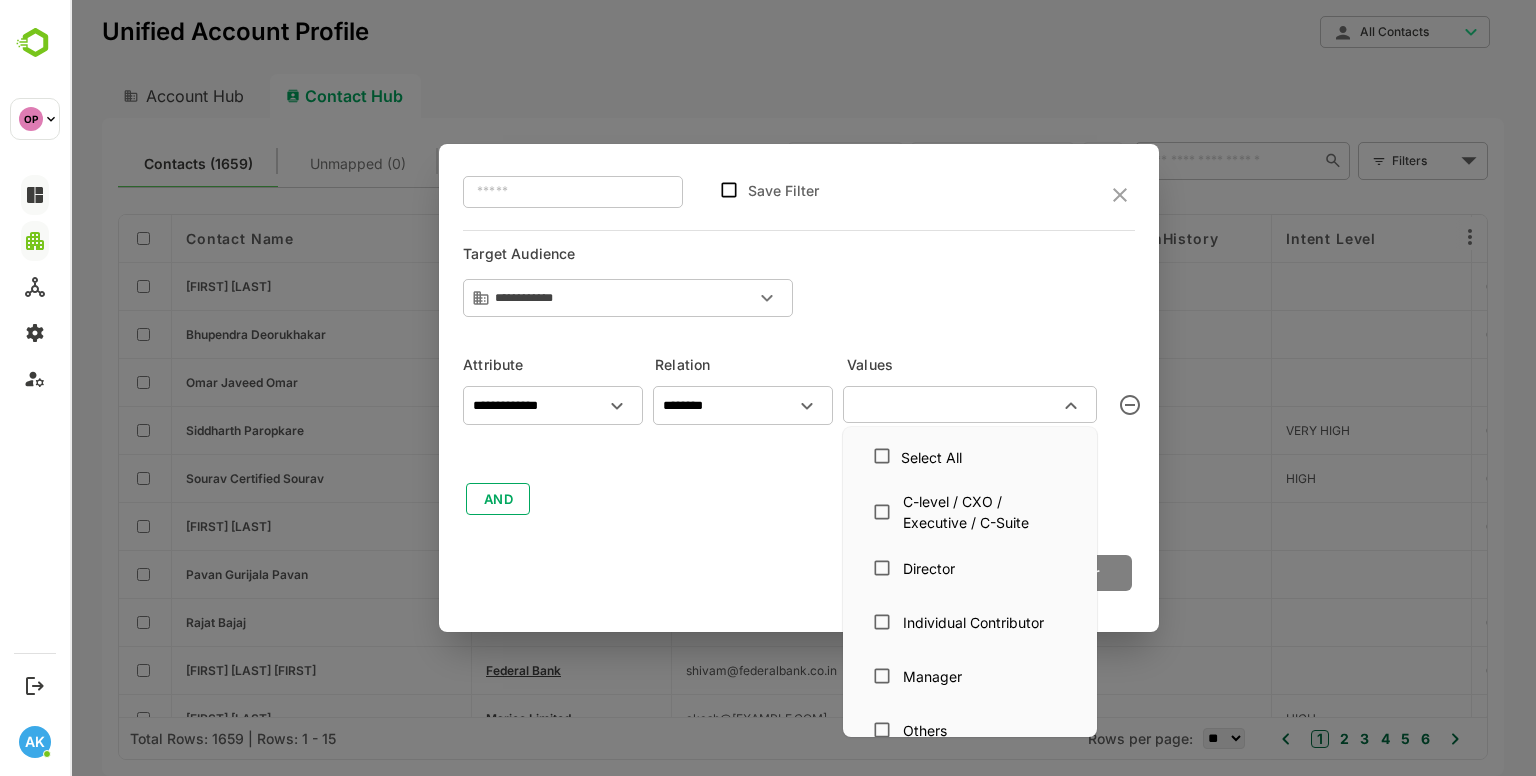click at bounding box center [953, 404] 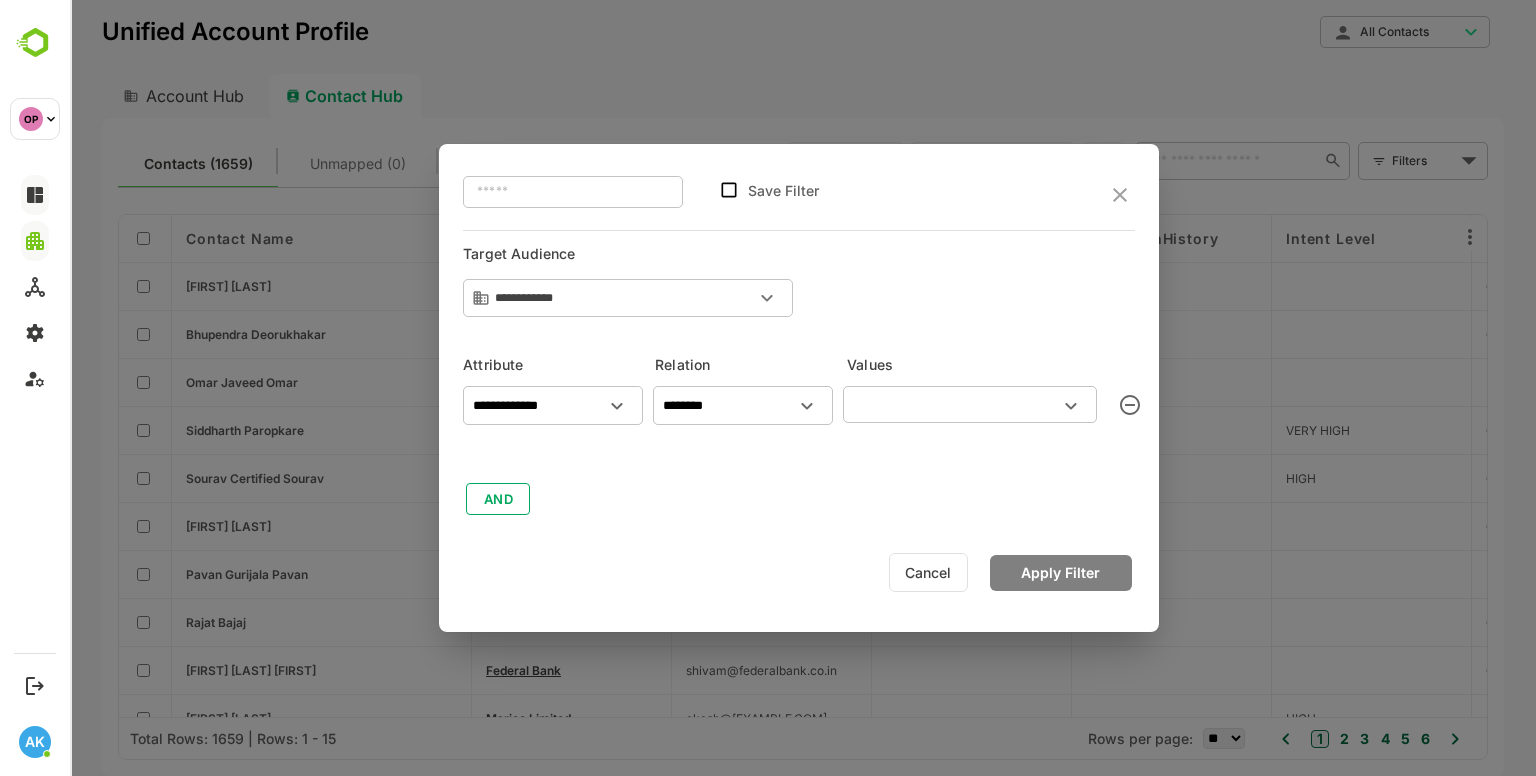 click on "**********" at bounding box center (799, 387) 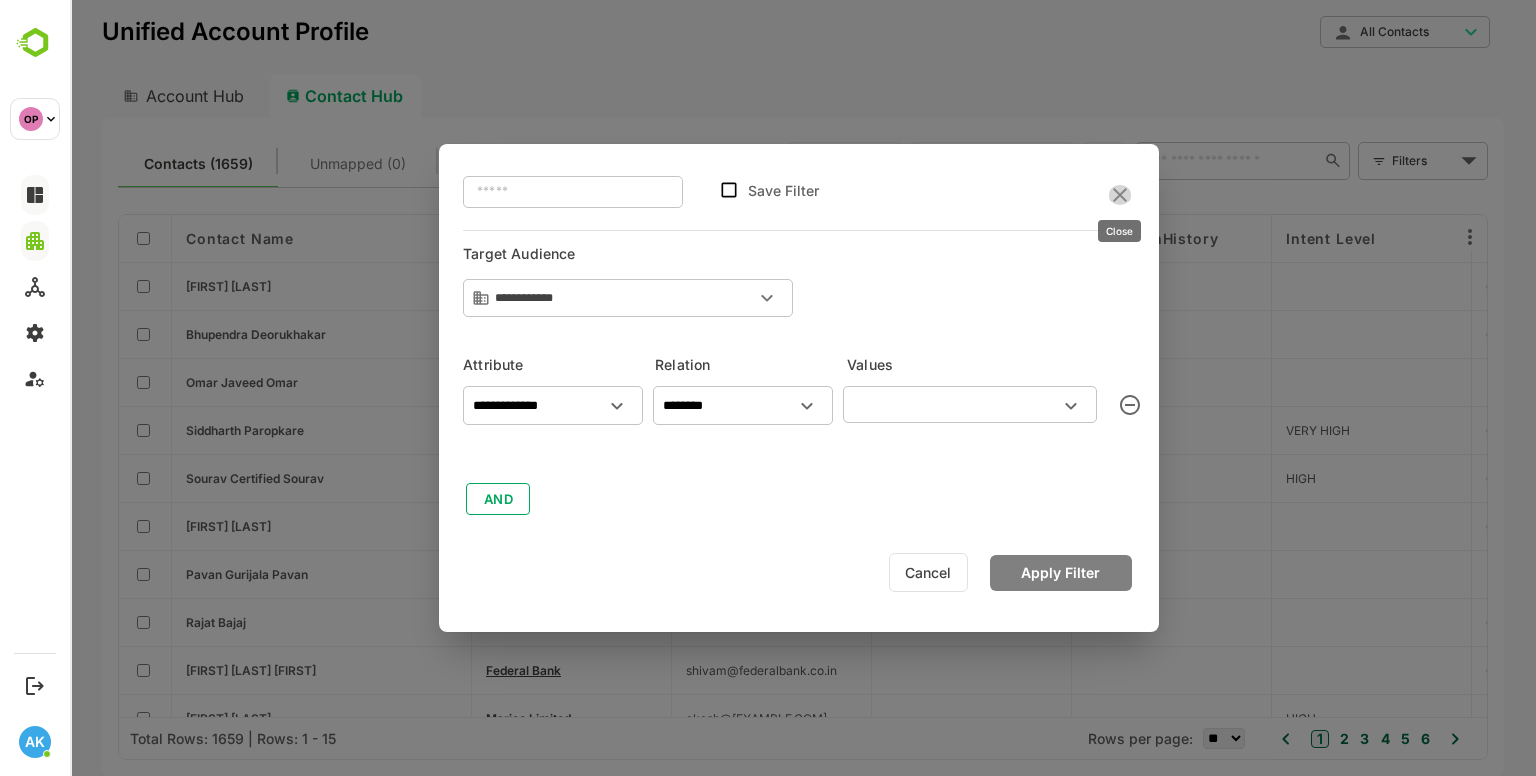 click 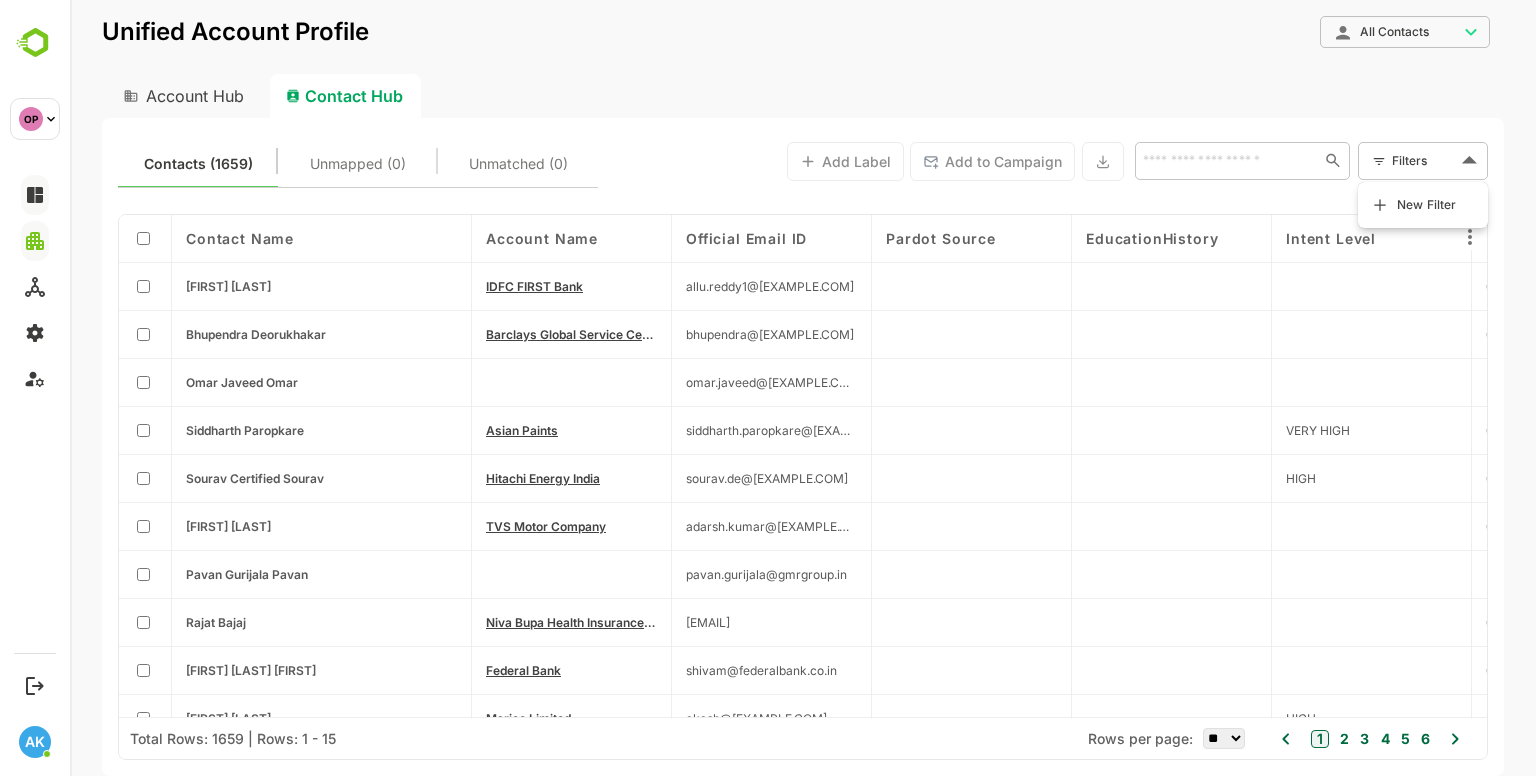 click on "**********" at bounding box center [803, 388] 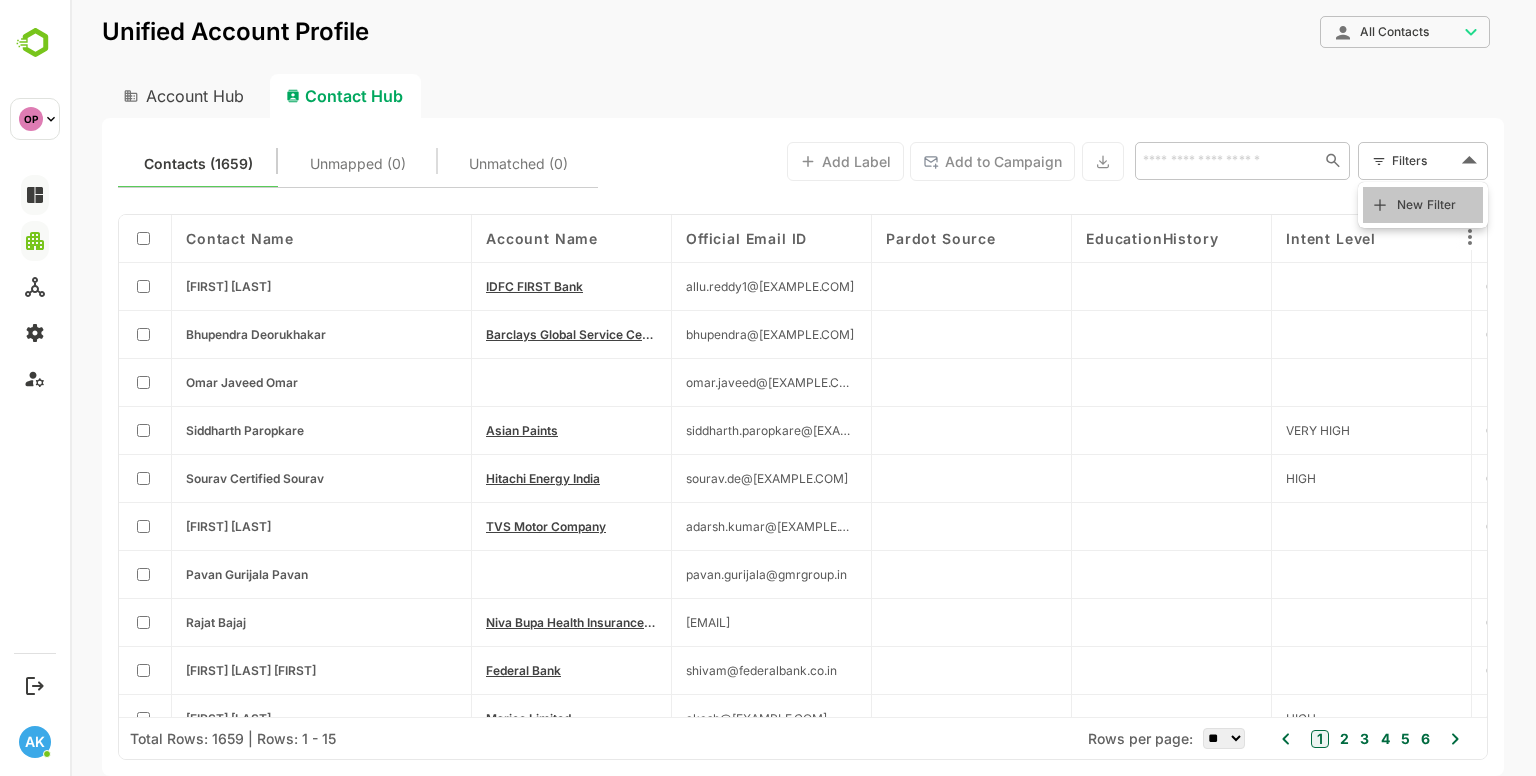 click 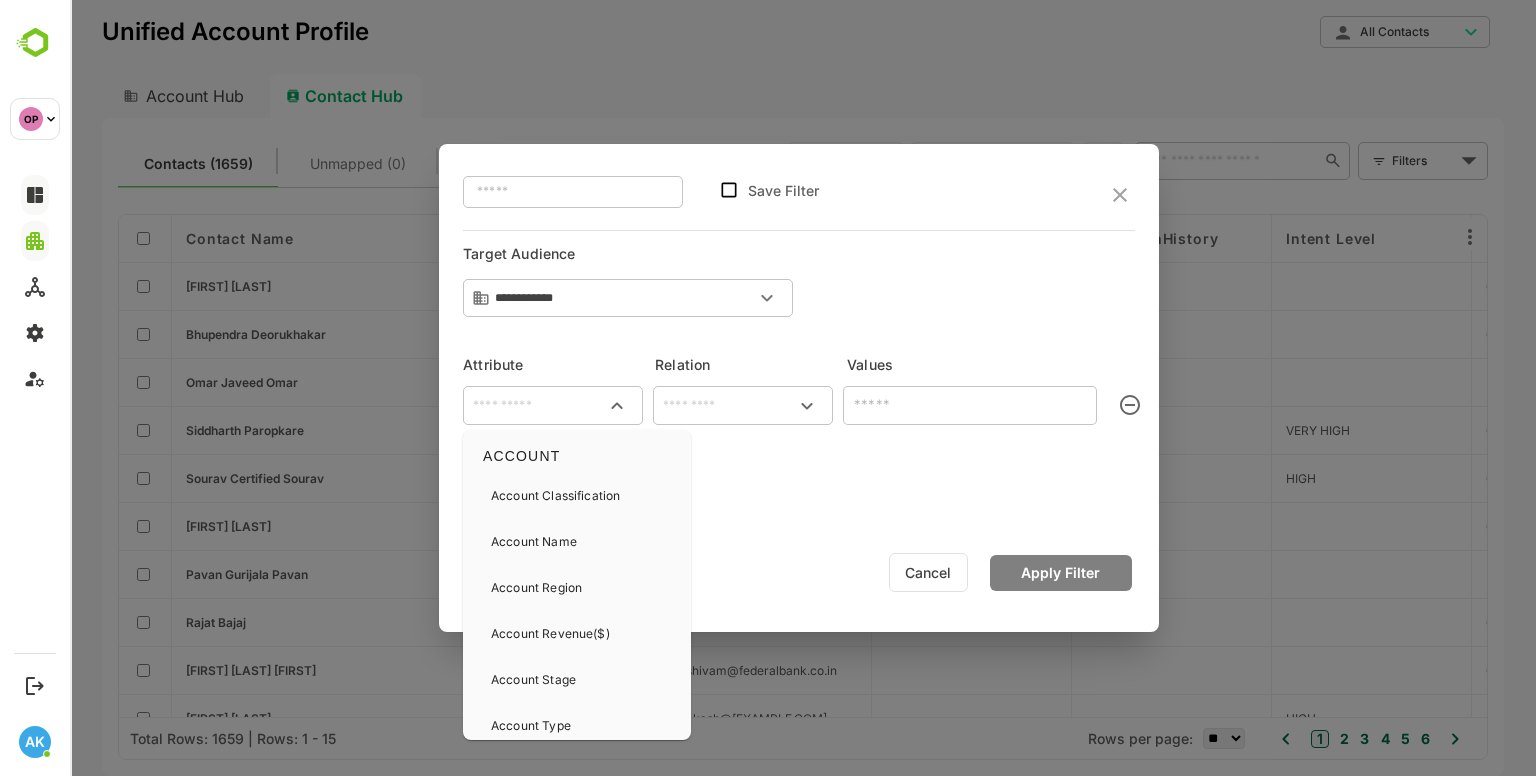 click at bounding box center (553, 406) 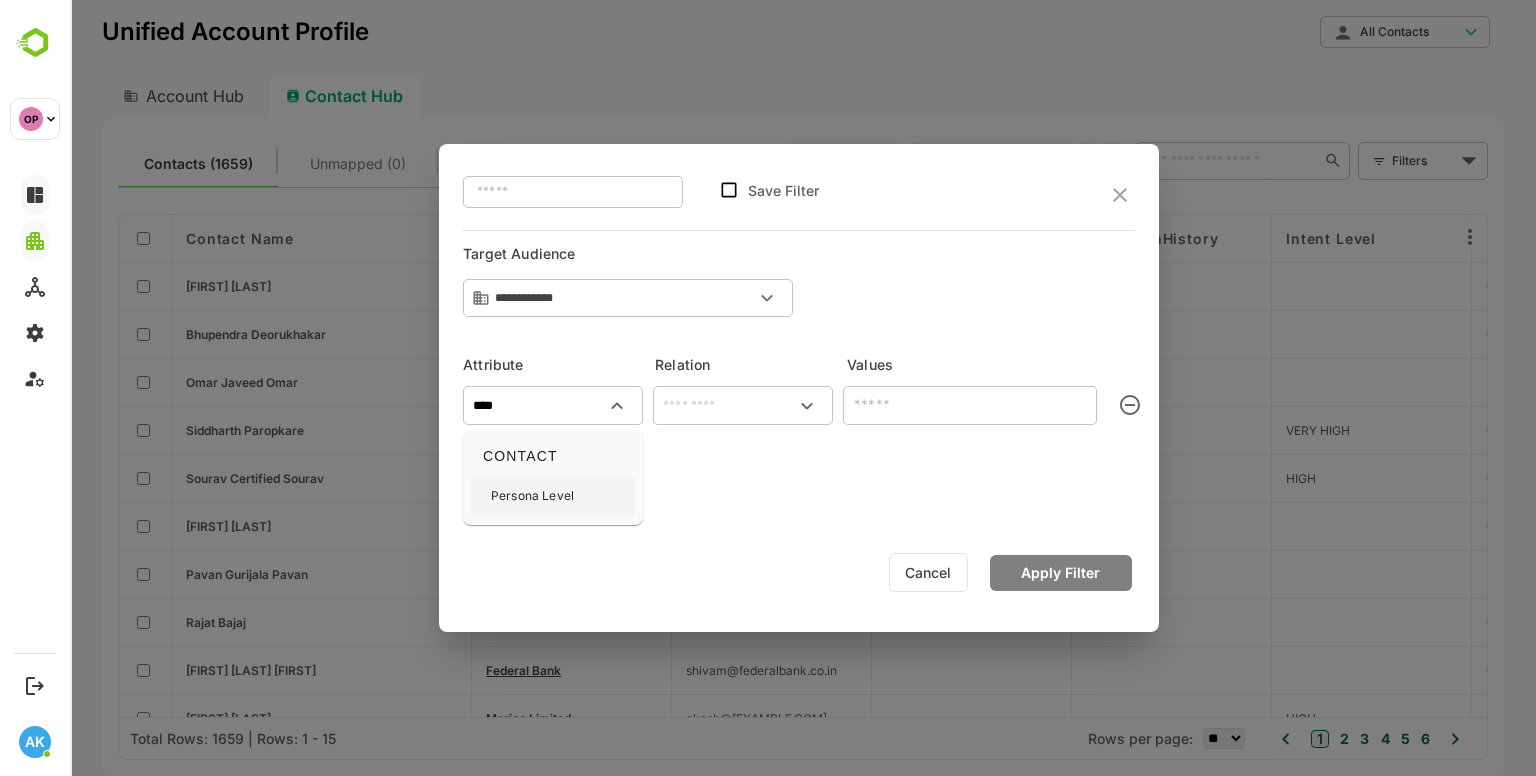click on "Persona Level" at bounding box center (532, 496) 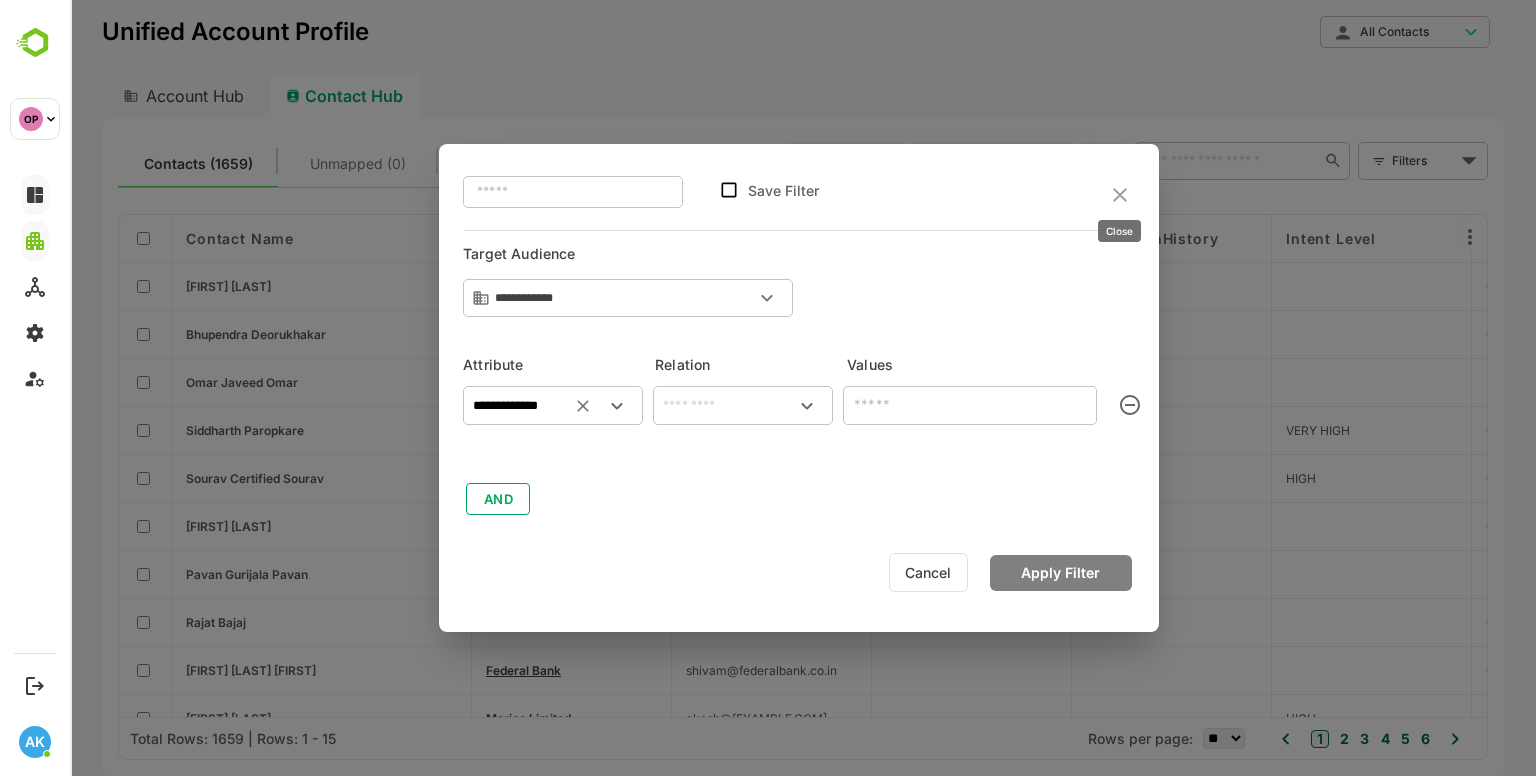 type on "**********" 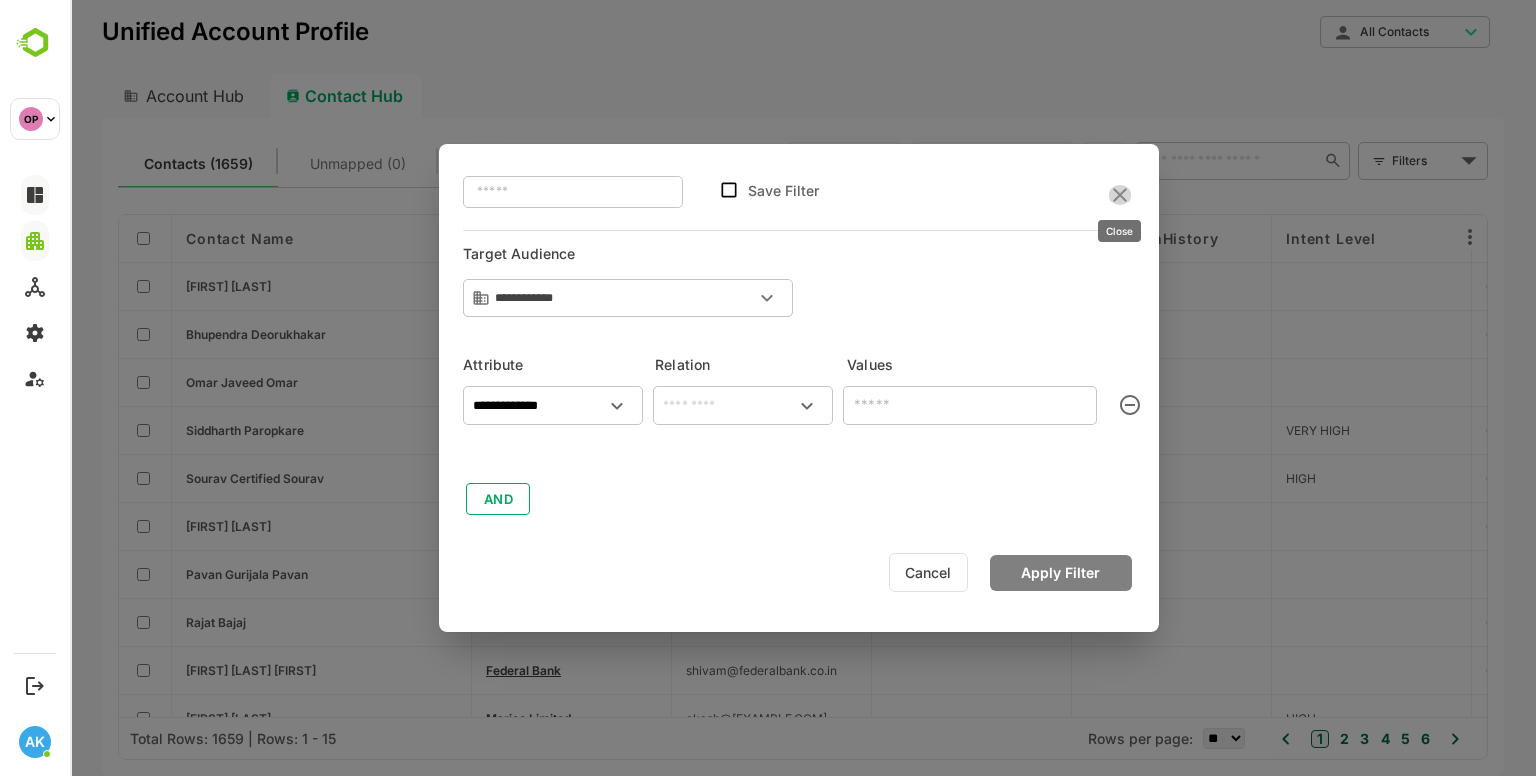 click 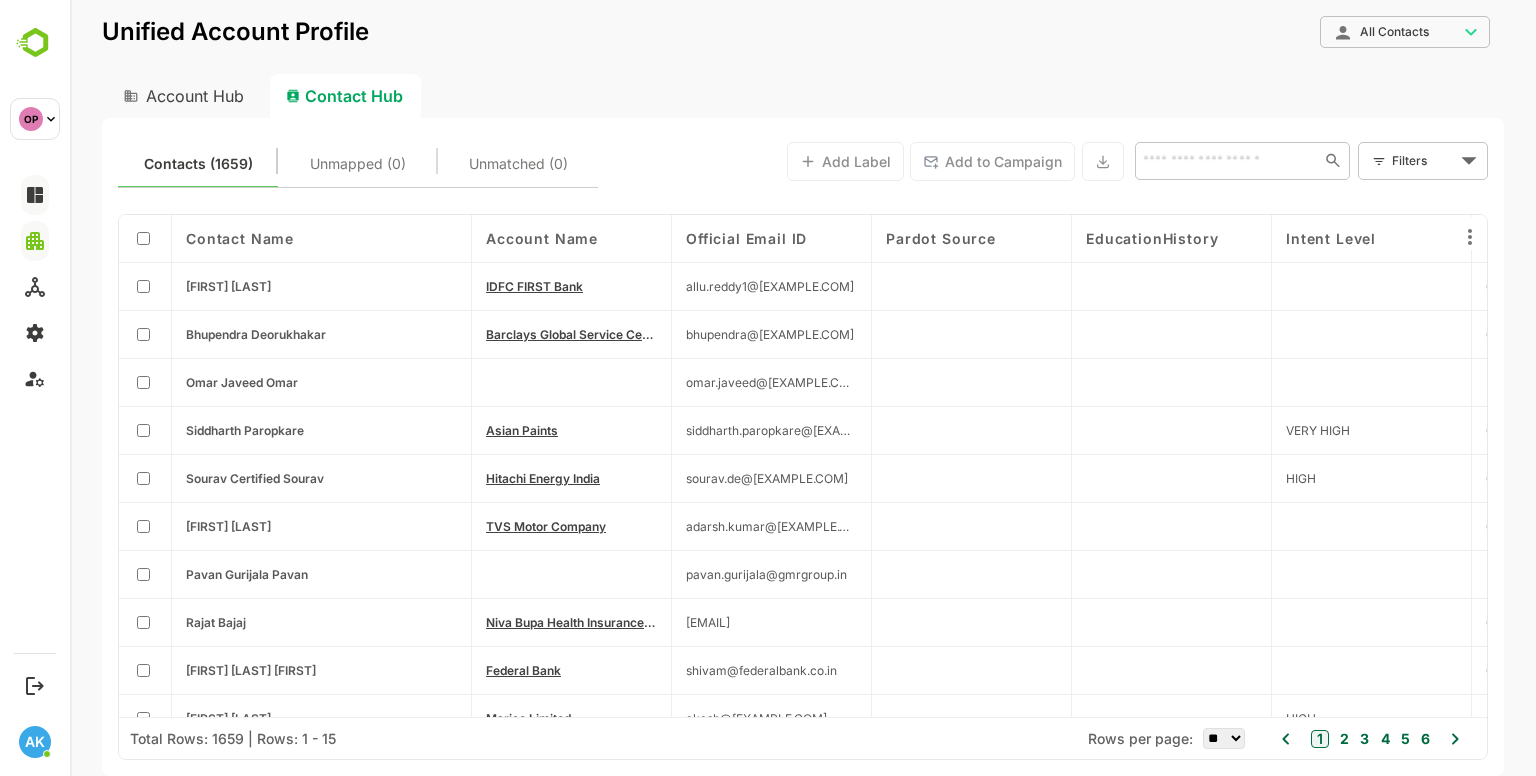 click on "Account Hub" at bounding box center [182, 96] 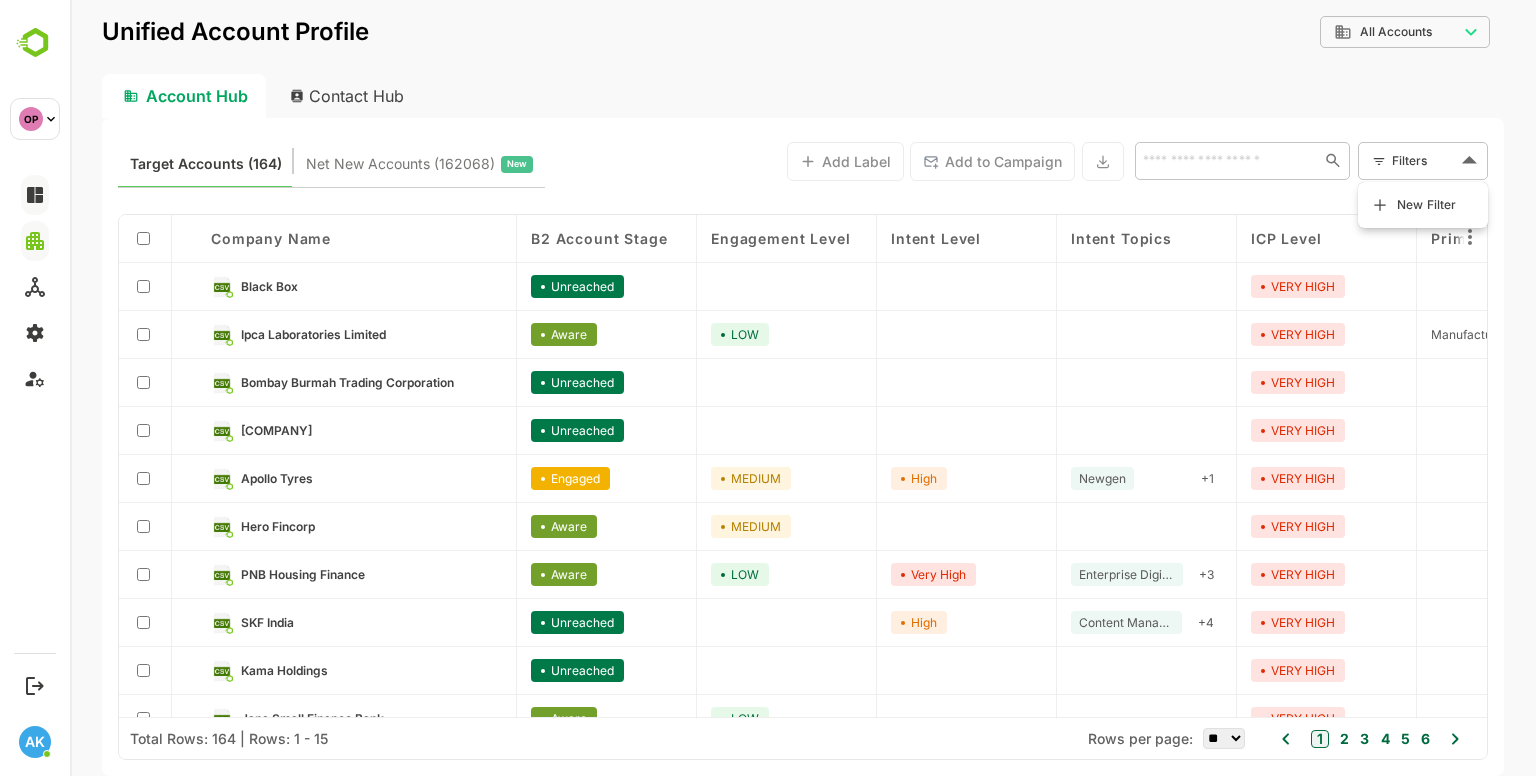 click on "**********" at bounding box center [803, 388] 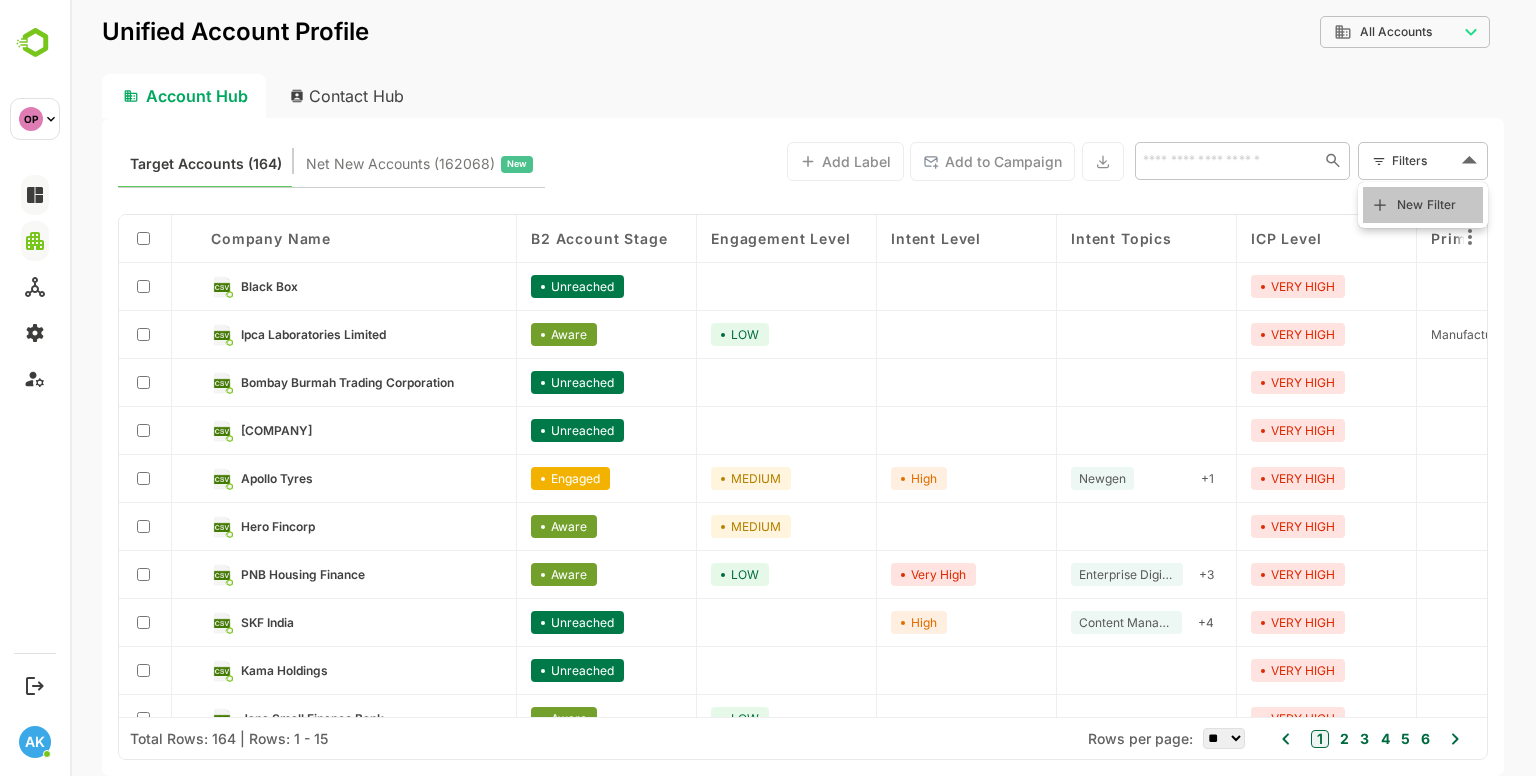 click on "New Filter" at bounding box center [1427, 205] 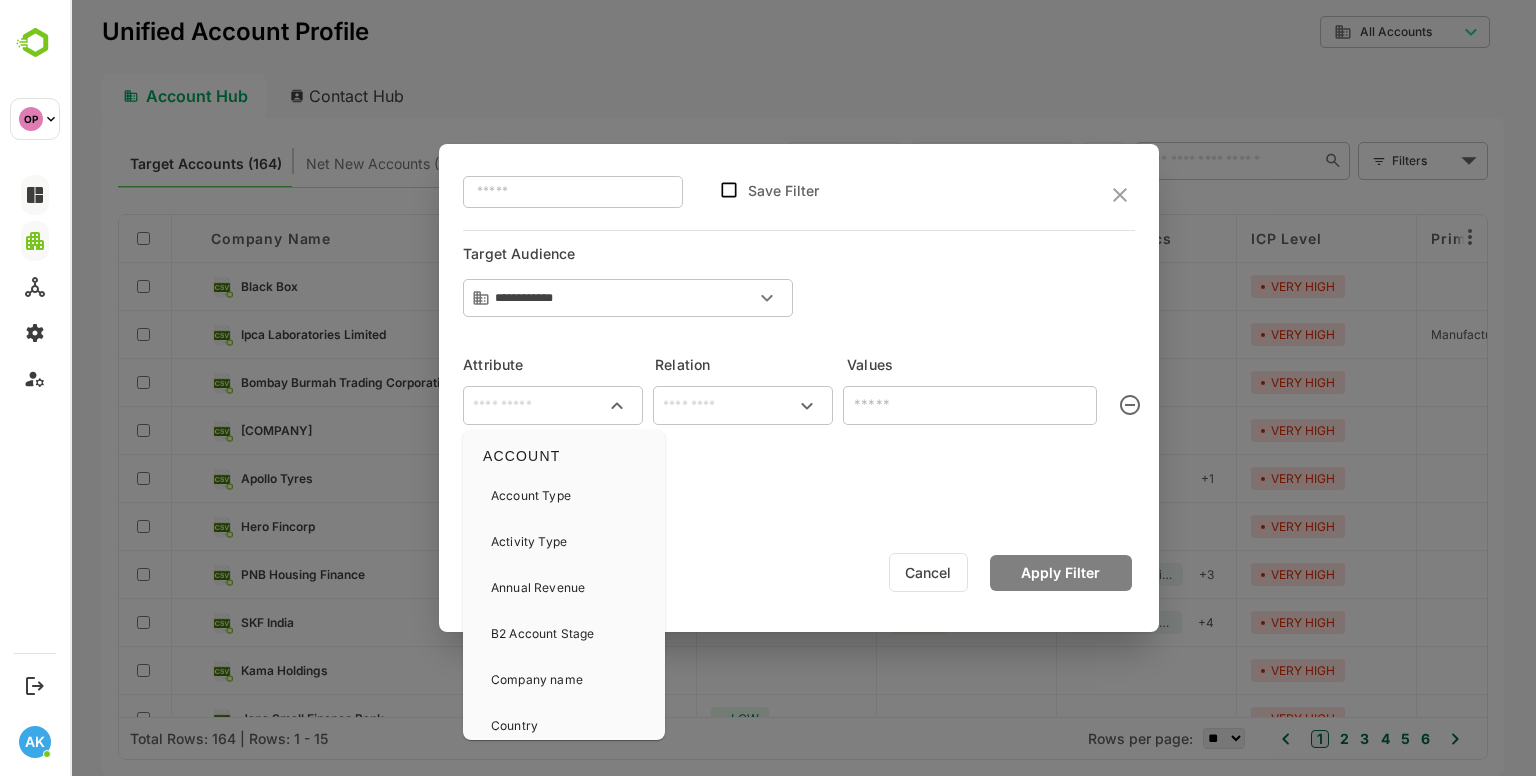 click at bounding box center [553, 406] 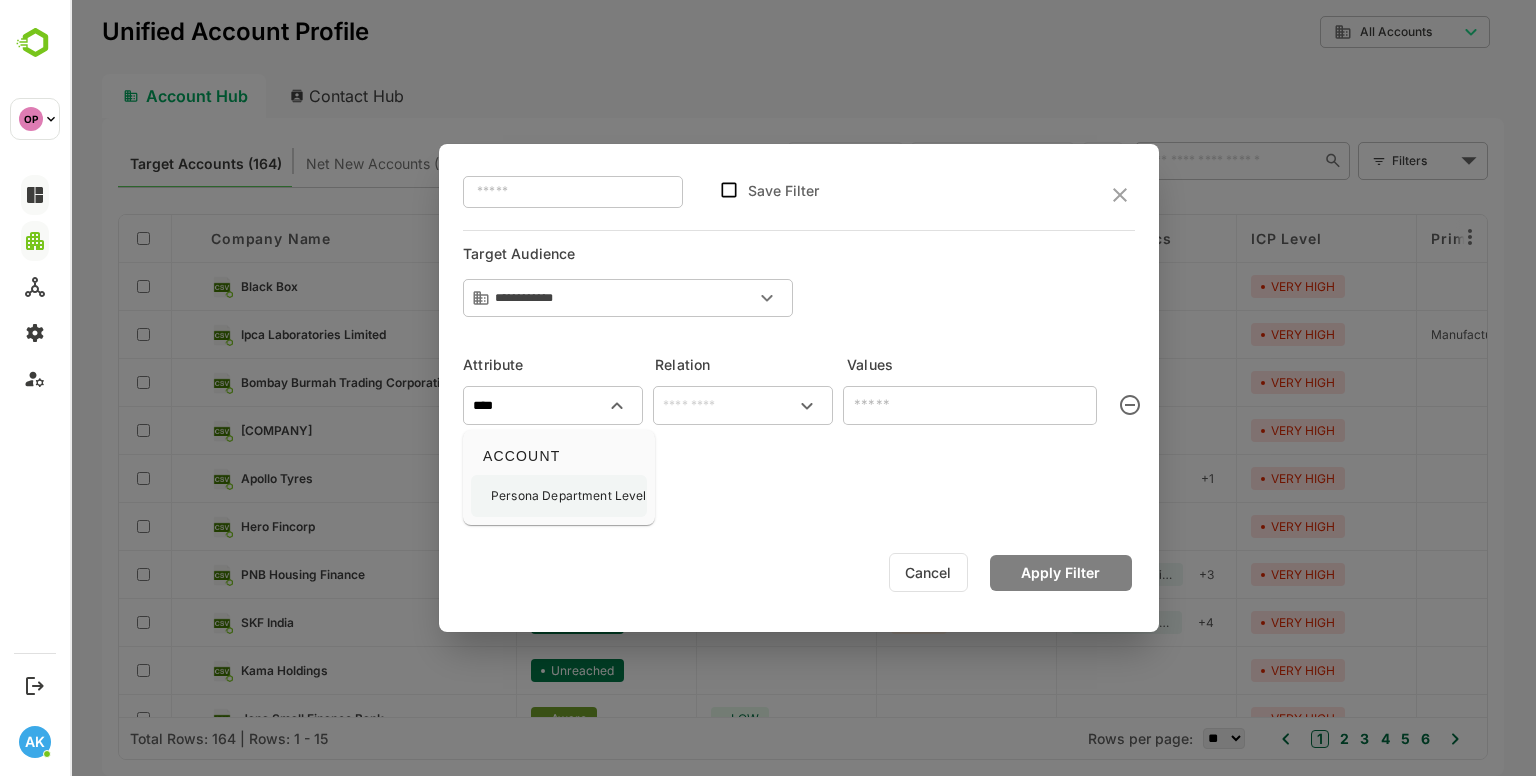 click on "Persona Department Level" at bounding box center (569, 496) 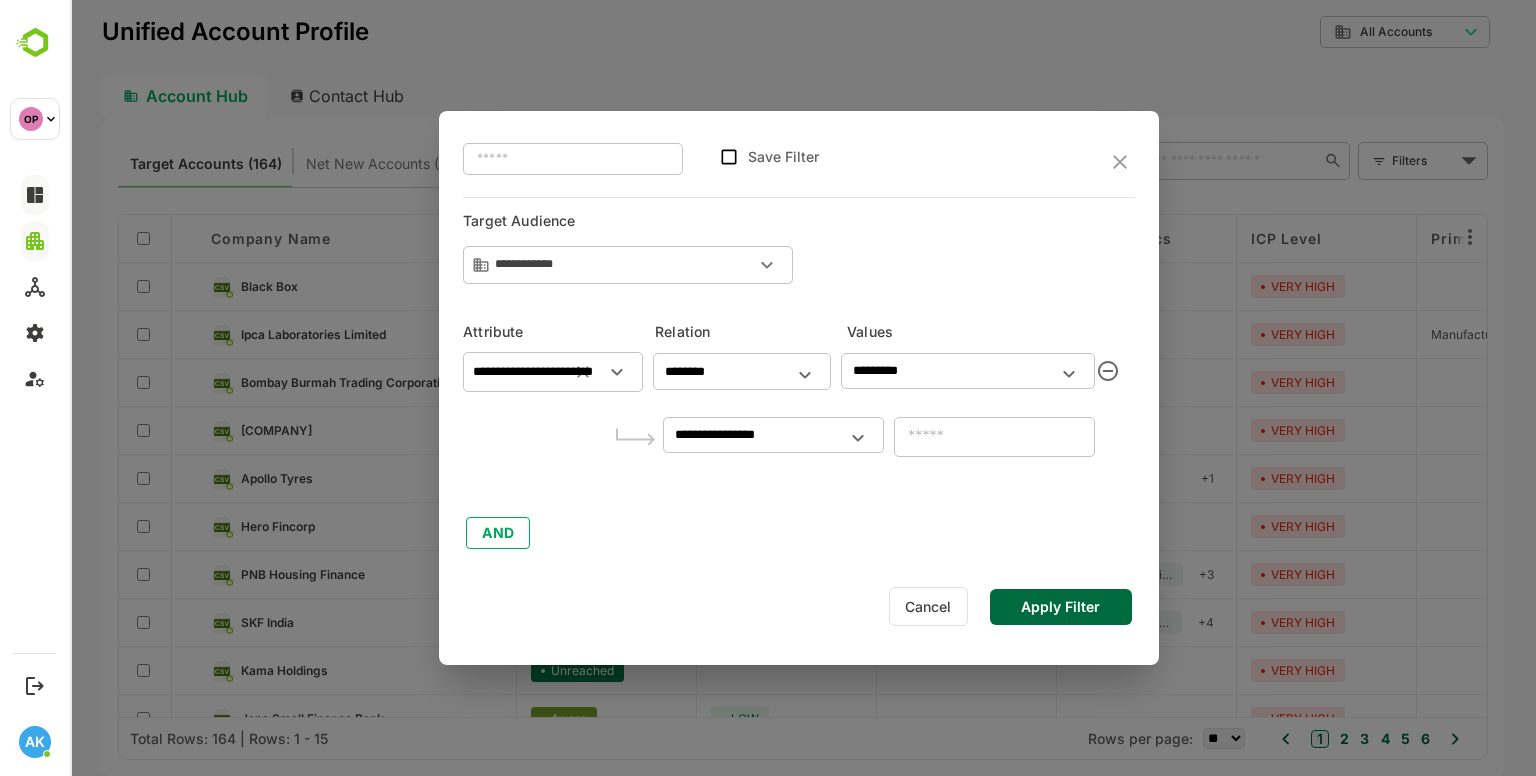 type on "**********" 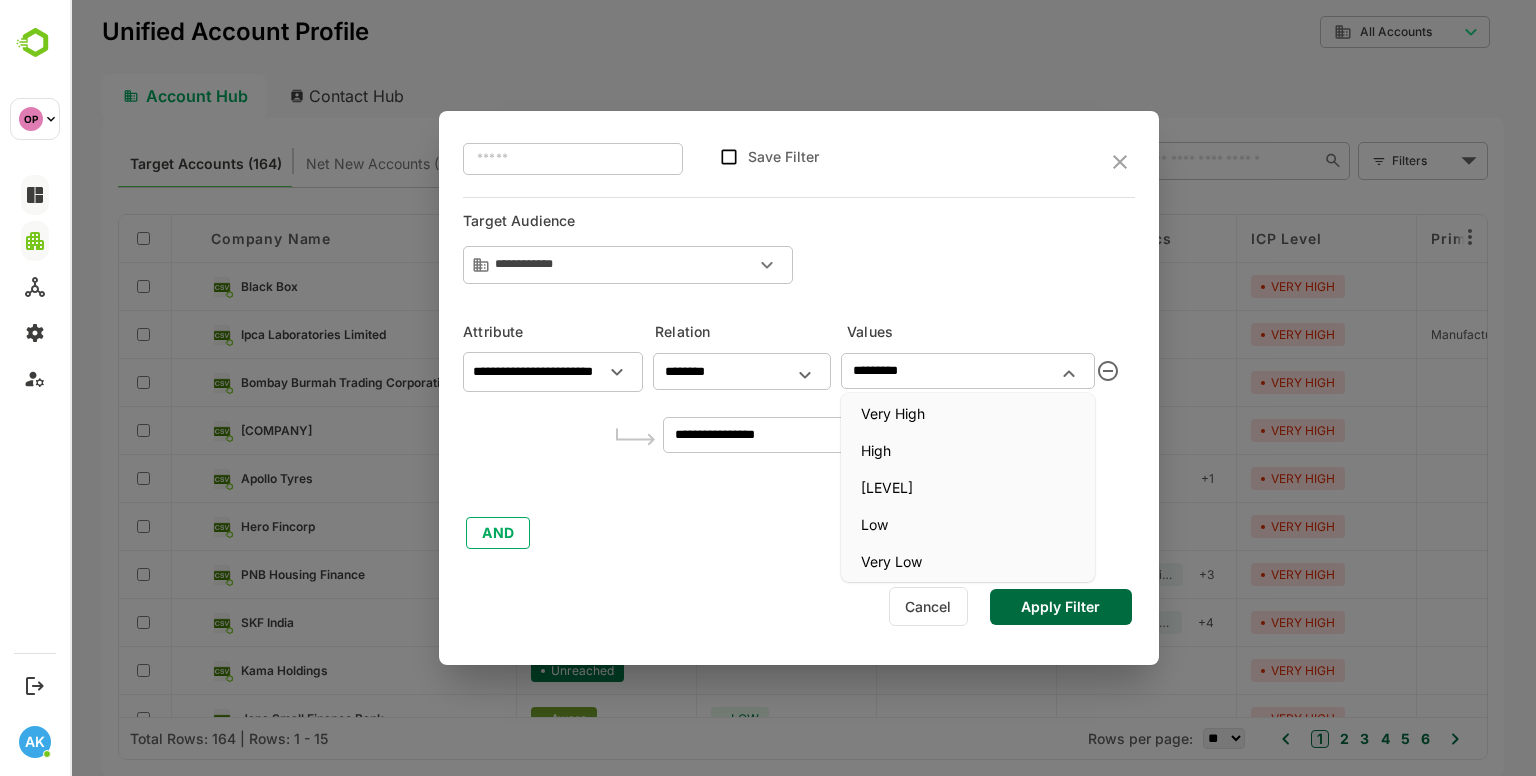click on "*********" at bounding box center [951, 371] 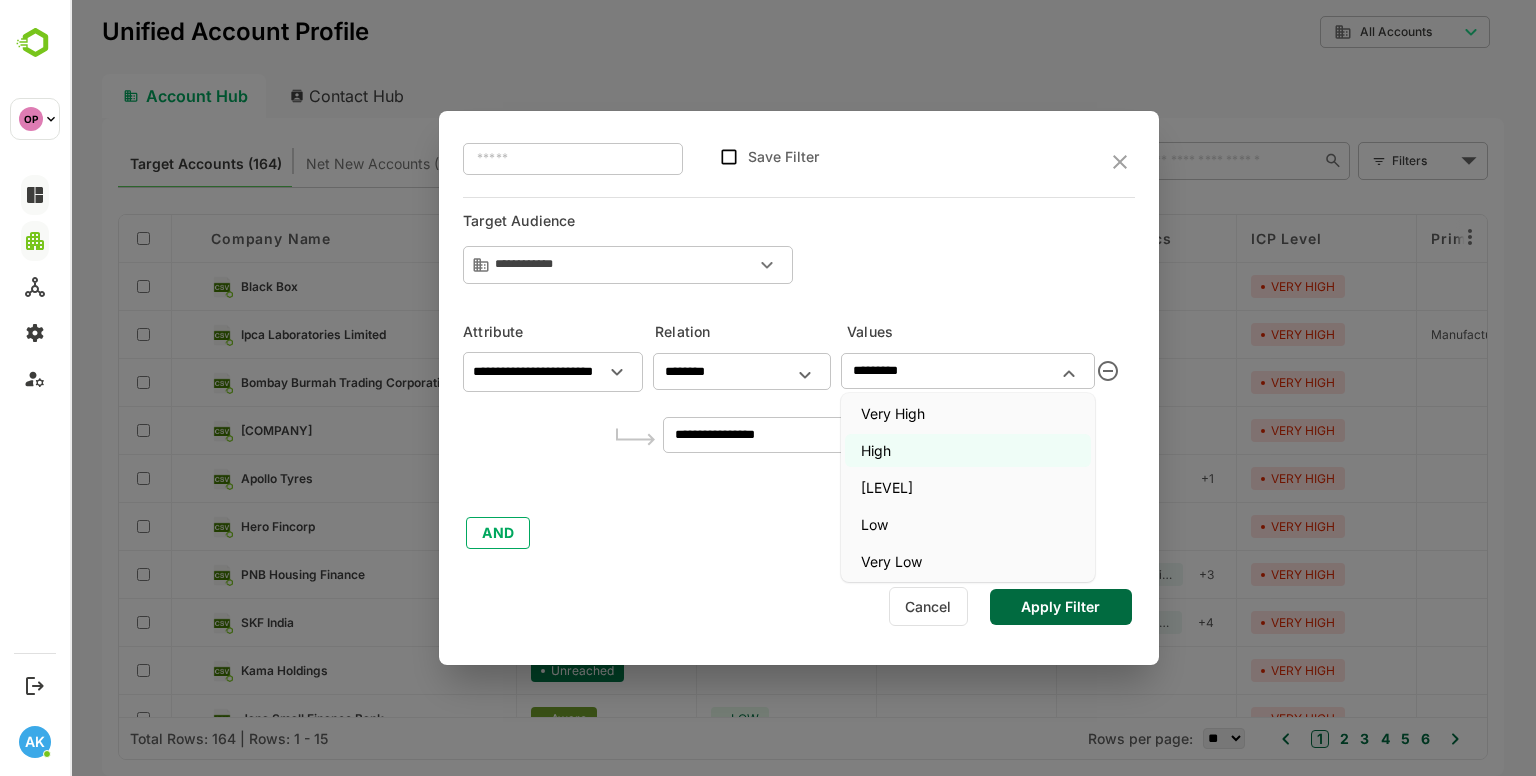 click on "**********" at bounding box center [799, 448] 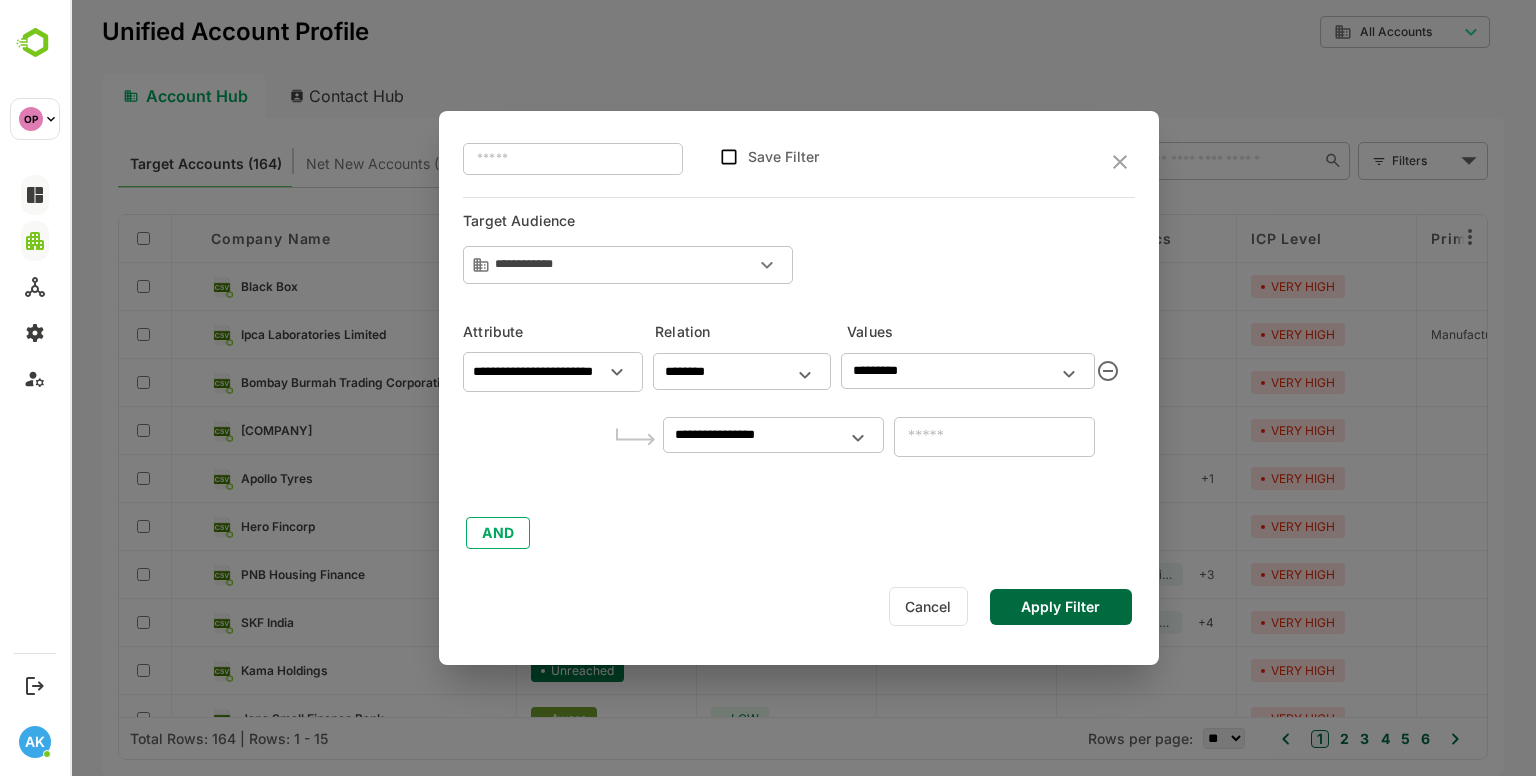 click on "Apply Filter" at bounding box center [1061, 607] 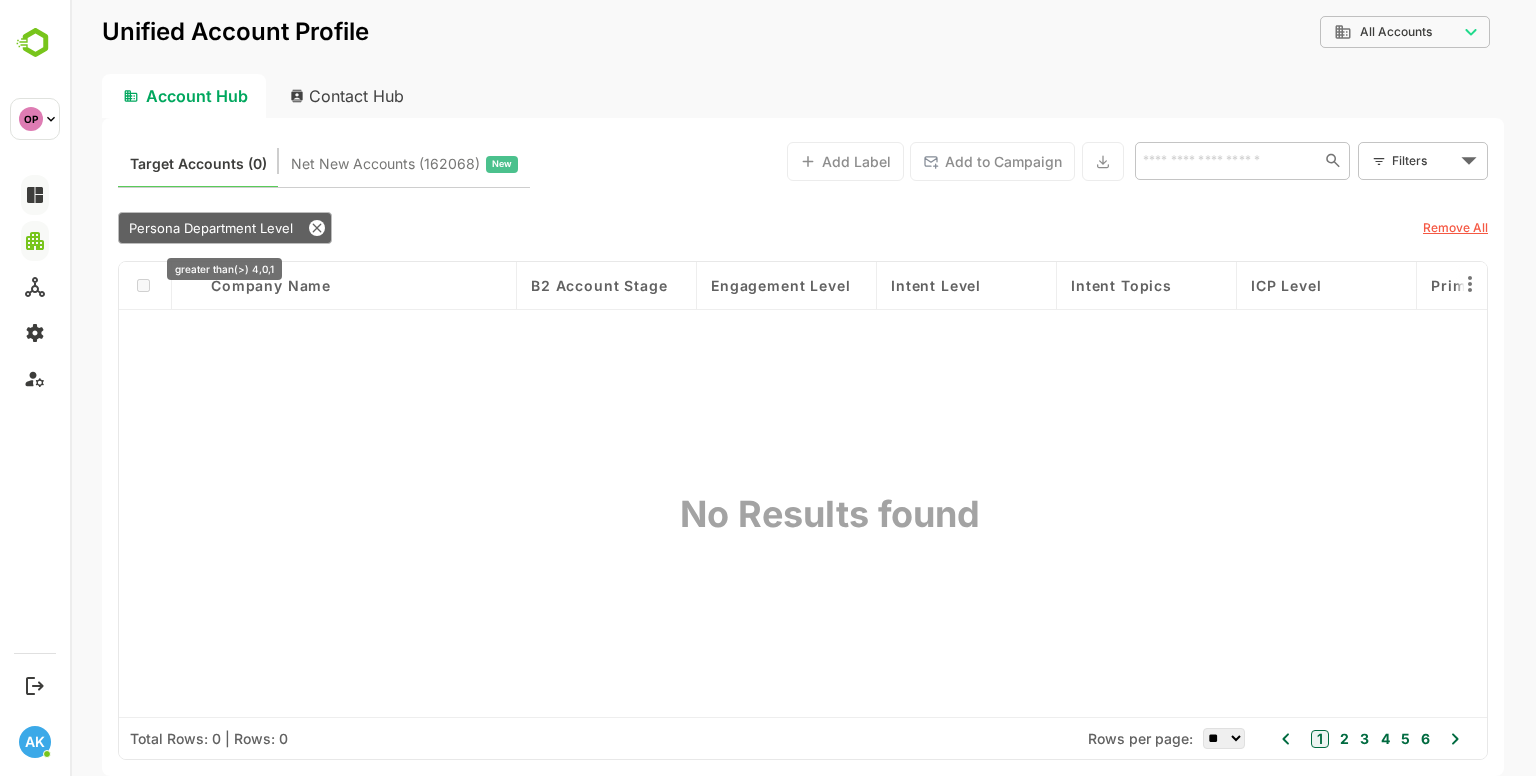 click on "Persona Department Level" at bounding box center (225, 228) 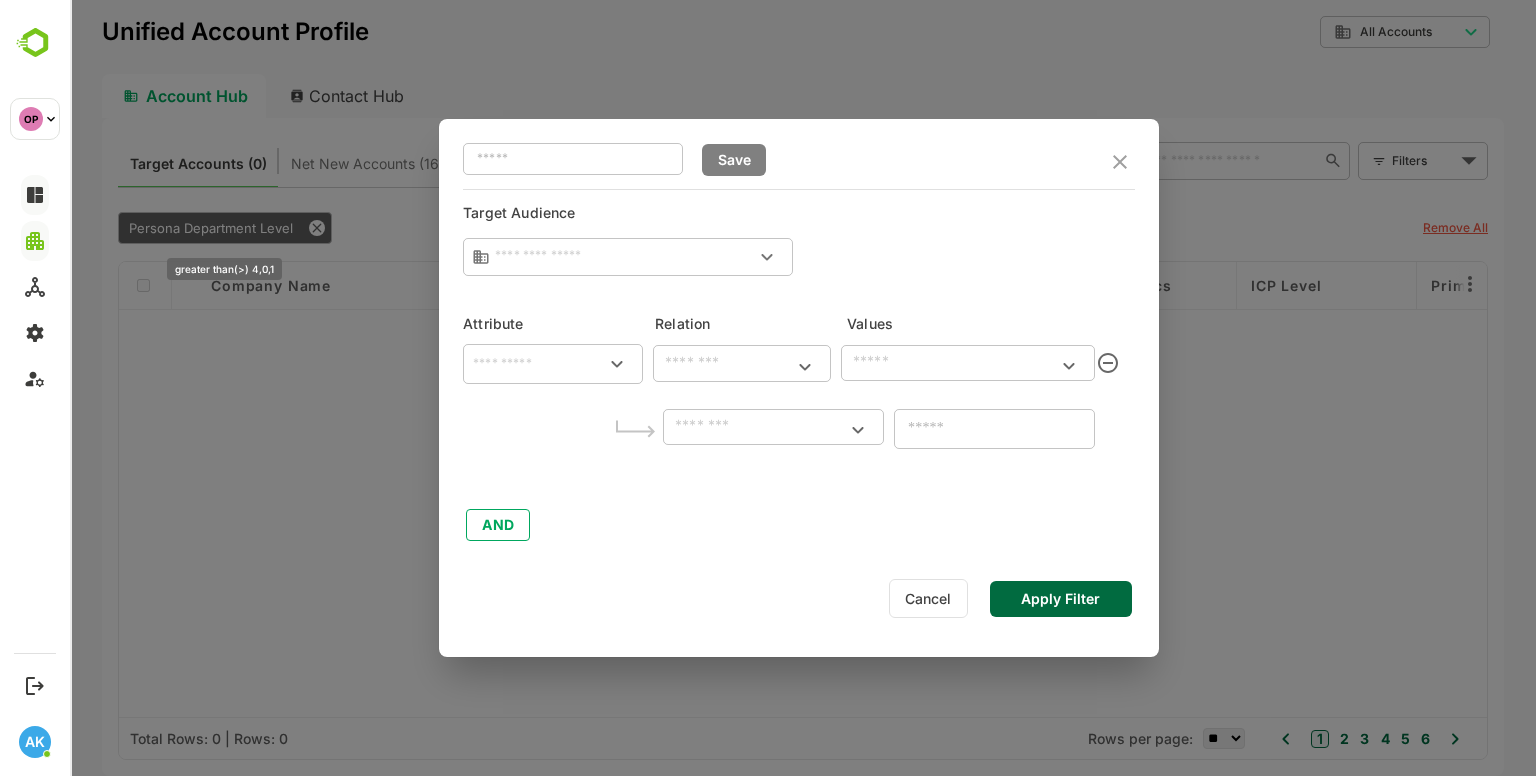 type on "**********" 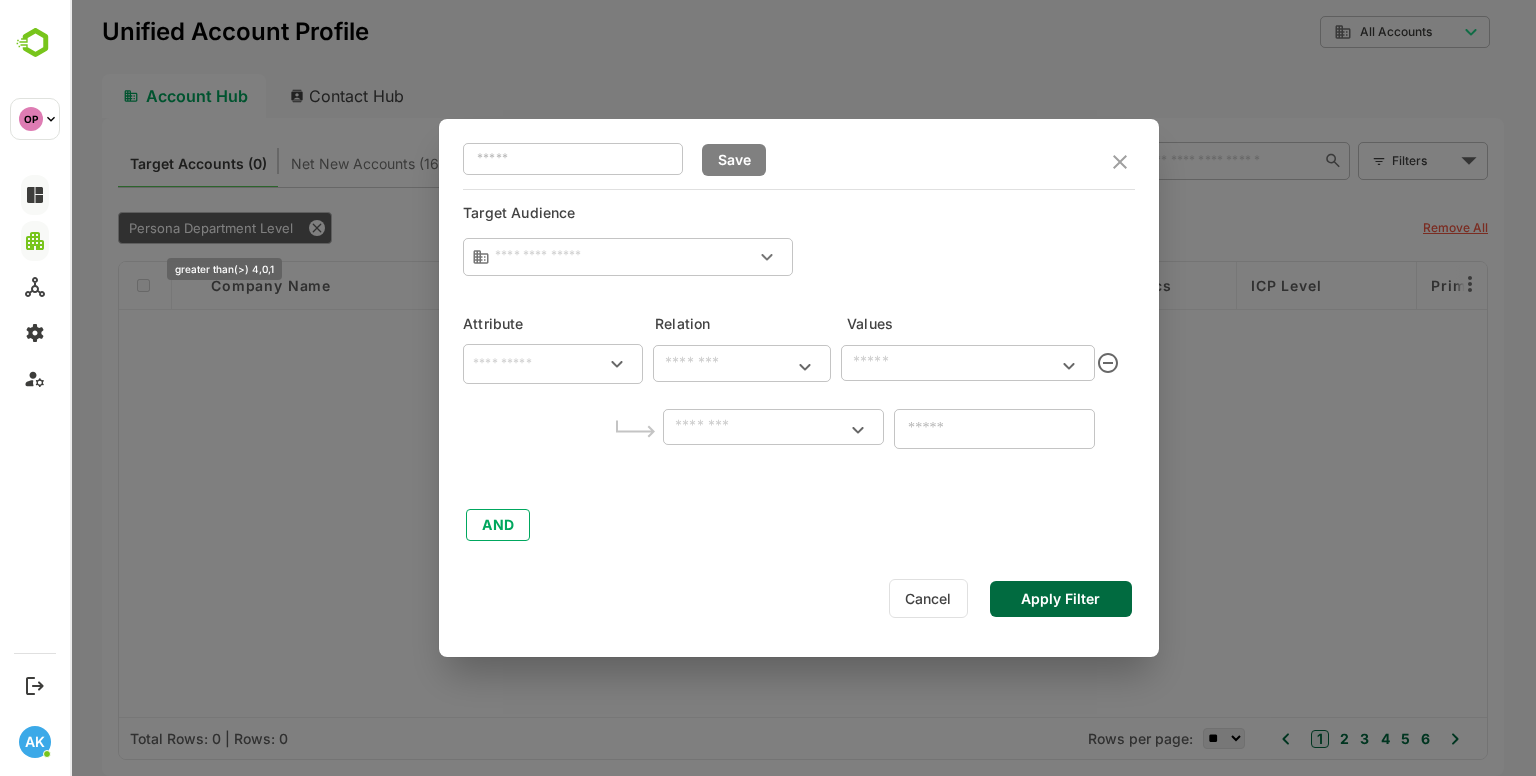 type on "**********" 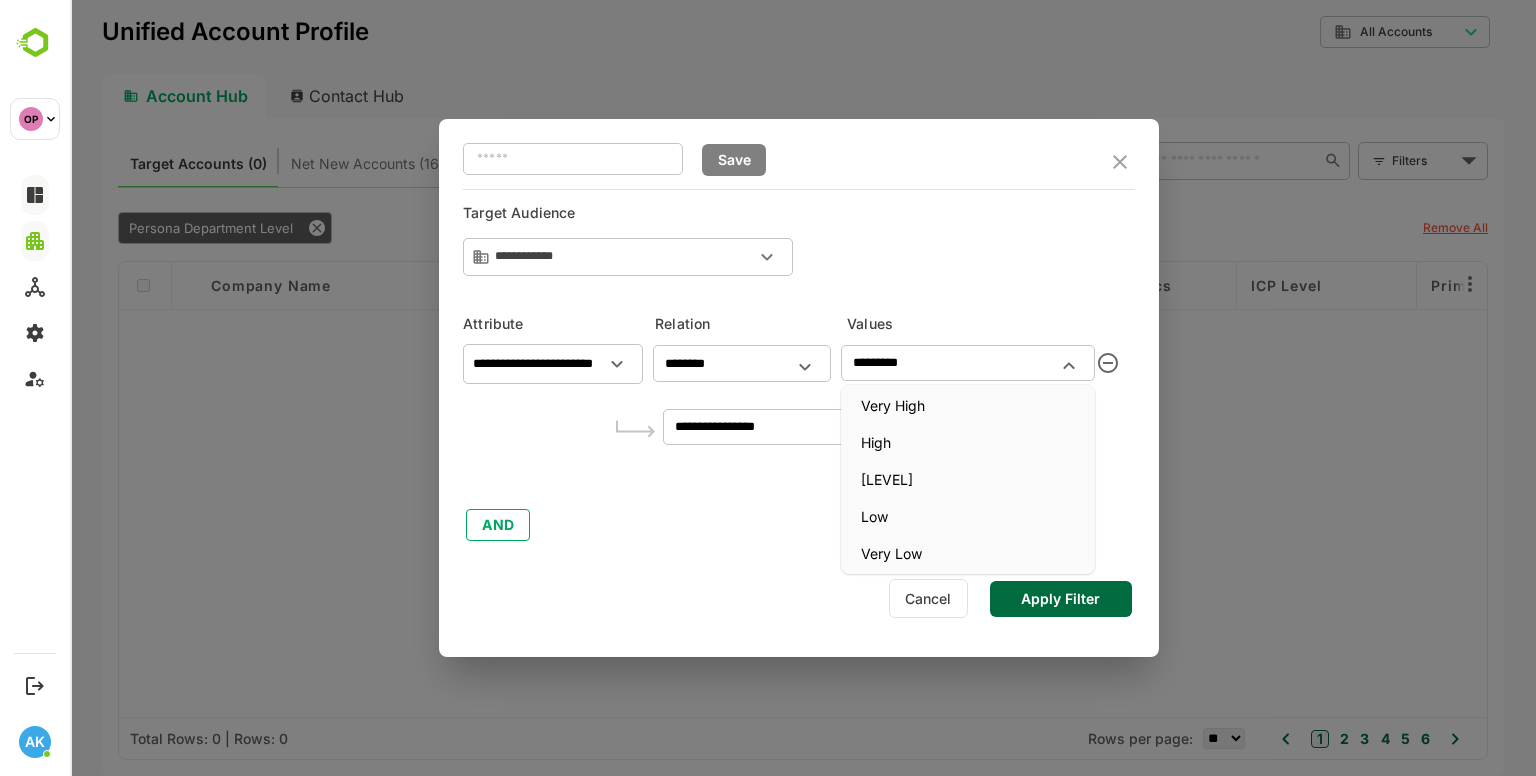 click on "*********" at bounding box center [951, 363] 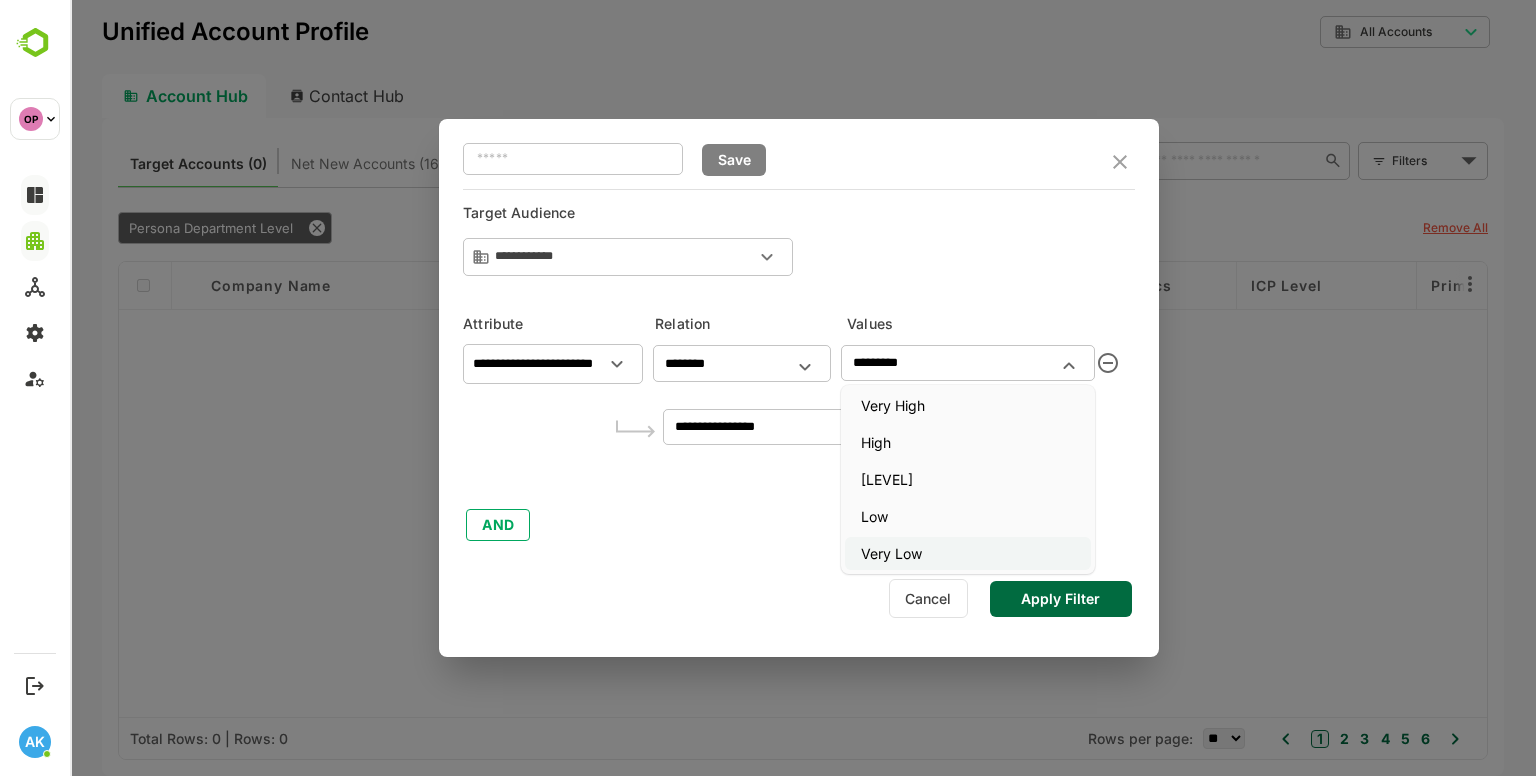 click on "Very Low" at bounding box center [968, 553] 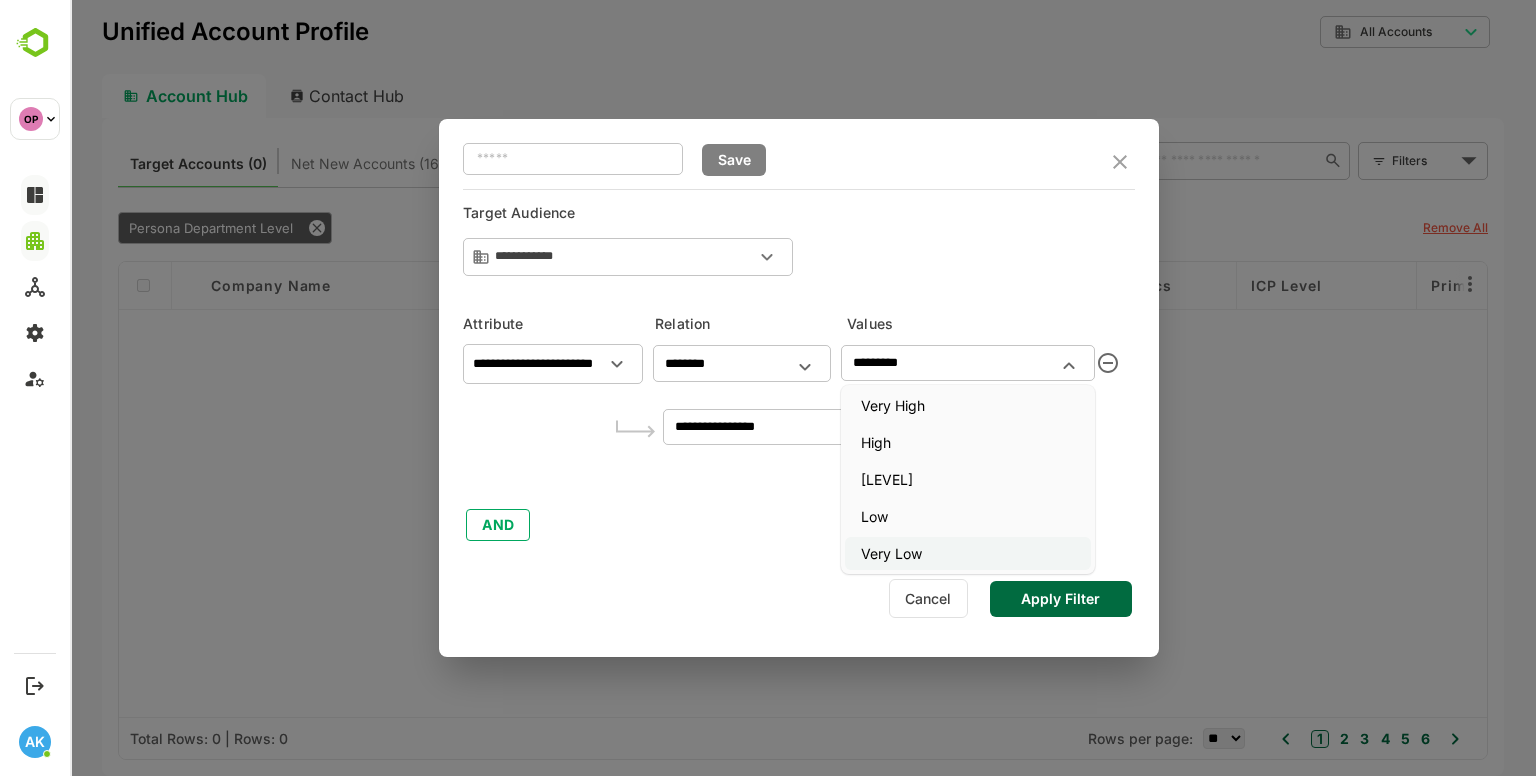 type on "********" 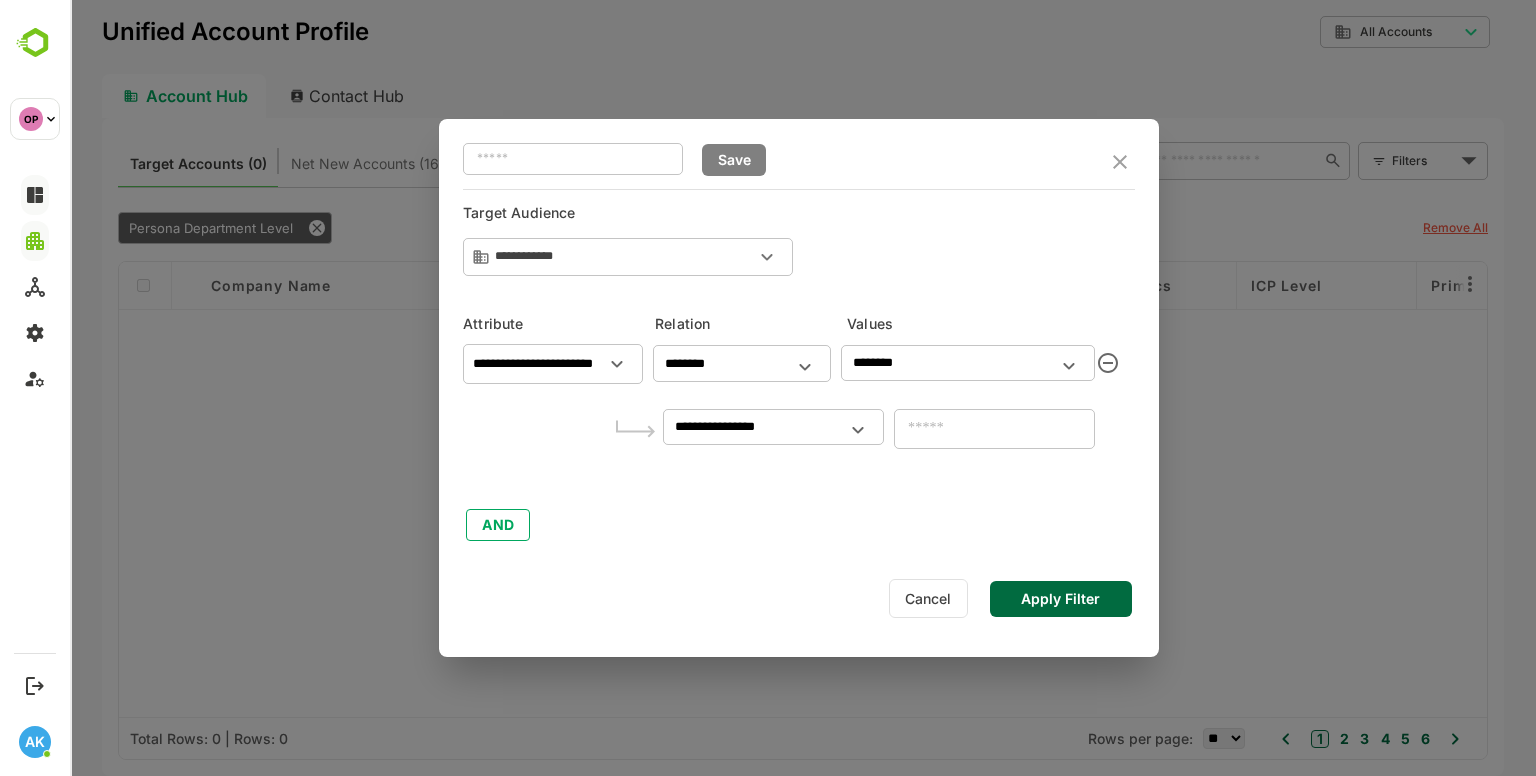 click on "Apply Filter" at bounding box center [1061, 599] 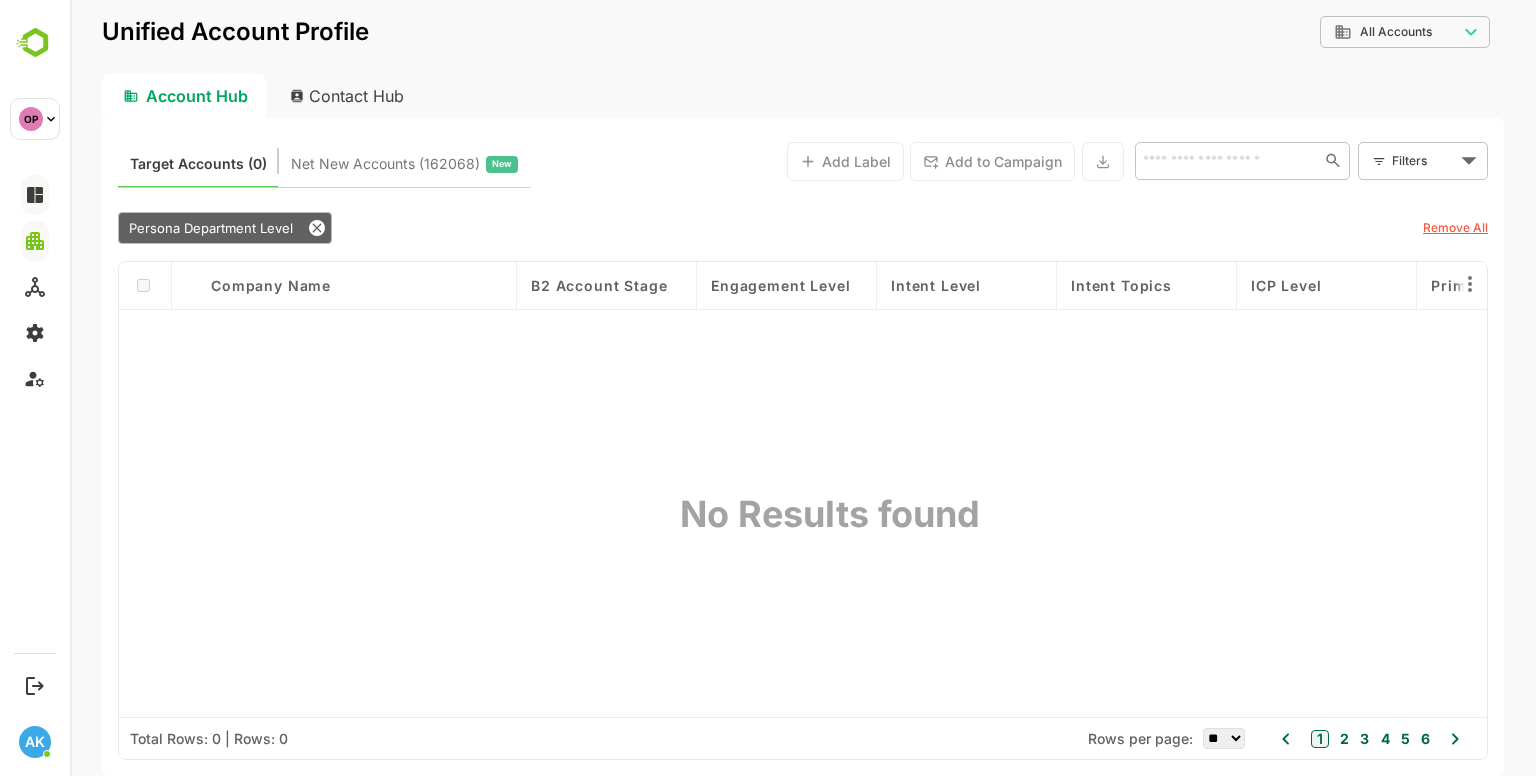 click on "Persona Department Level Remove All" at bounding box center [803, 227] 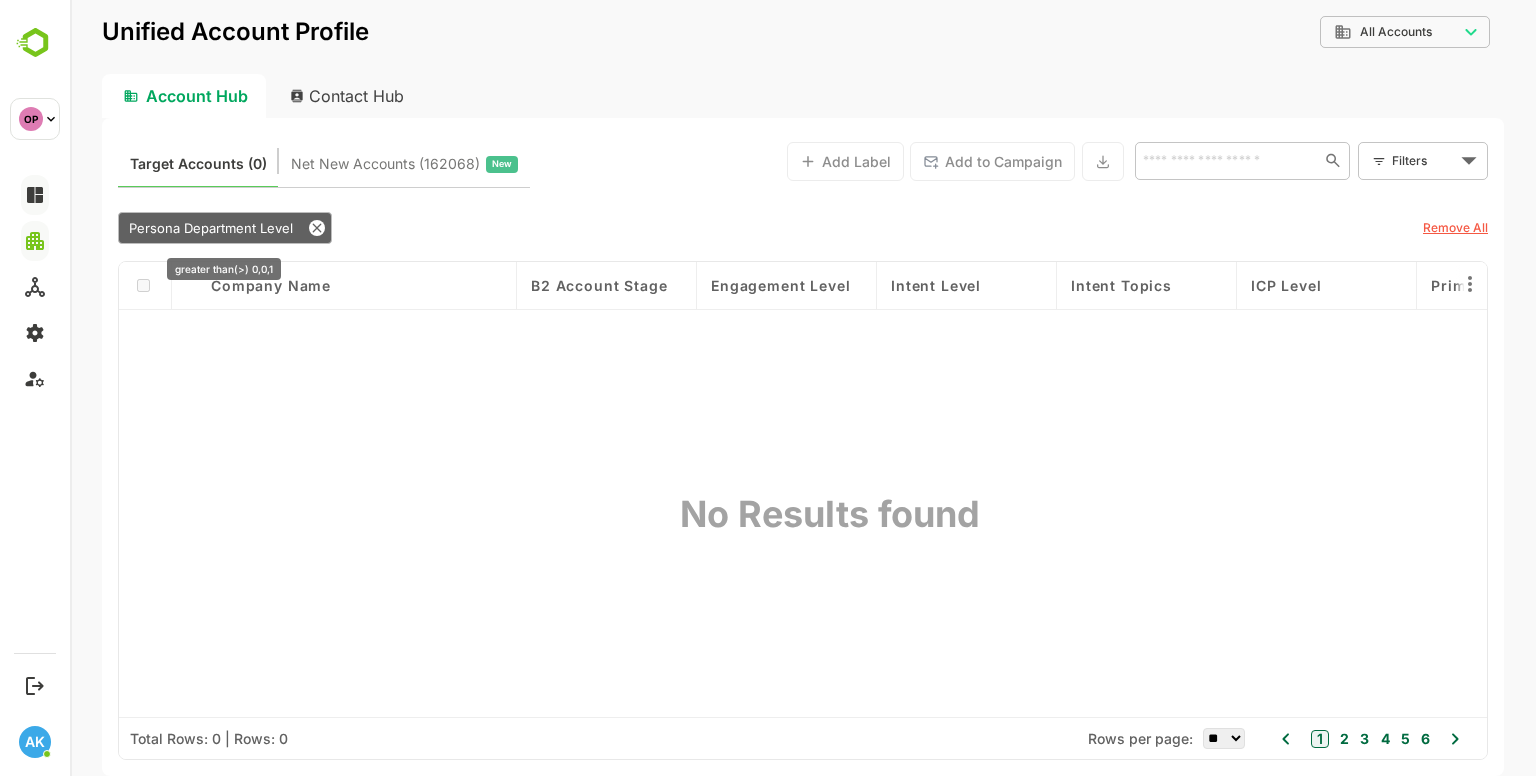 click on "Persona Department Level" at bounding box center (211, 228) 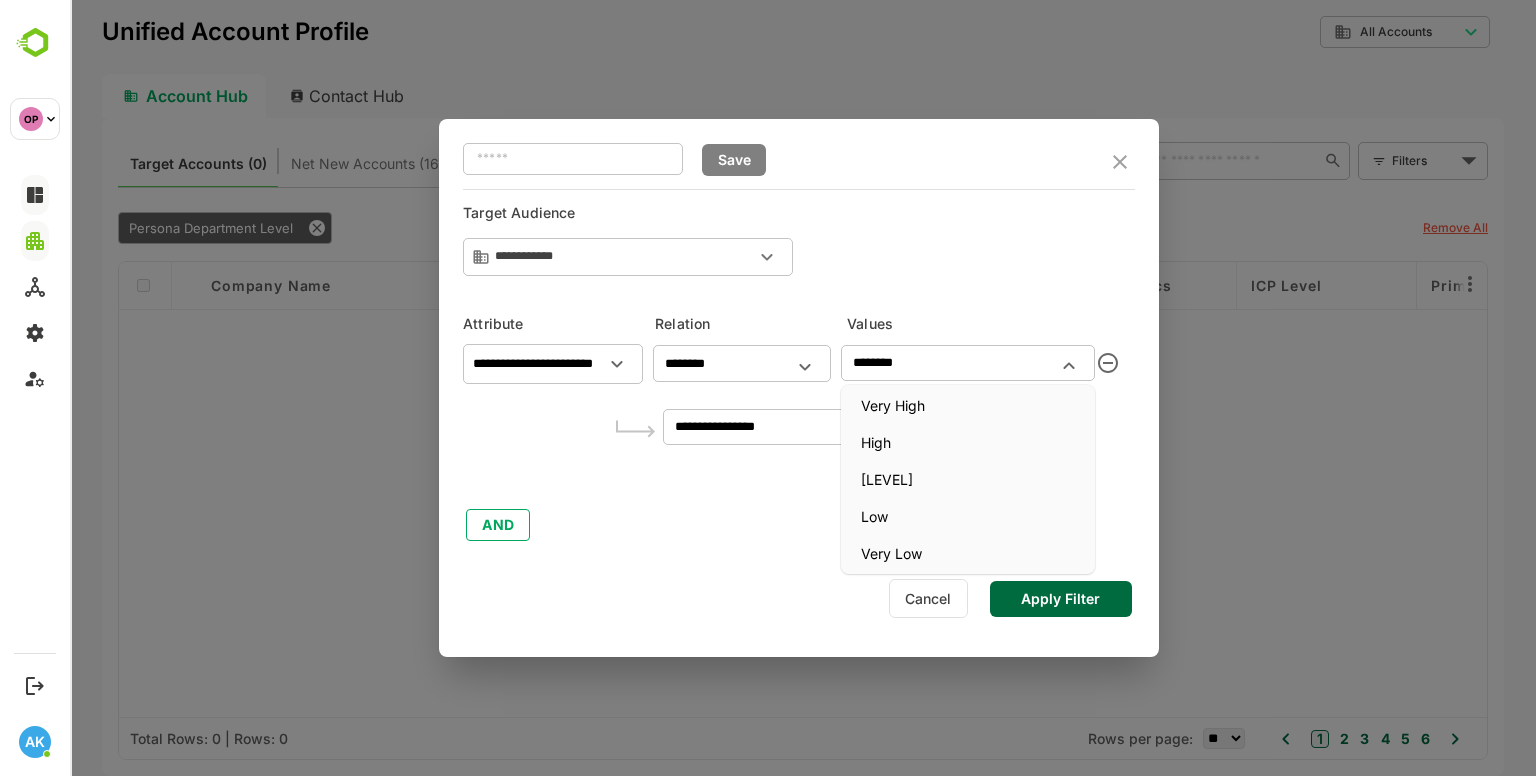 click on "********" at bounding box center [951, 363] 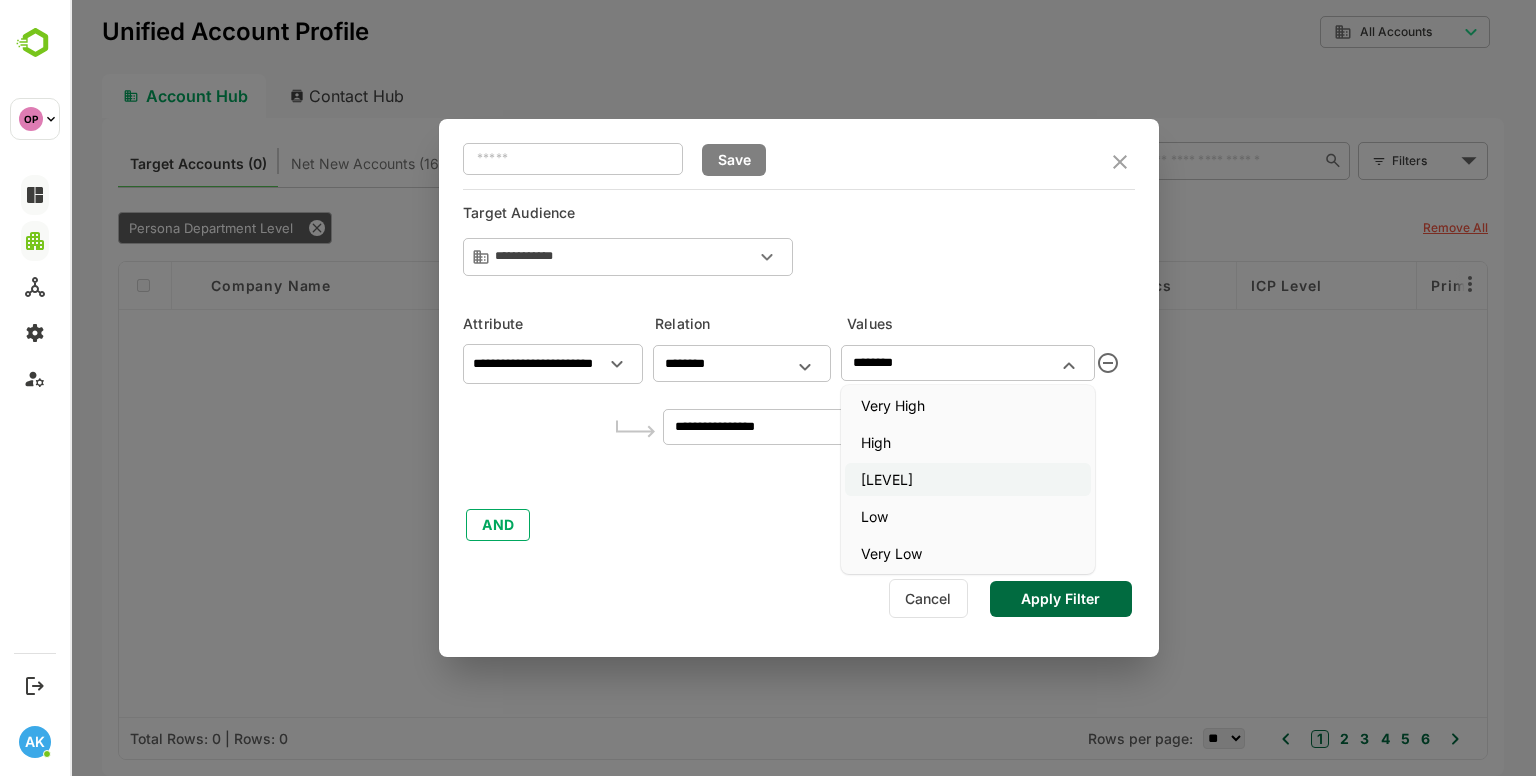 click on "Medium" at bounding box center (968, 479) 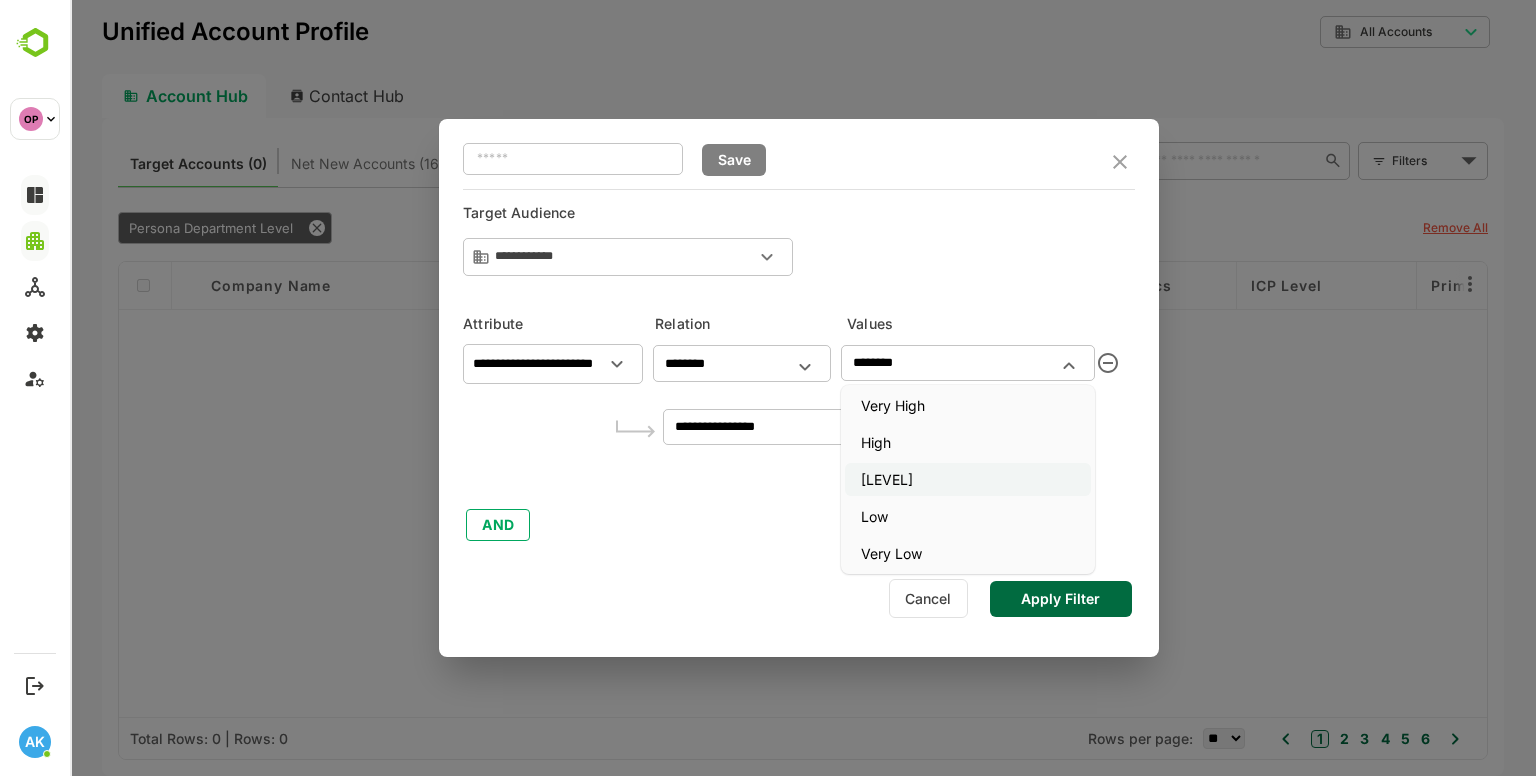 type on "******" 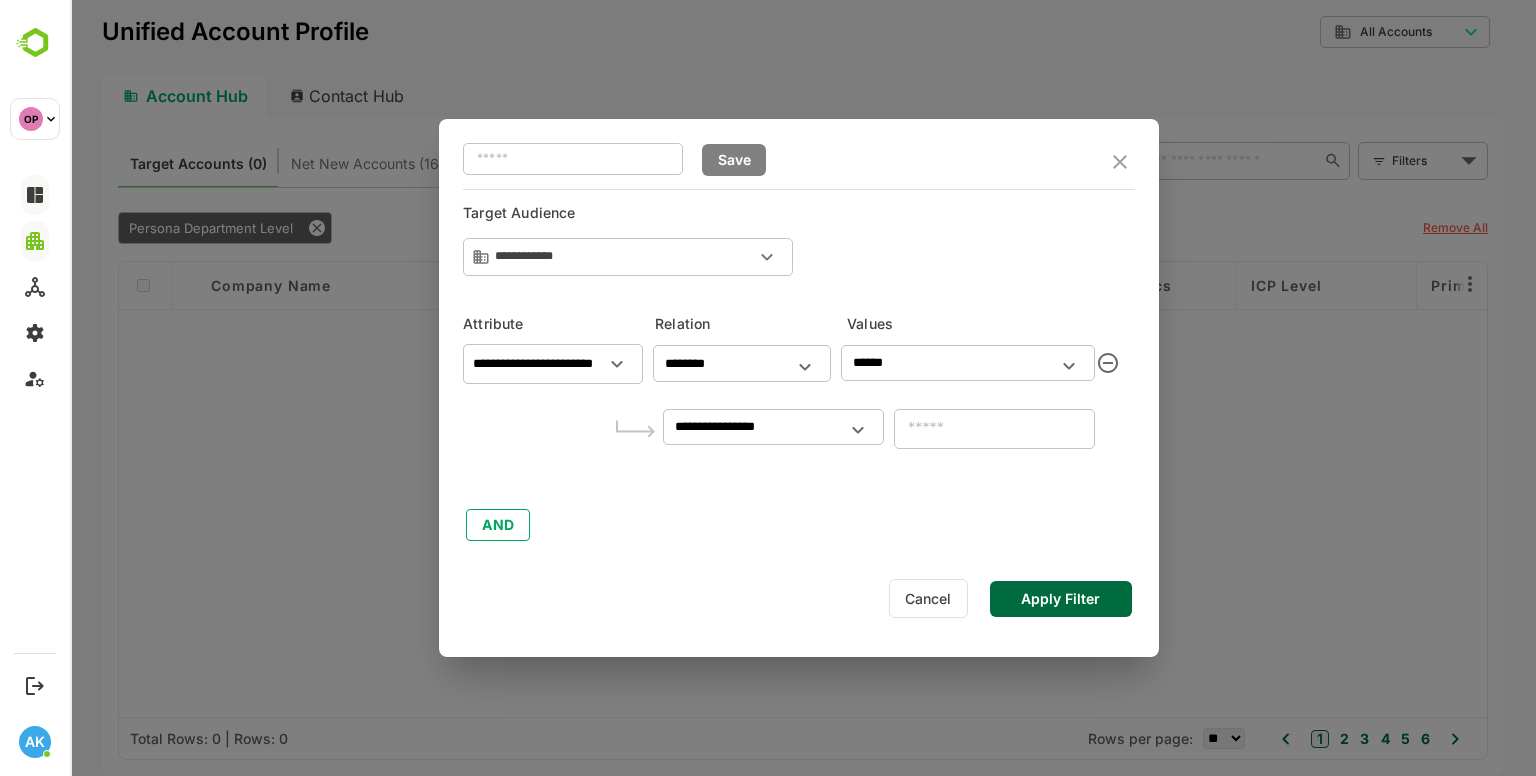 click on "Apply Filter" at bounding box center (1061, 599) 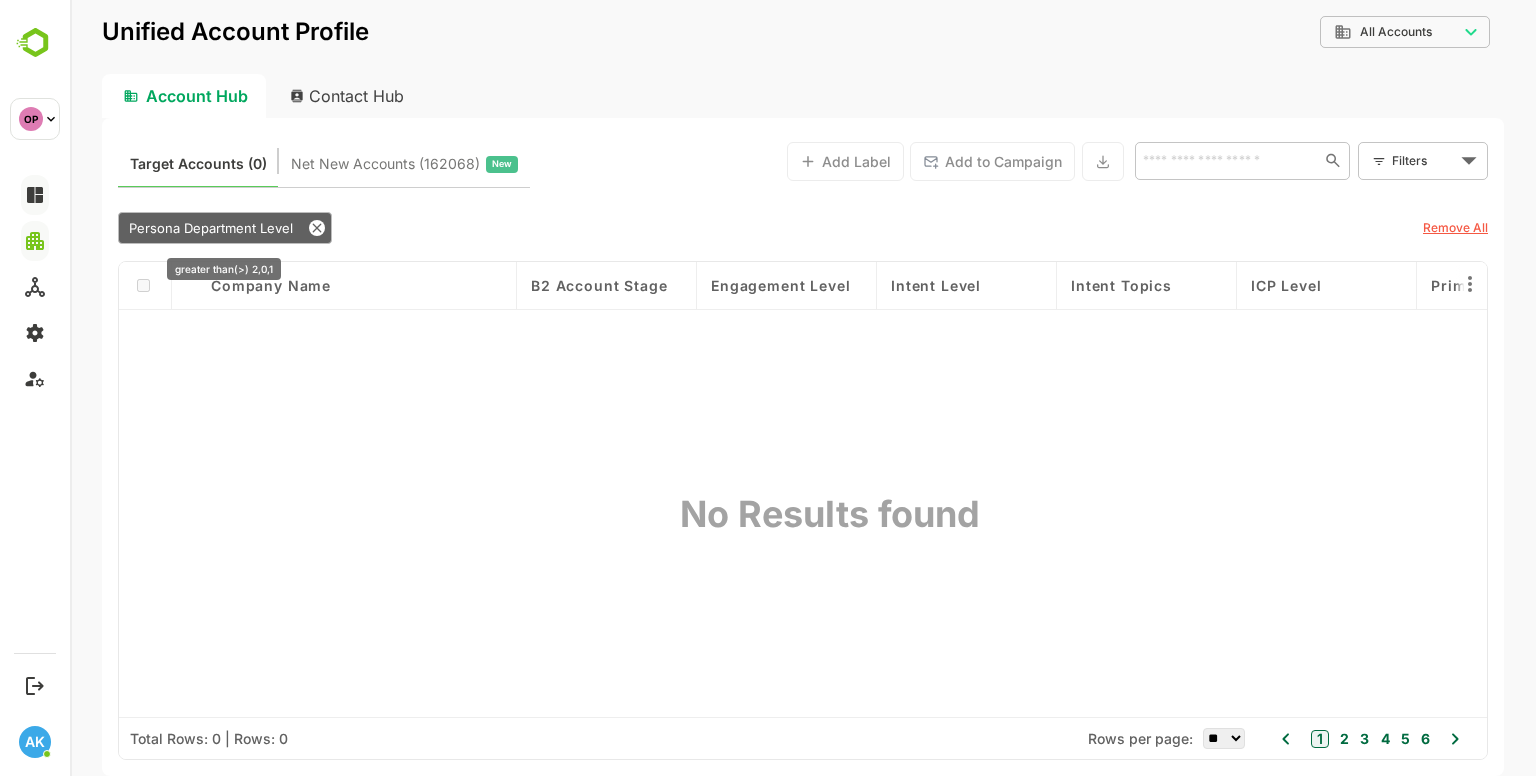 click 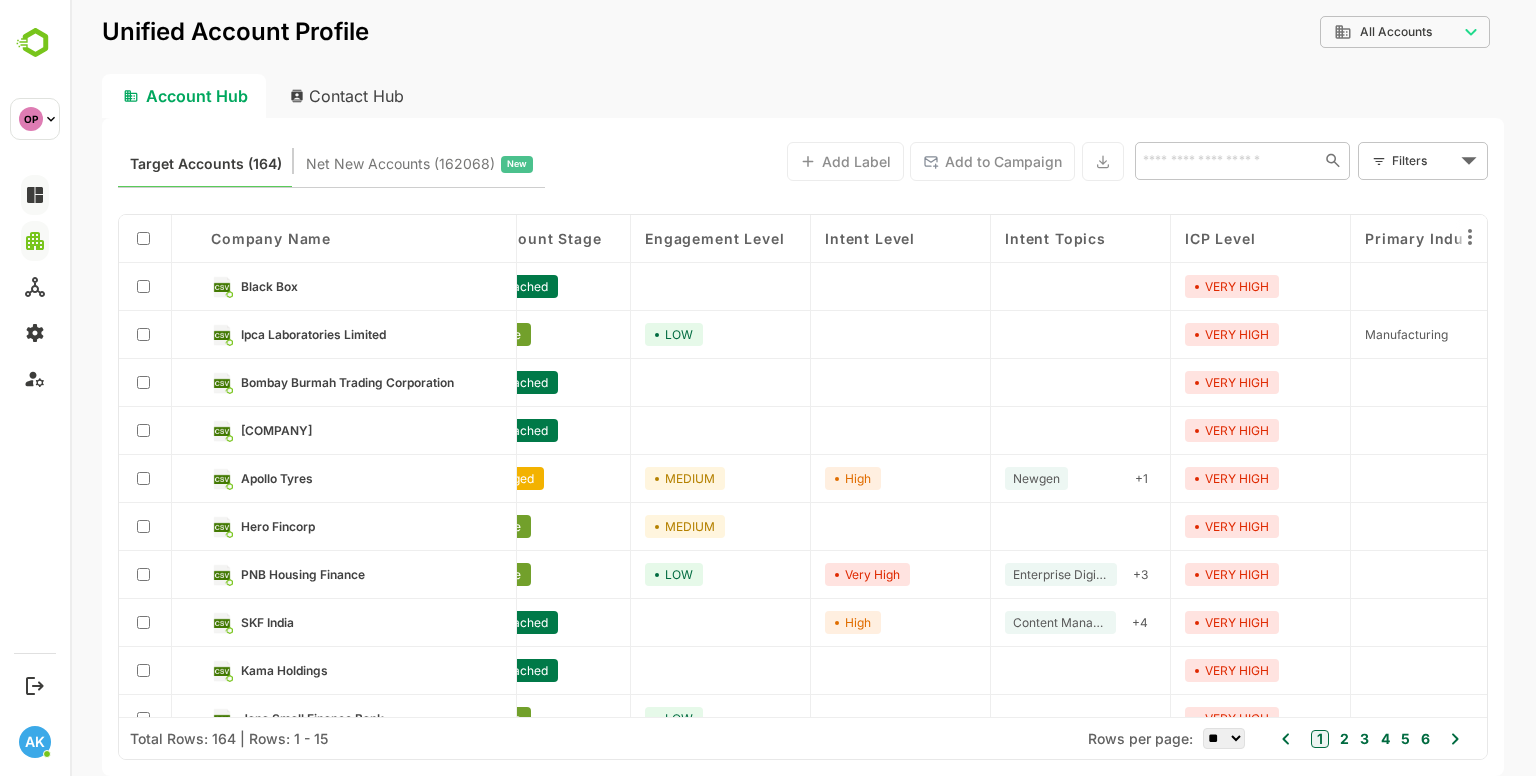 scroll, scrollTop: 0, scrollLeft: 0, axis: both 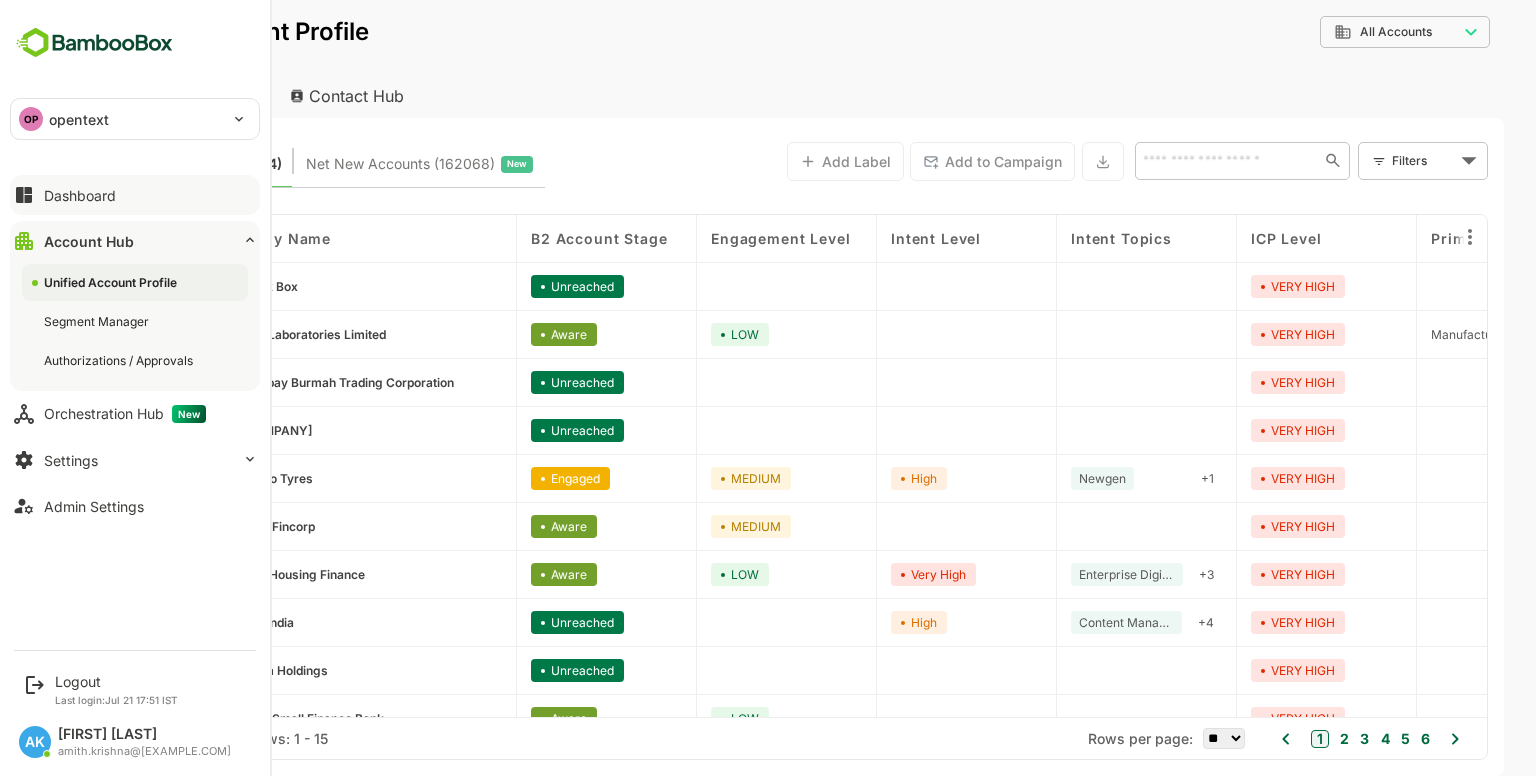 click on "Dashboard" at bounding box center (135, 195) 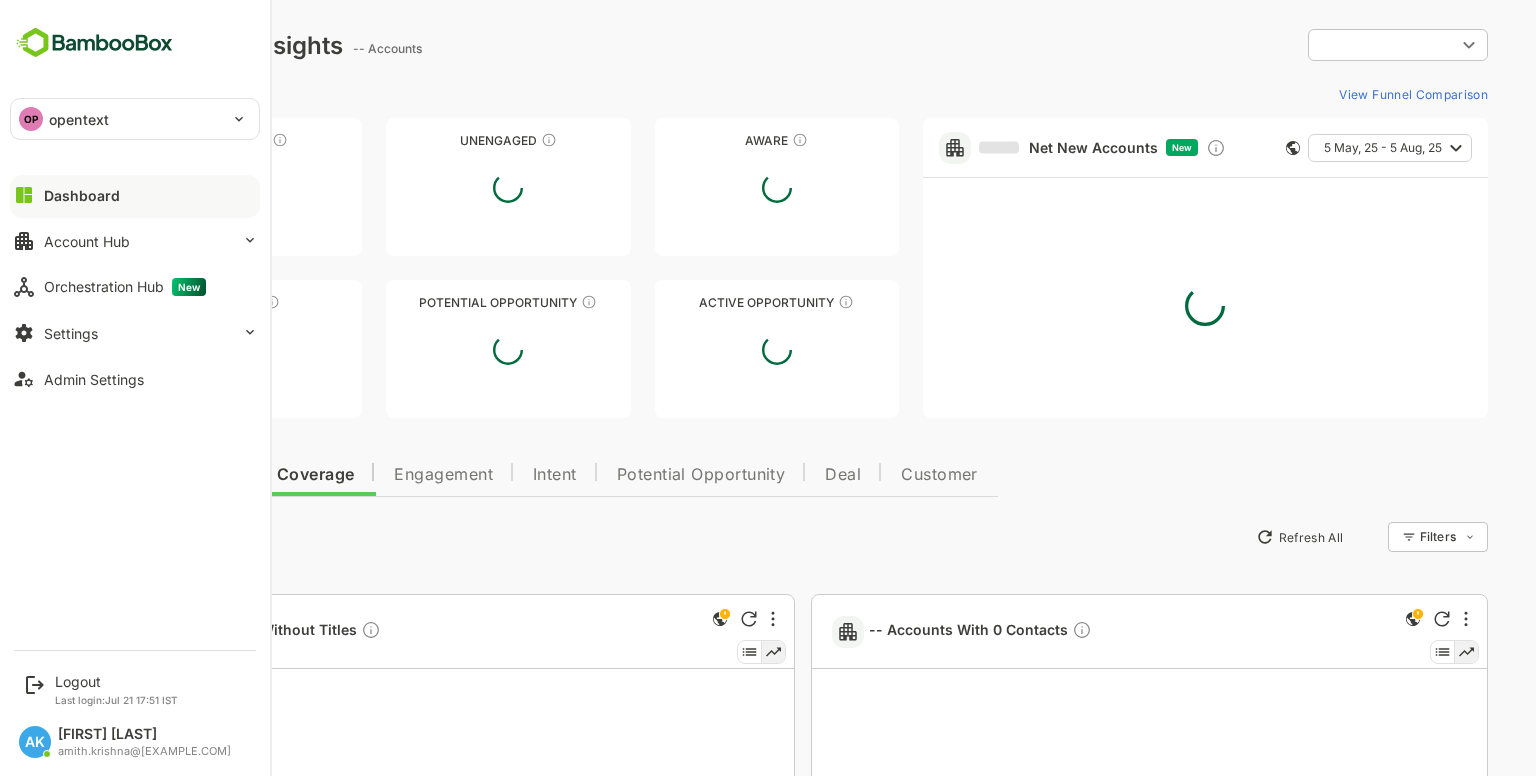 type on "**********" 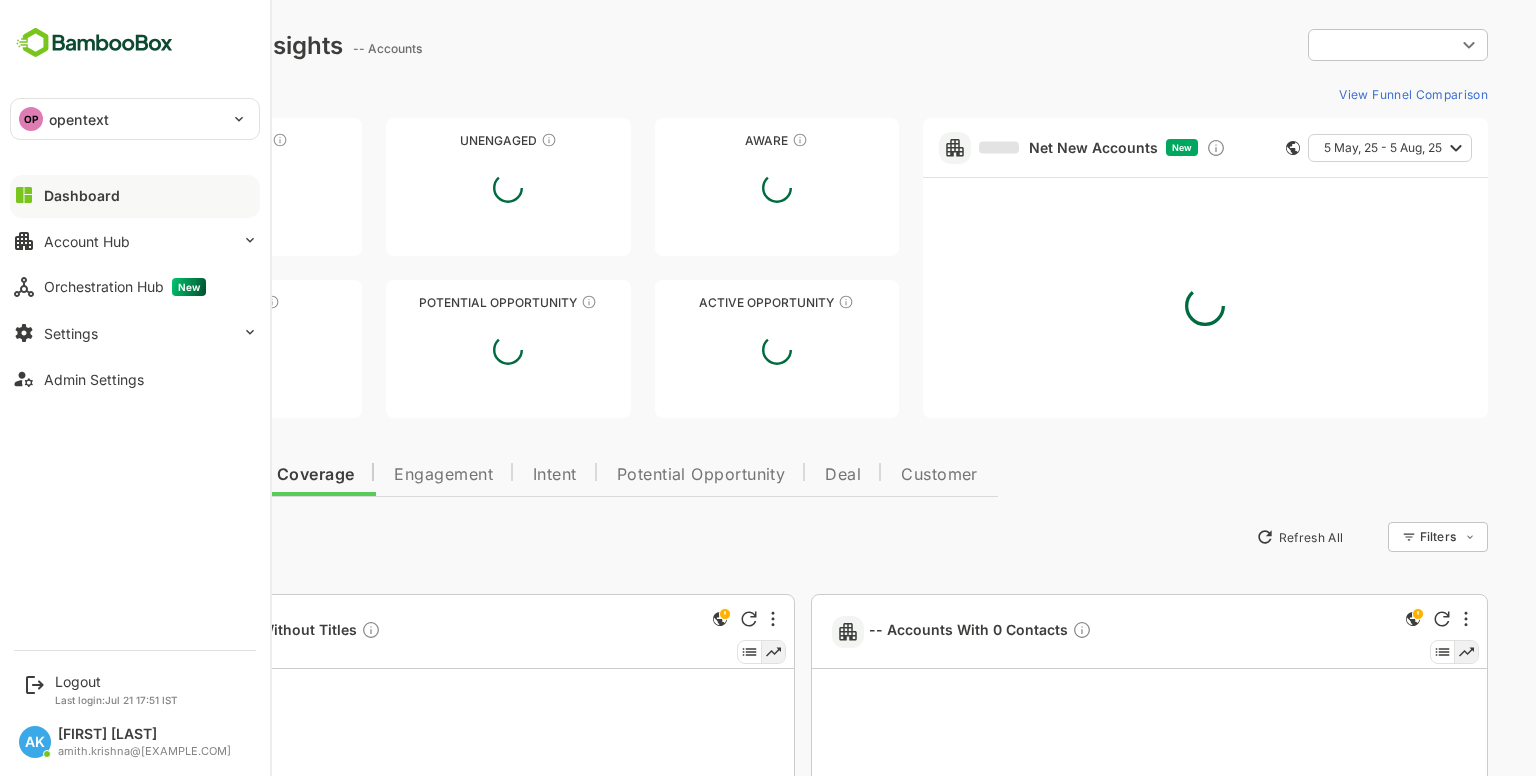 scroll, scrollTop: 0, scrollLeft: 0, axis: both 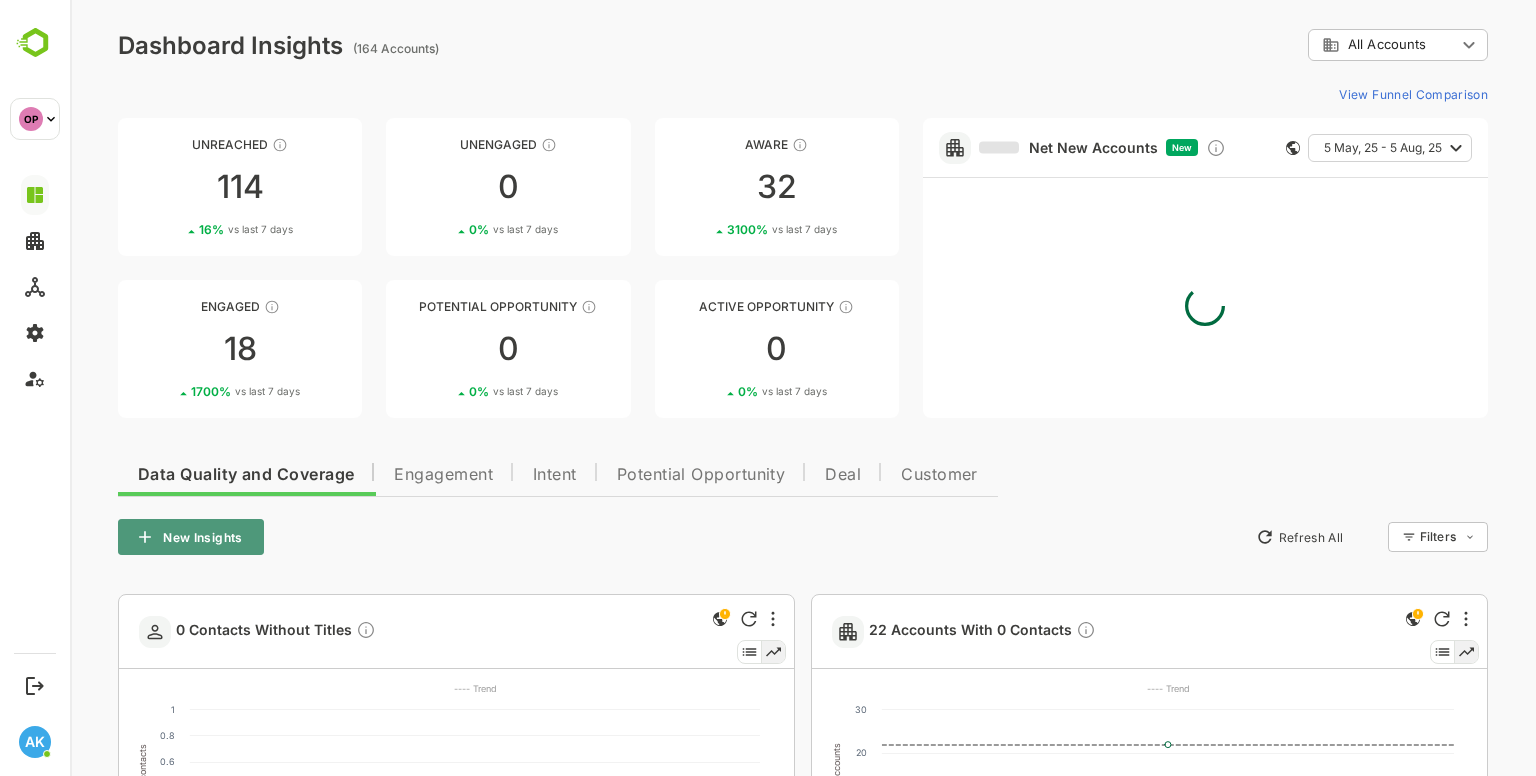 click on "New Insights" at bounding box center (191, 537) 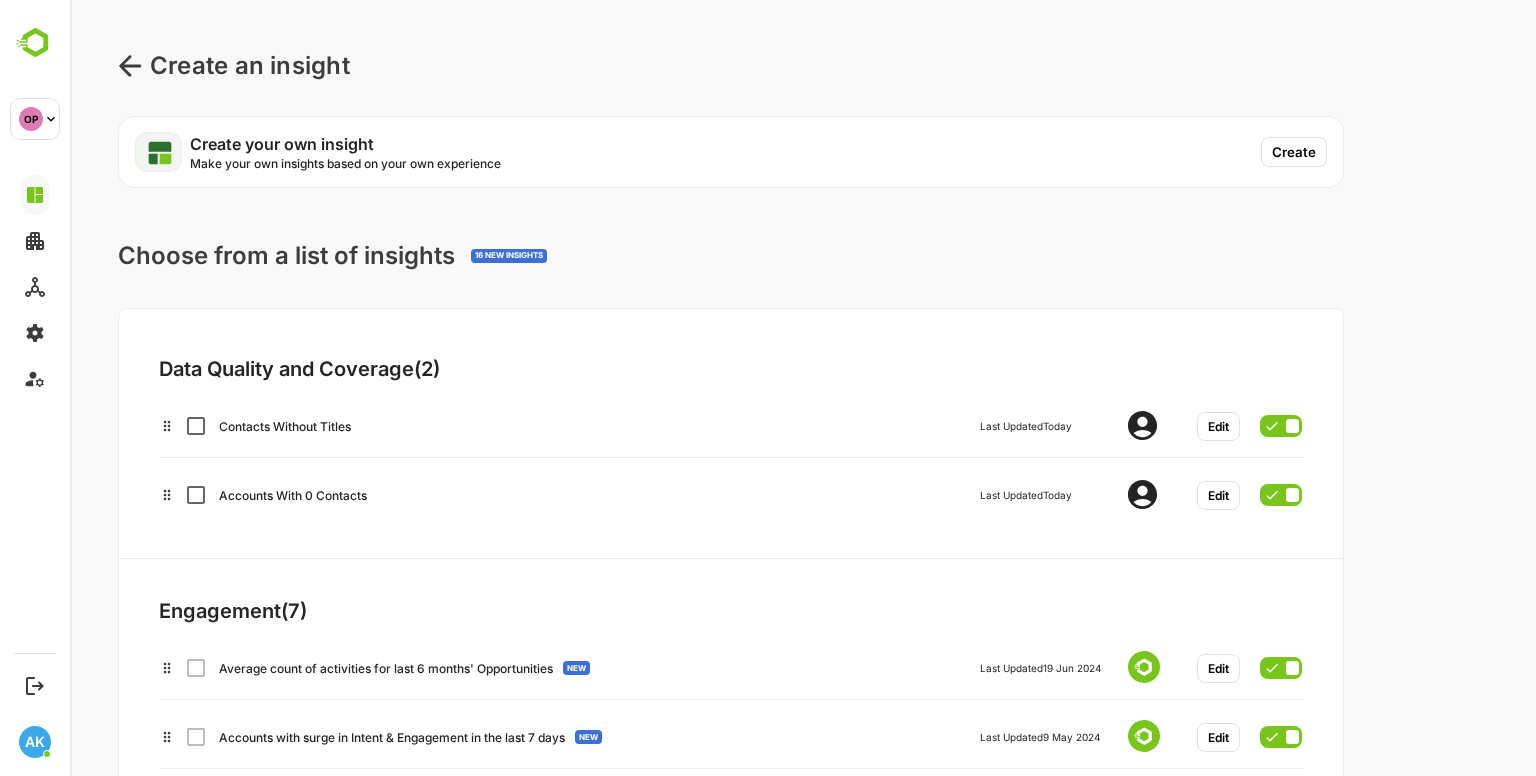 click on "Create" at bounding box center [1294, 152] 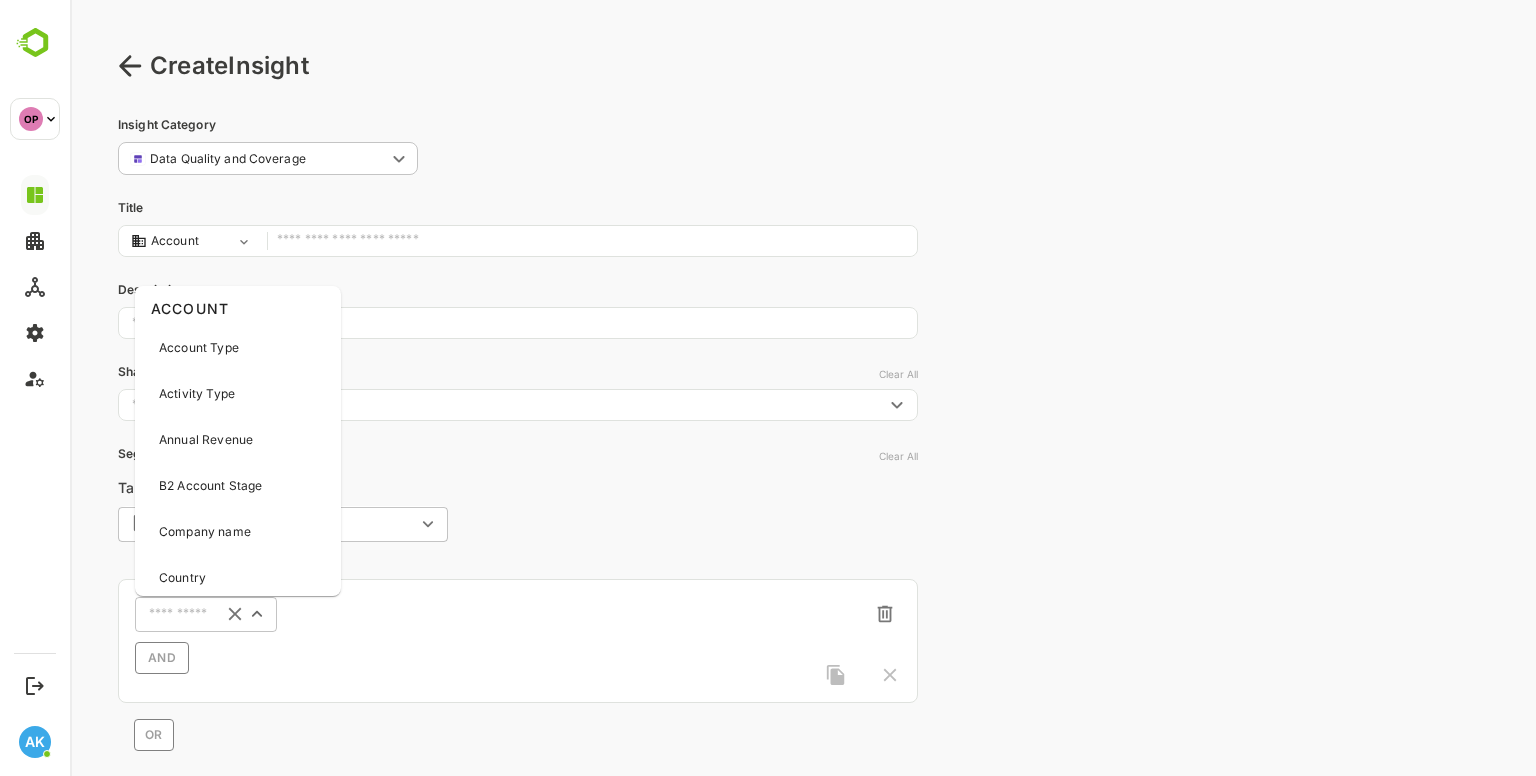 click at bounding box center (180, 614) 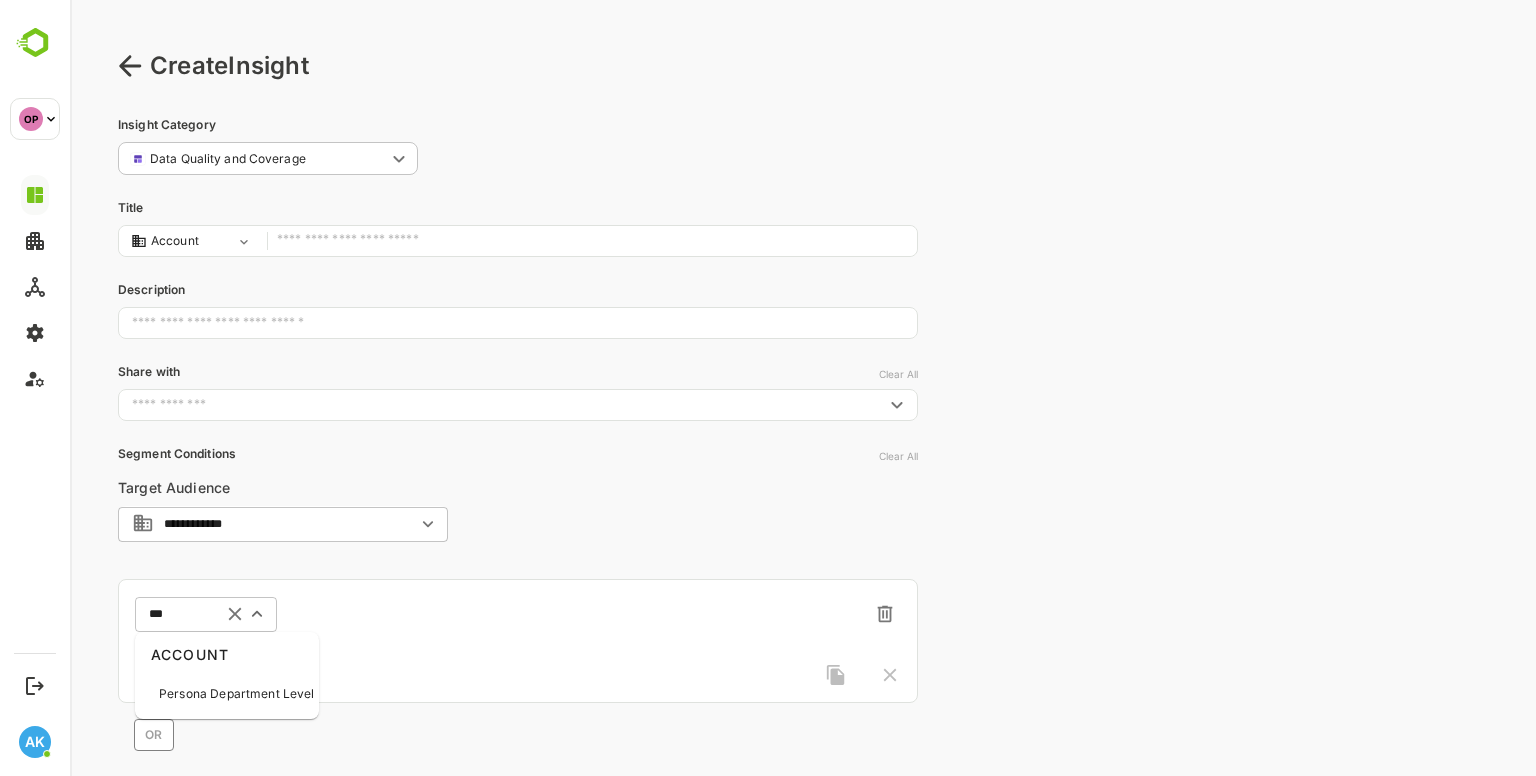 type on "****" 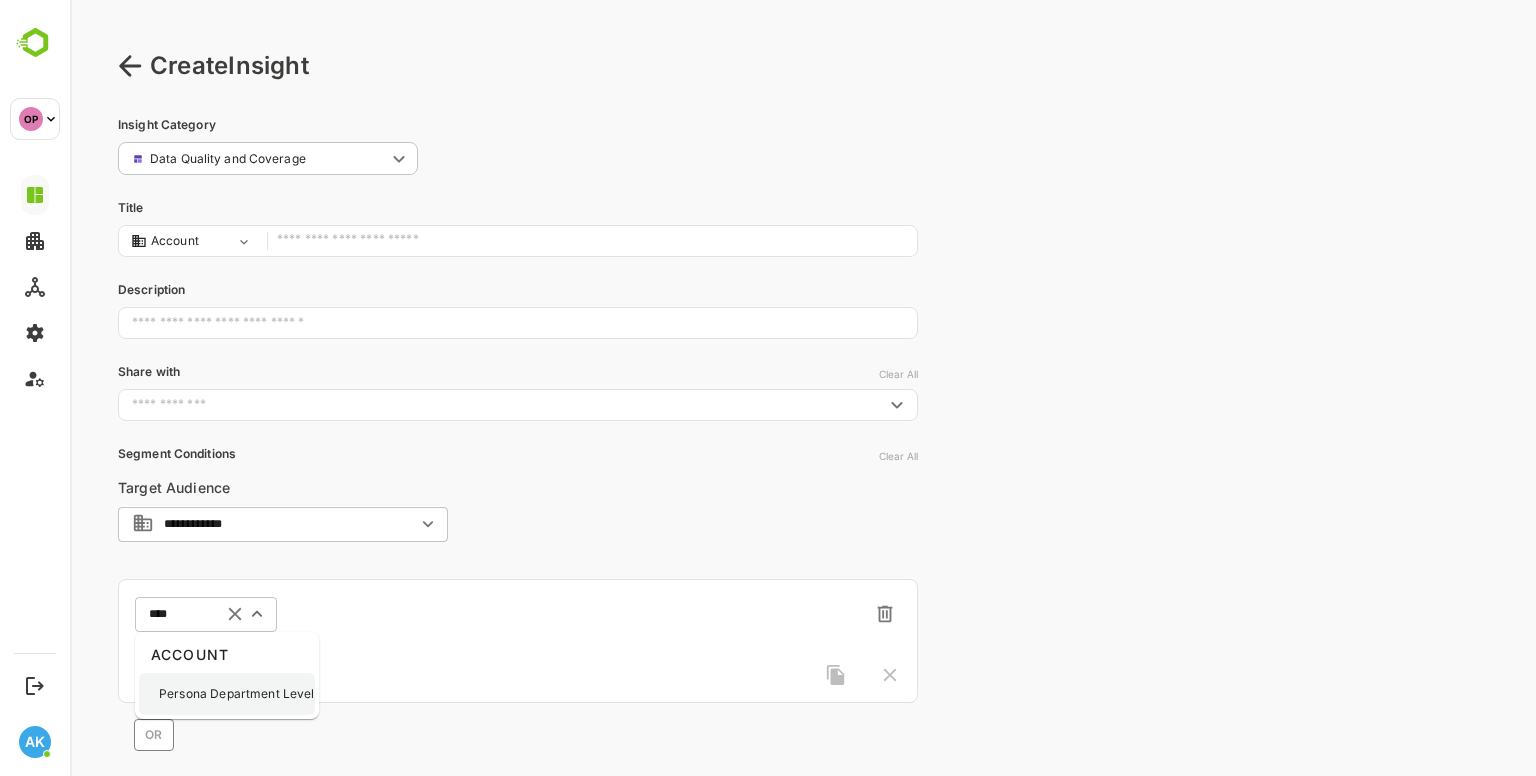 click on "Persona Department Level" at bounding box center [237, 694] 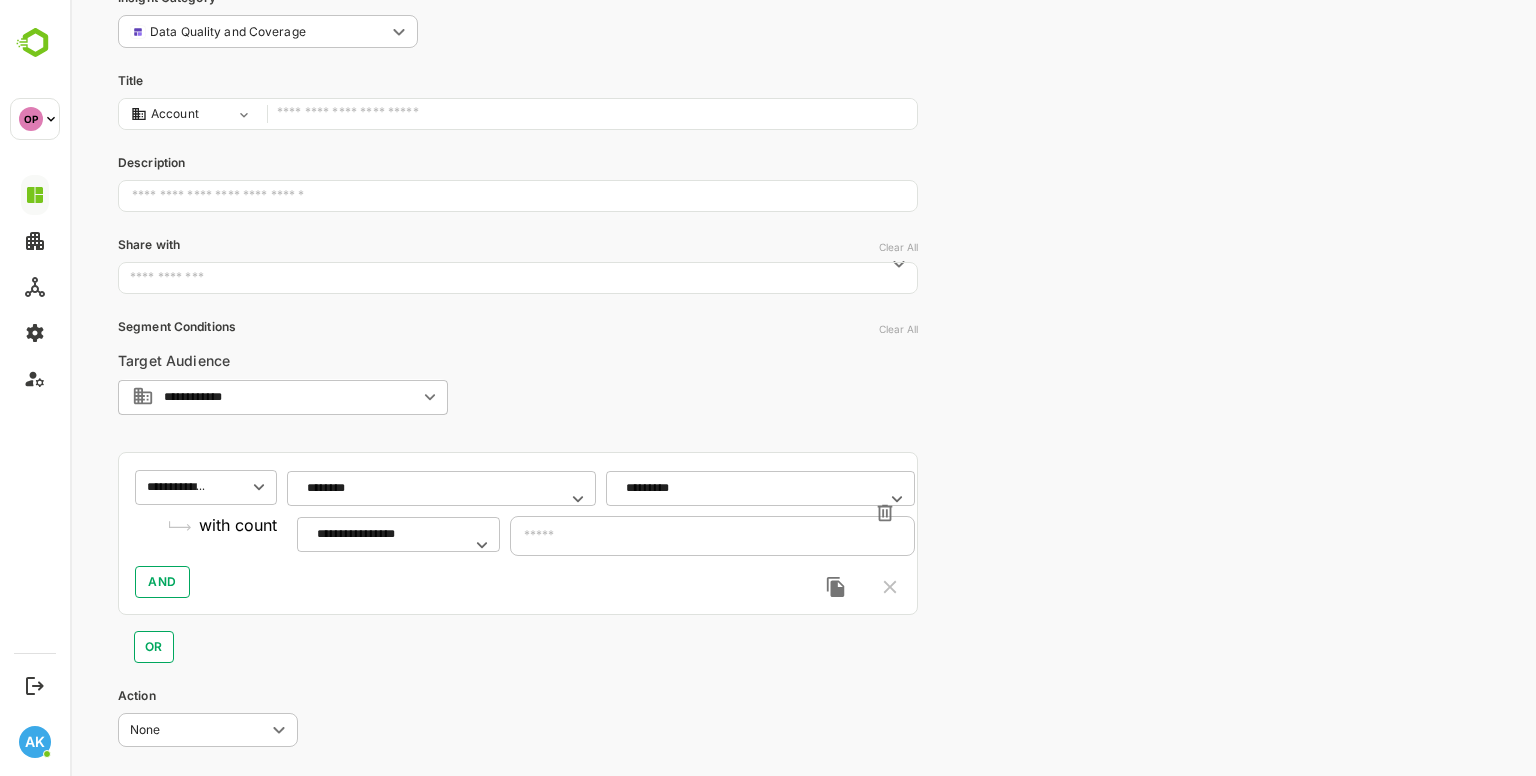 scroll, scrollTop: 128, scrollLeft: 0, axis: vertical 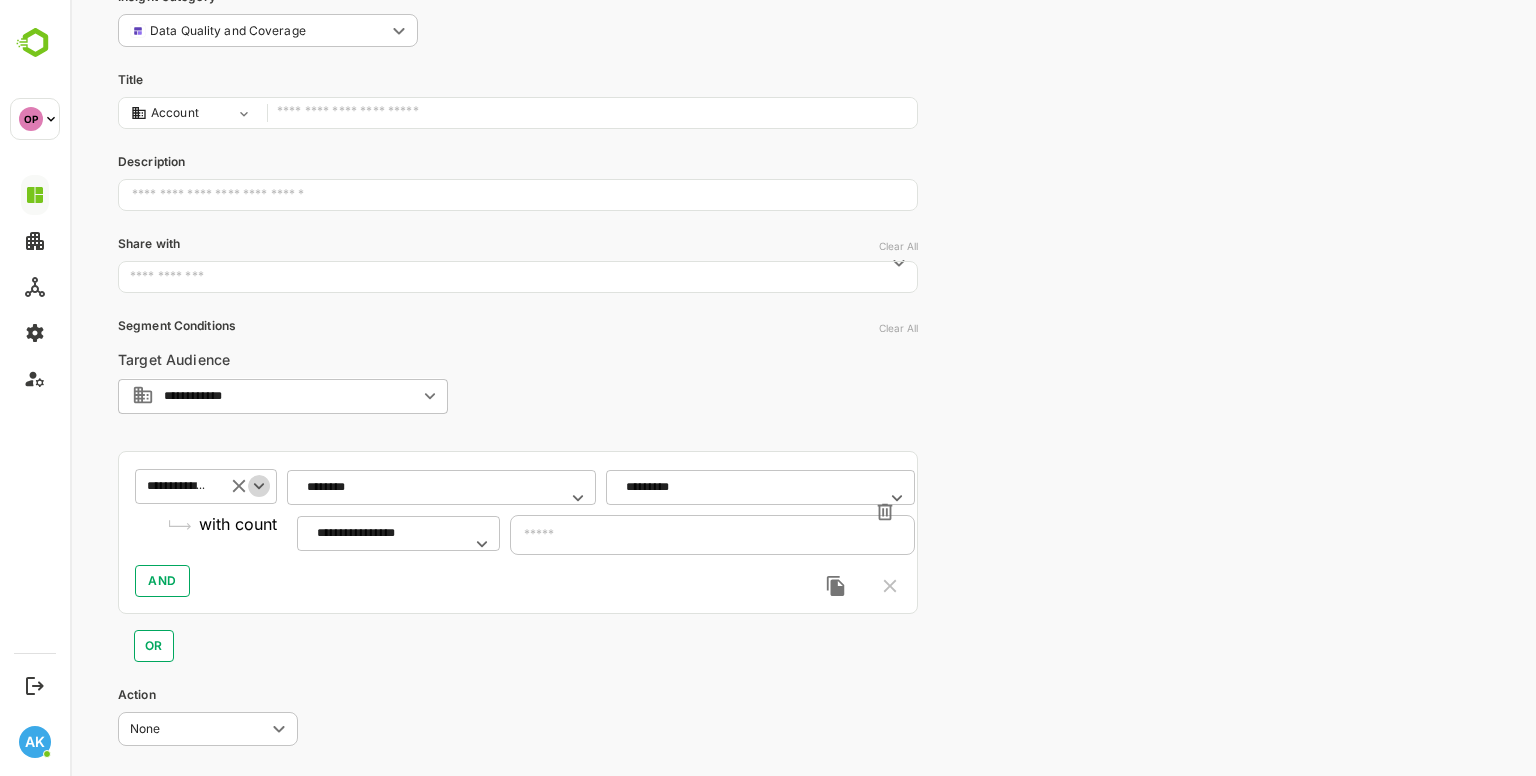 click 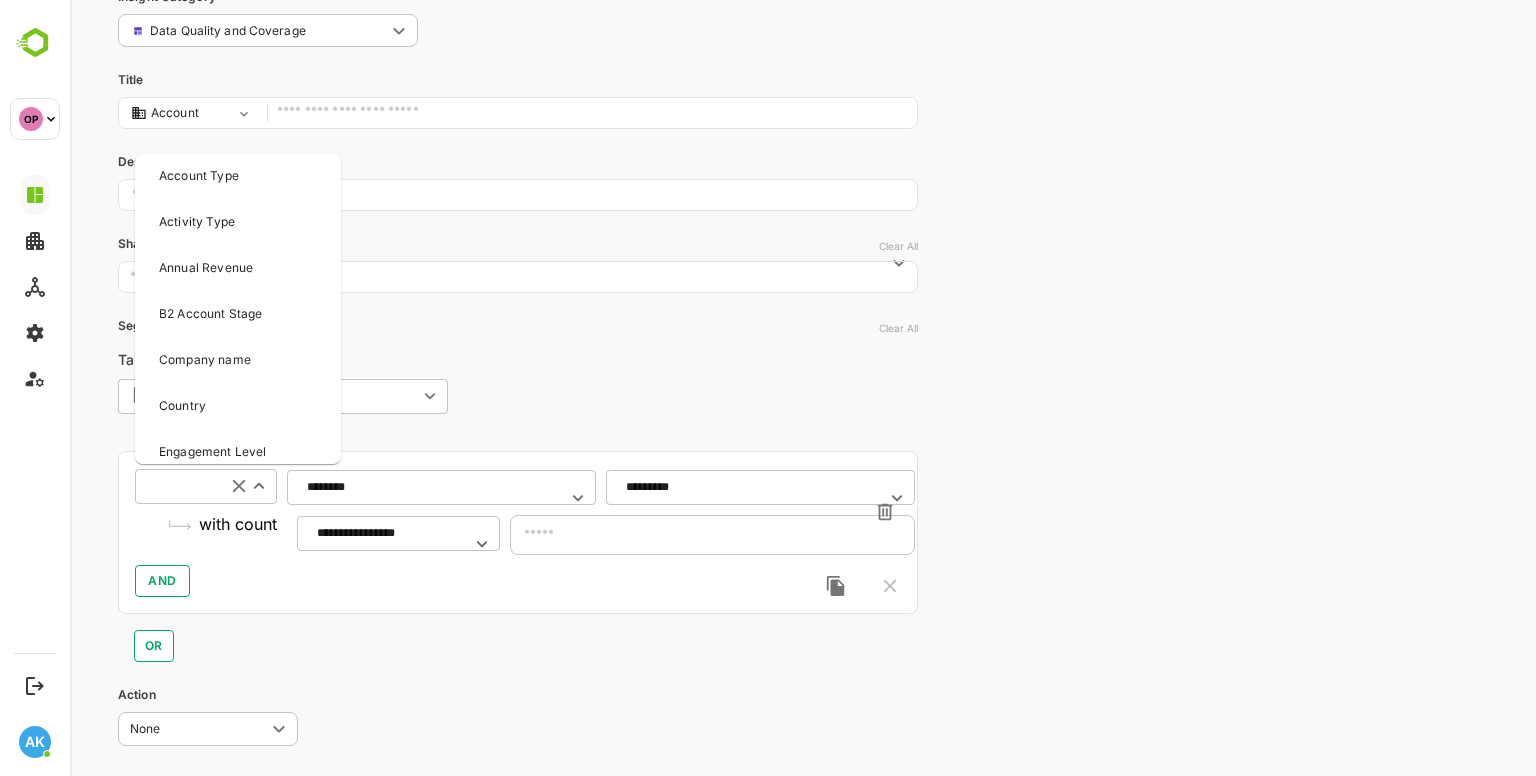 scroll, scrollTop: 40, scrollLeft: 0, axis: vertical 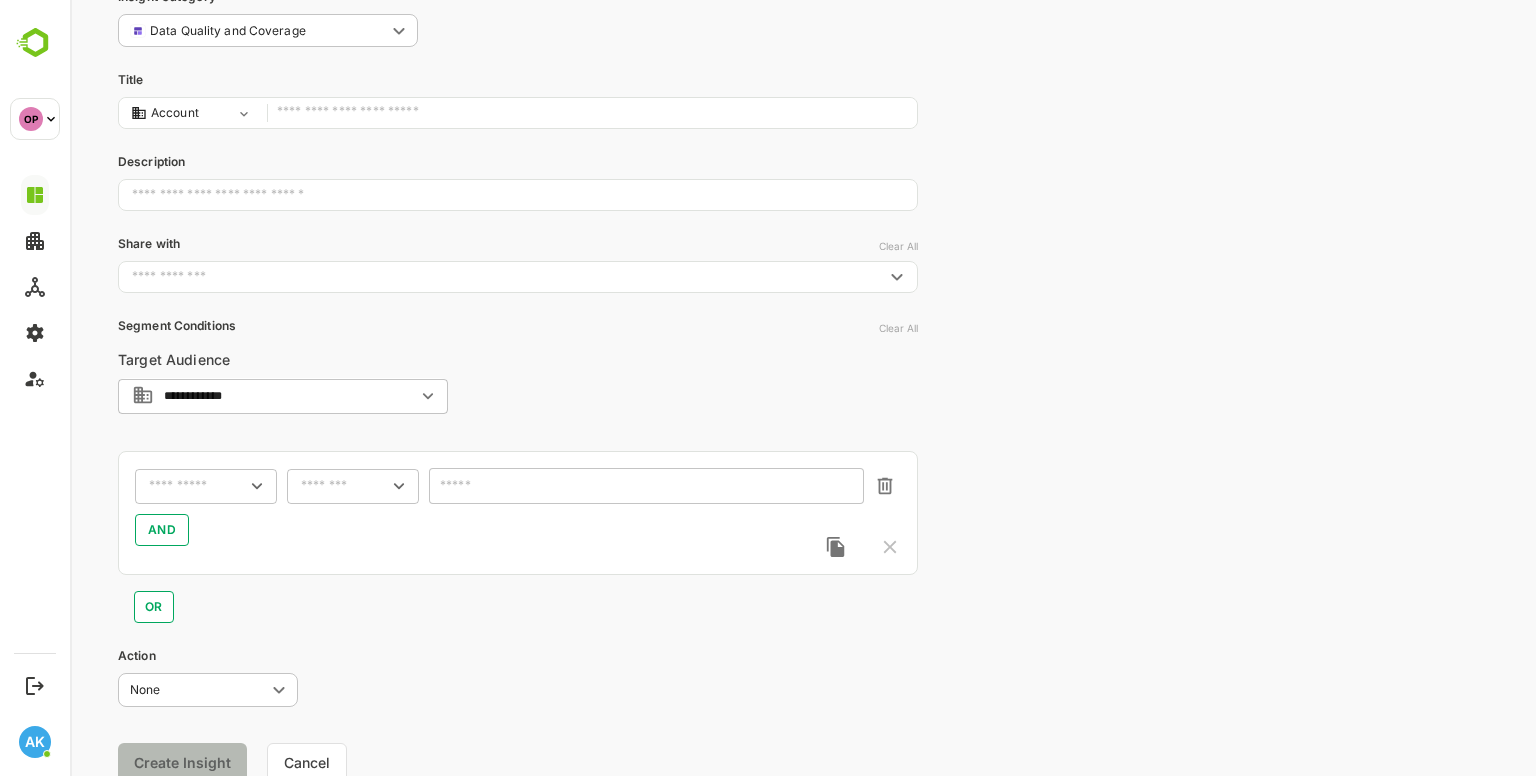 click on "​" at bounding box center (206, 486) 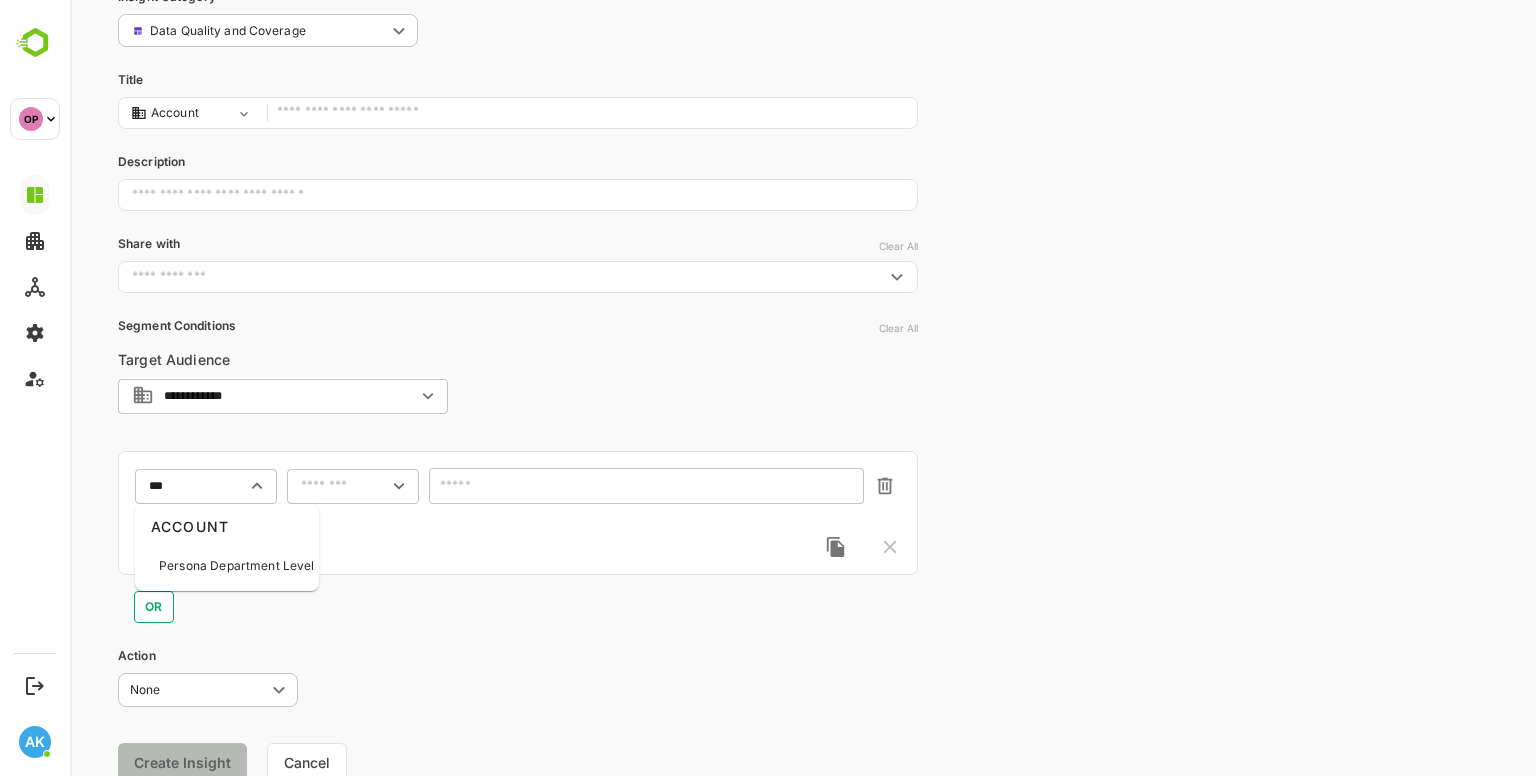 type on "****" 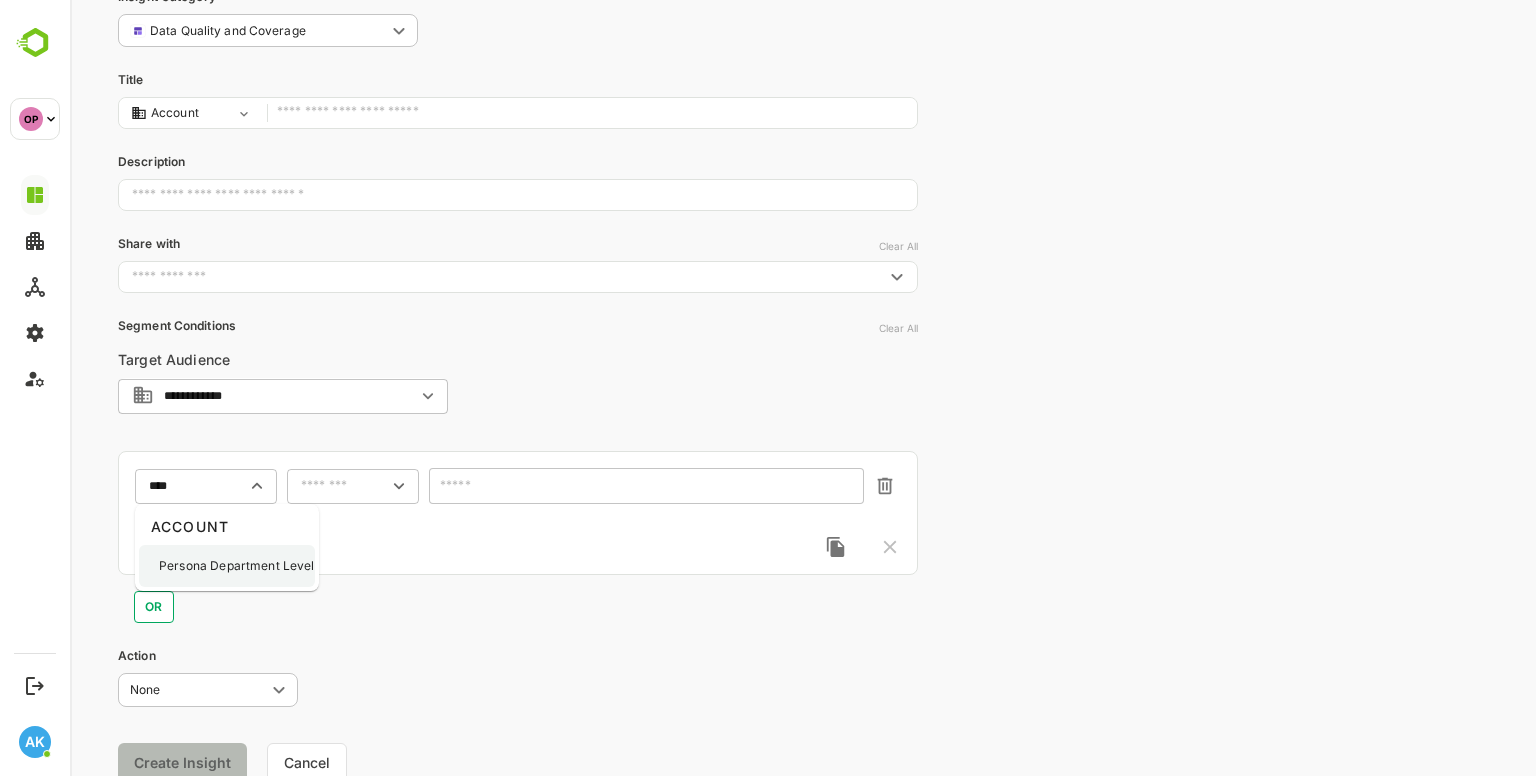 click on "Persona Department Level" at bounding box center [227, 566] 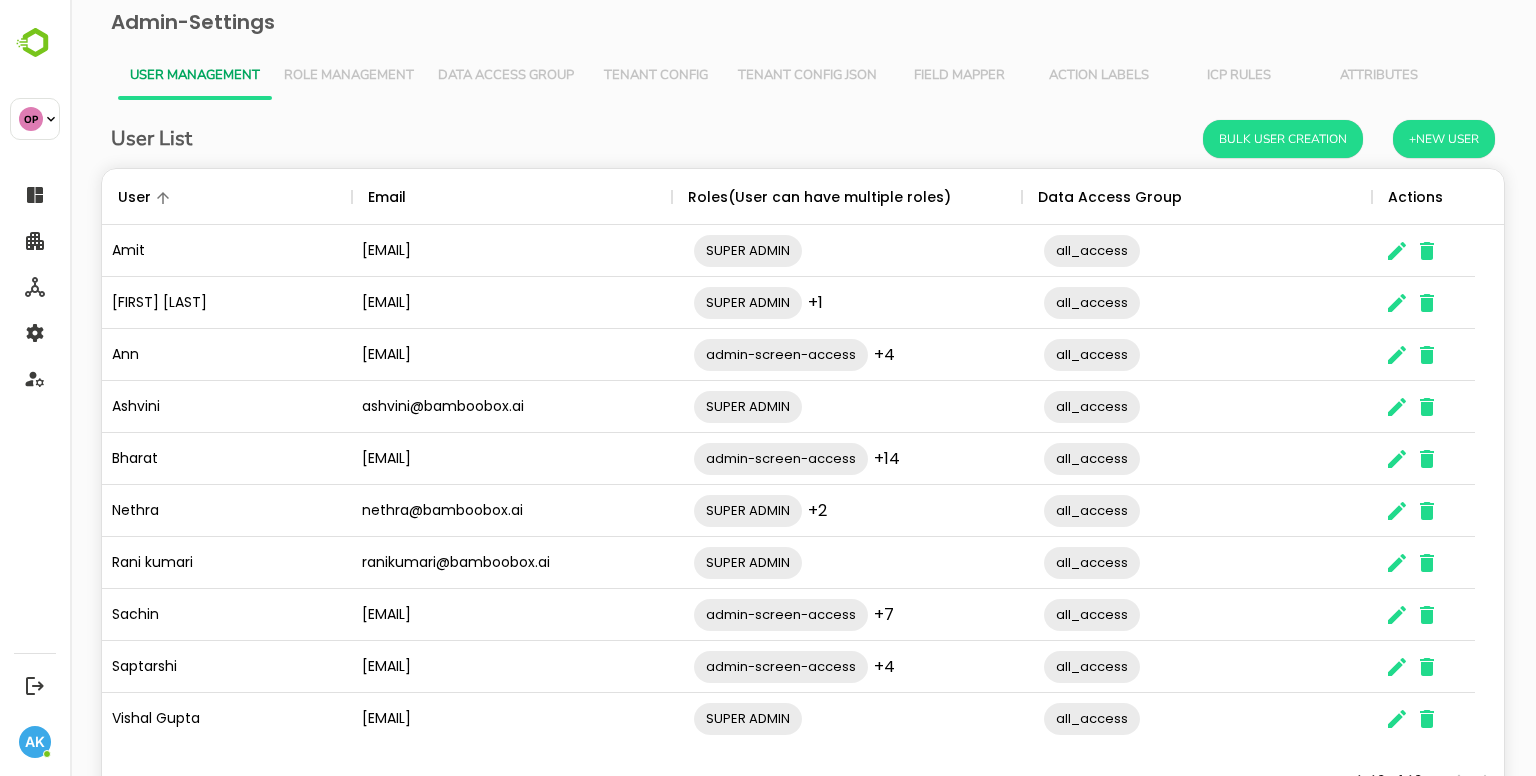 scroll, scrollTop: 0, scrollLeft: 0, axis: both 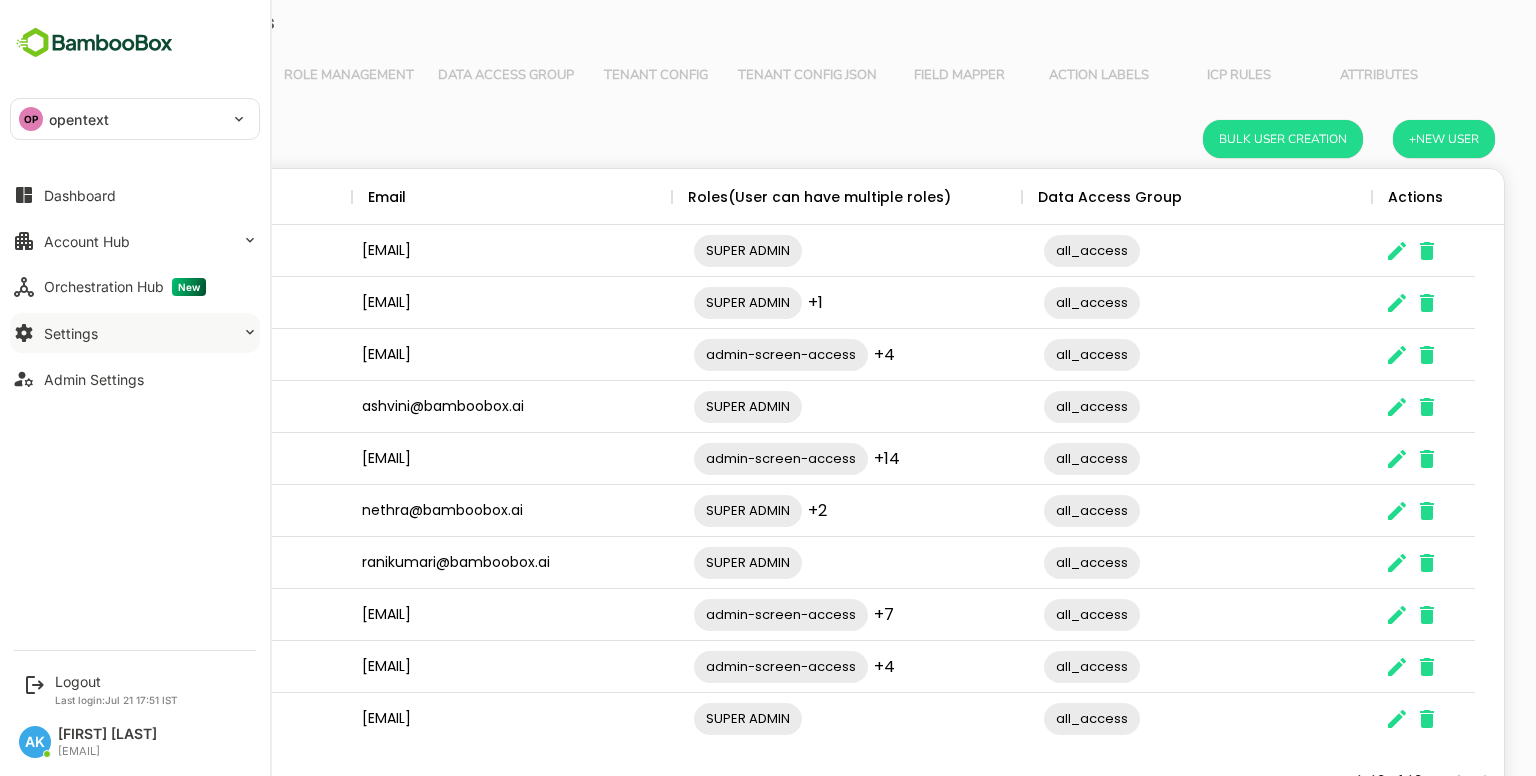 click on "Settings" at bounding box center [71, 333] 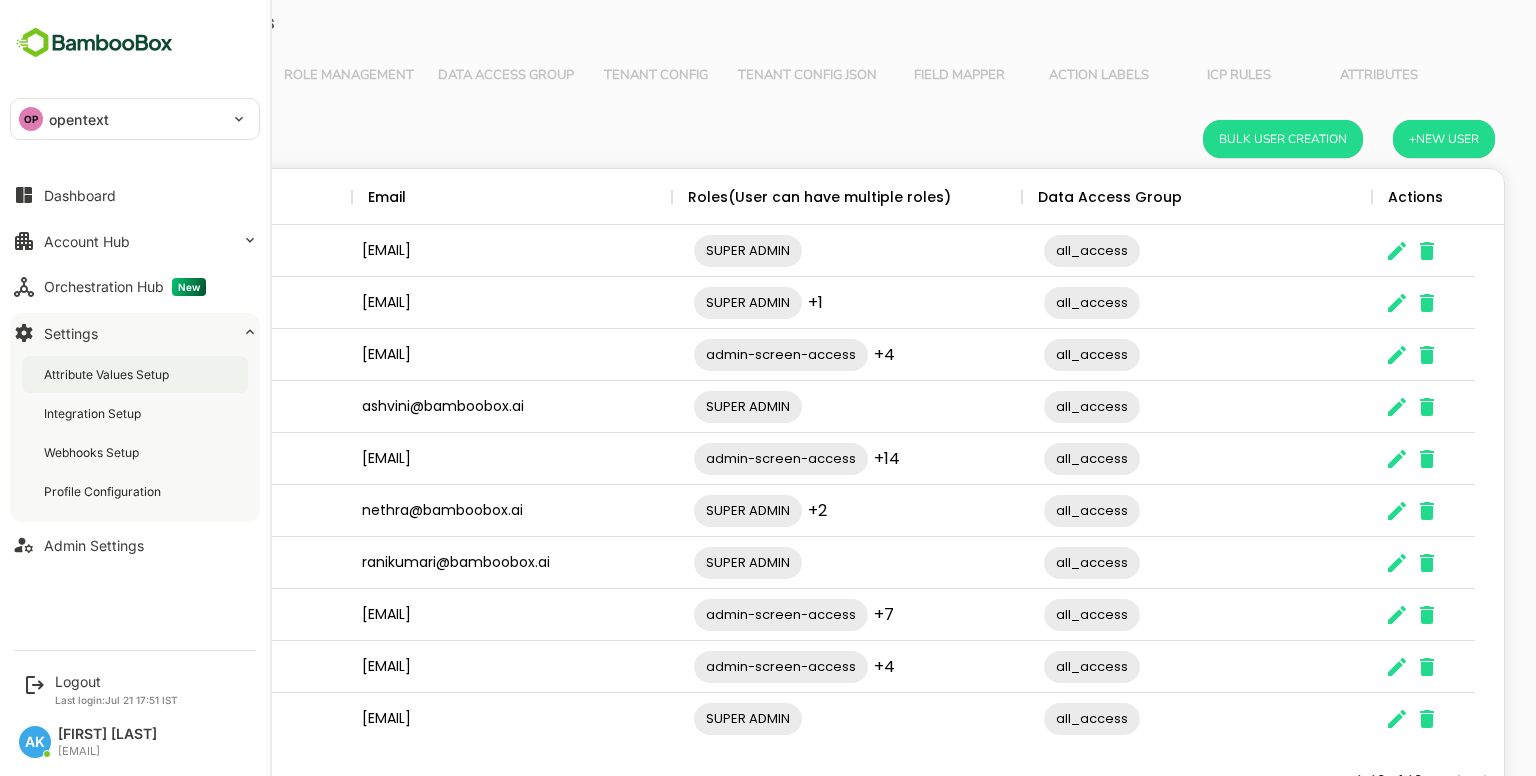 click on "Attribute Values Setup" at bounding box center [135, 374] 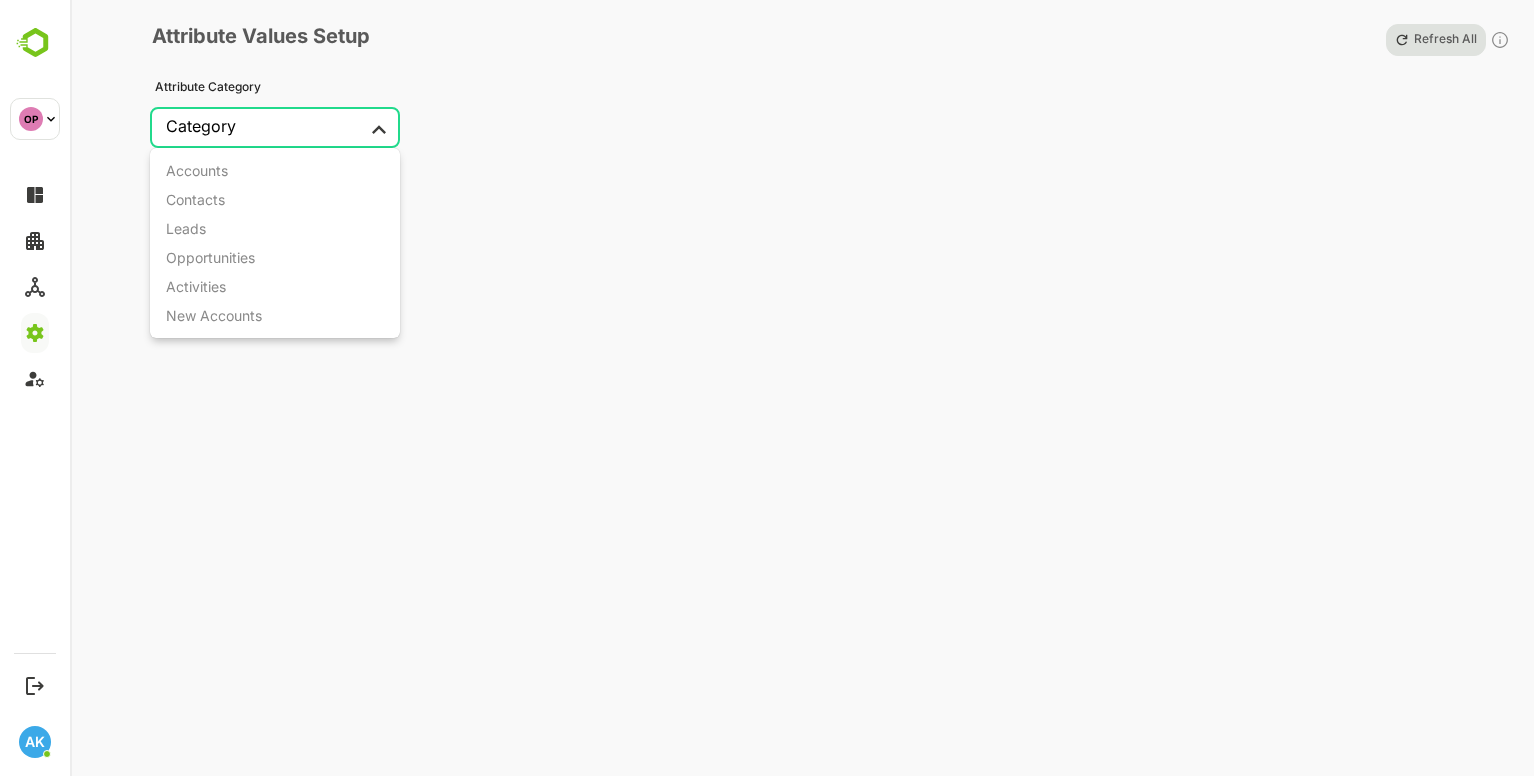 click on "OP opentext ******** OP Logout Last login: Jul 21 17:51 IST AK [FIRST] [LAST] [EMAIL] AK Attribute Values Setup Refresh All Attribute Category Category Accounts Contacts Leads Opportunities Activities New Accounts" at bounding box center [768, 388] 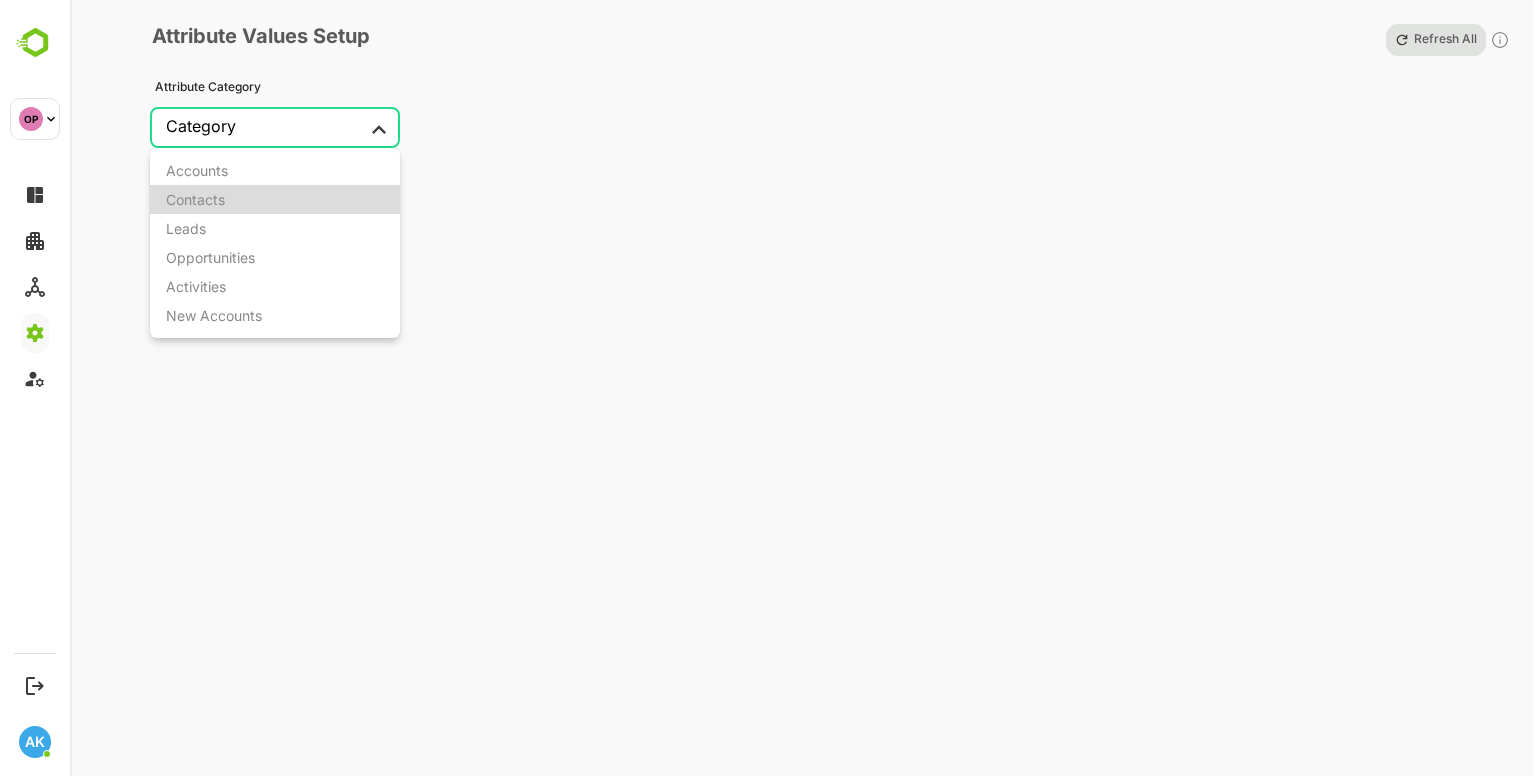 click on "Contacts" at bounding box center [275, 199] 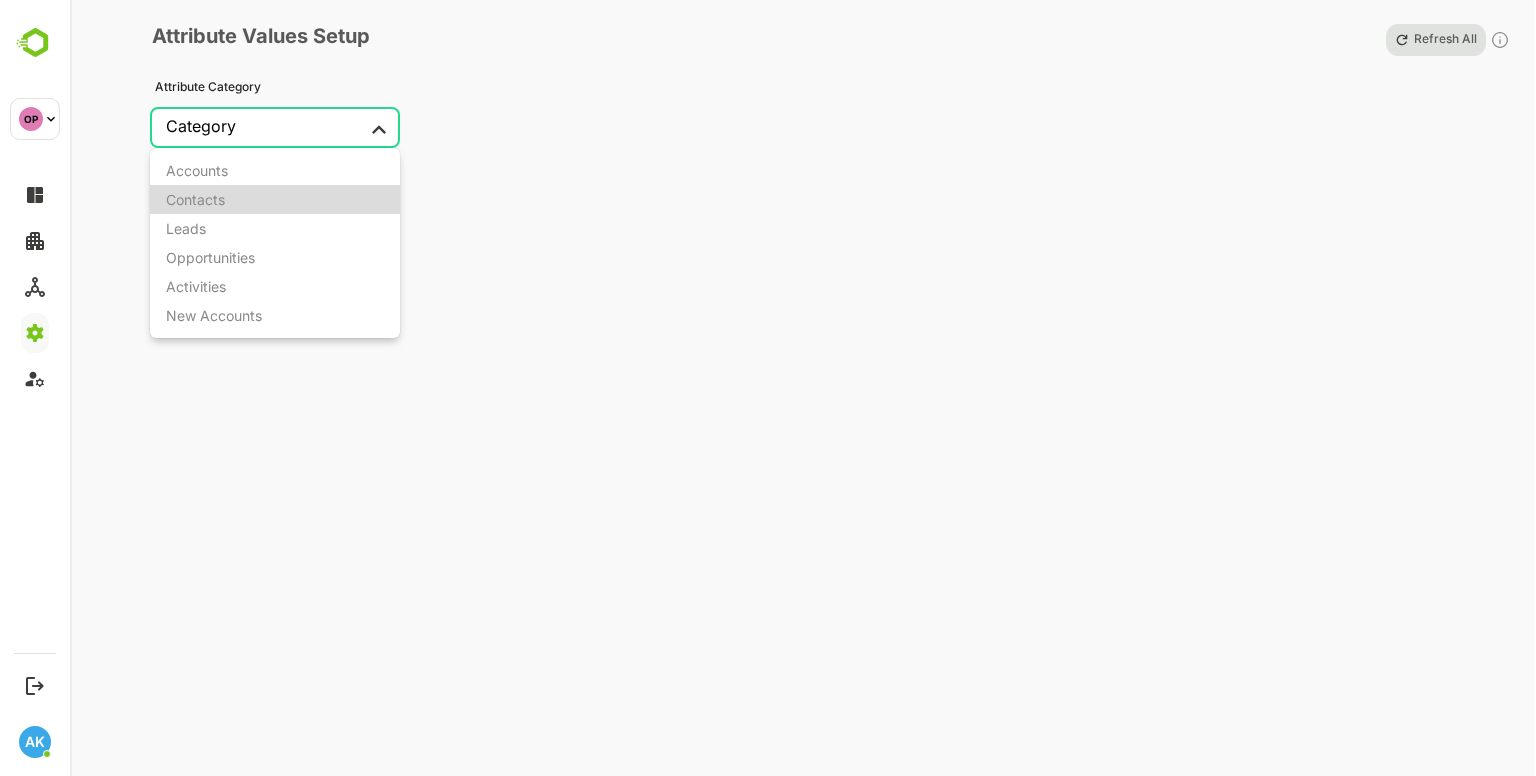 type on "********" 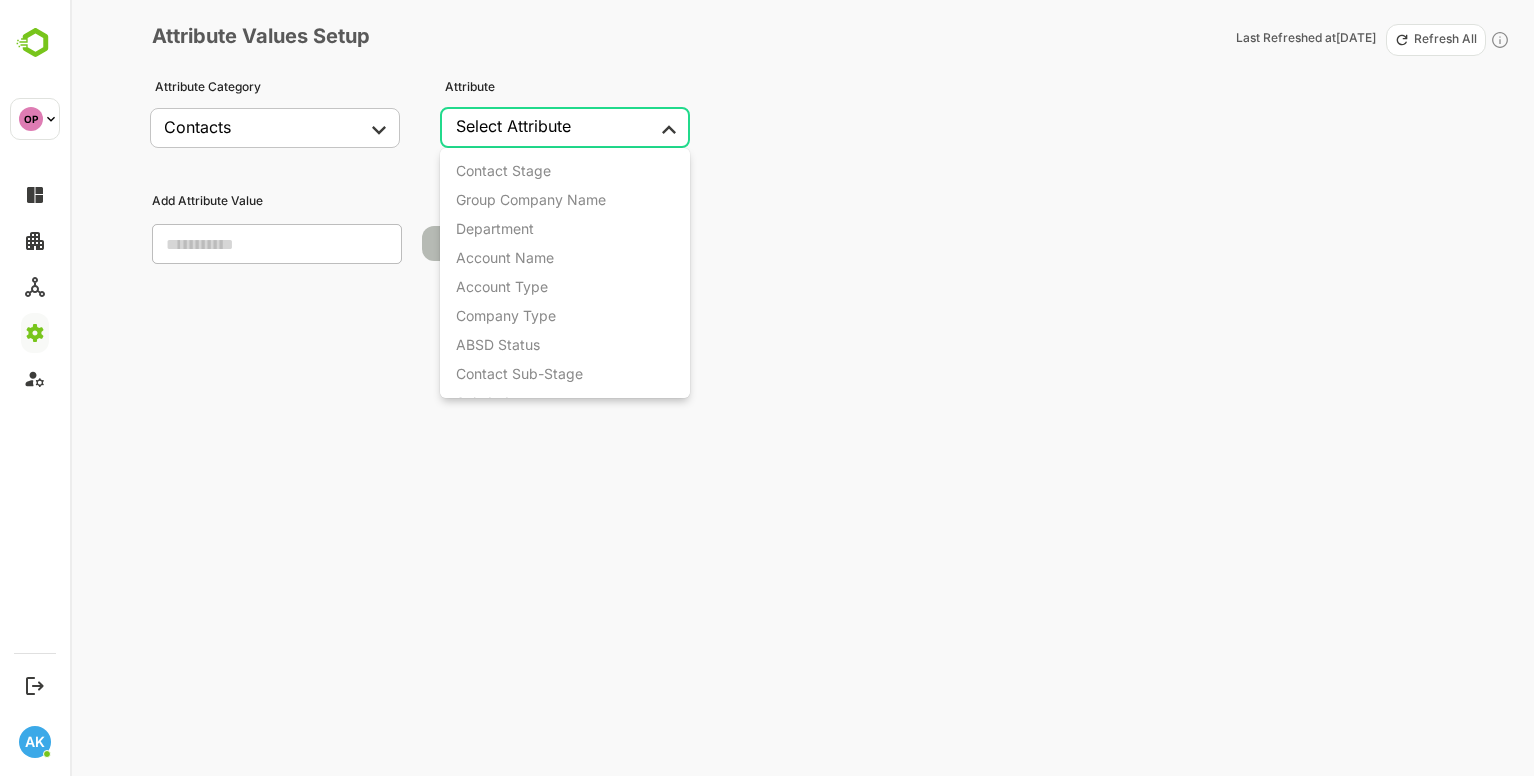 click on "OP opentext ******** OP Logout Last login: Jul 21 17:51 IST AK [FIRST] [LAST] [EMAIL] AK Attribute Values Setup Last Refreshed at 2025-08-04 08:31 Refresh All Attribute Category Contacts ******** Attribute Select Attribute Add Attribute Value Add Contact Stage Group Company Name Department Account Name Account Type Company Type ABSD Status Contact Sub-Stage Sub-Industry Contact Owner Group Website Account Region [CITY] (Account) IsEmailBounced Contact Region Lead Source [CITY] Parent Website Account Website Account Stage Business Format Contact Engaged Official Email ID [STATE] Title Individual Engagement Level Pardot Source Other Email ID Intent Level Mobile No. Crm Account Stage [COUNTRY] (Account) Company Hierarchy [COUNTRY] educationHistory Intent Topics Intent [COUNTRY] Parent Company Name Contact Name Geography Event Count (Account) Event Count Lead Status Phone Number Account Classification Activity Type (Account) Activity Type Persona Level Inside Sales Executive Keyword" at bounding box center (768, 388) 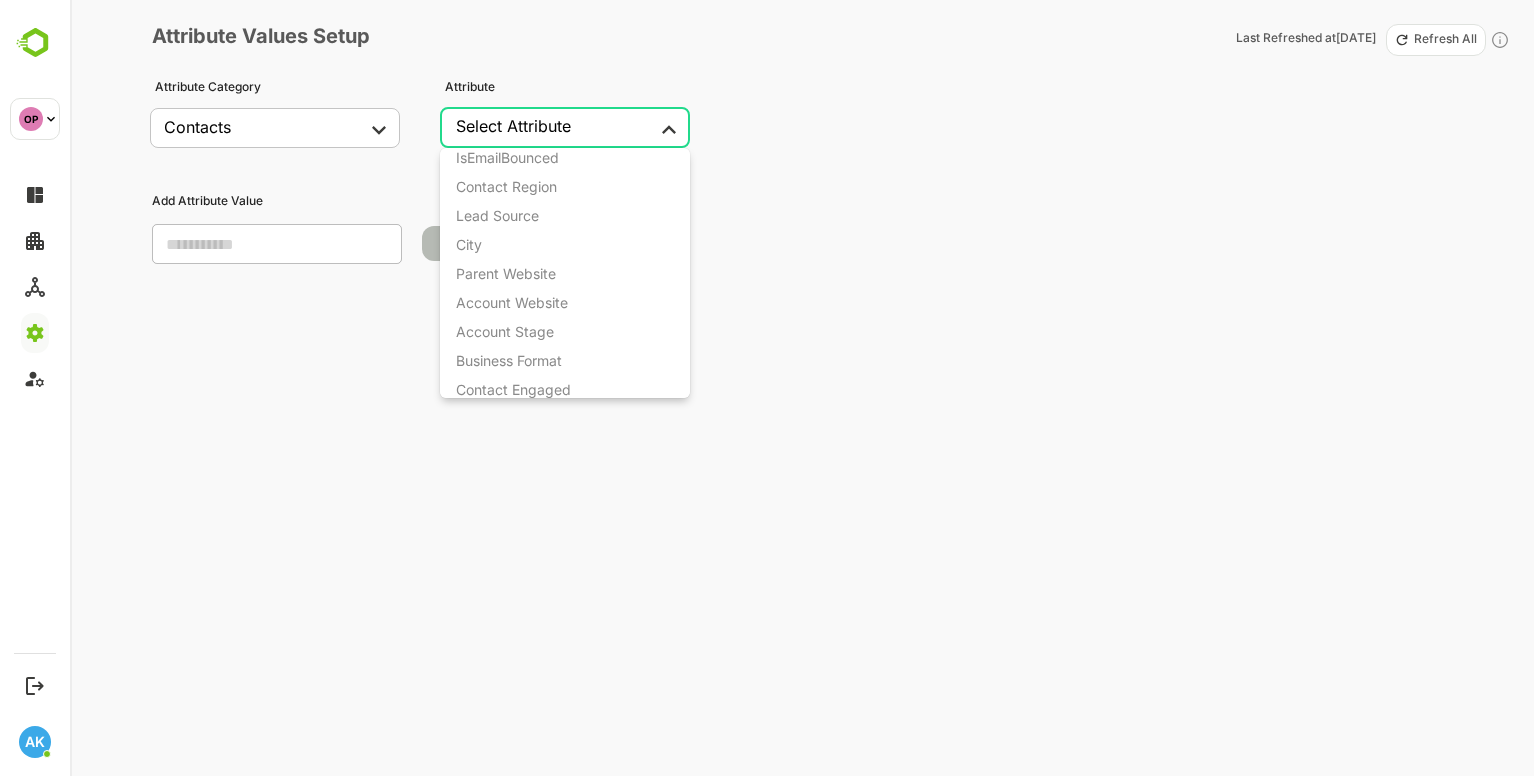 scroll, scrollTop: 564, scrollLeft: 0, axis: vertical 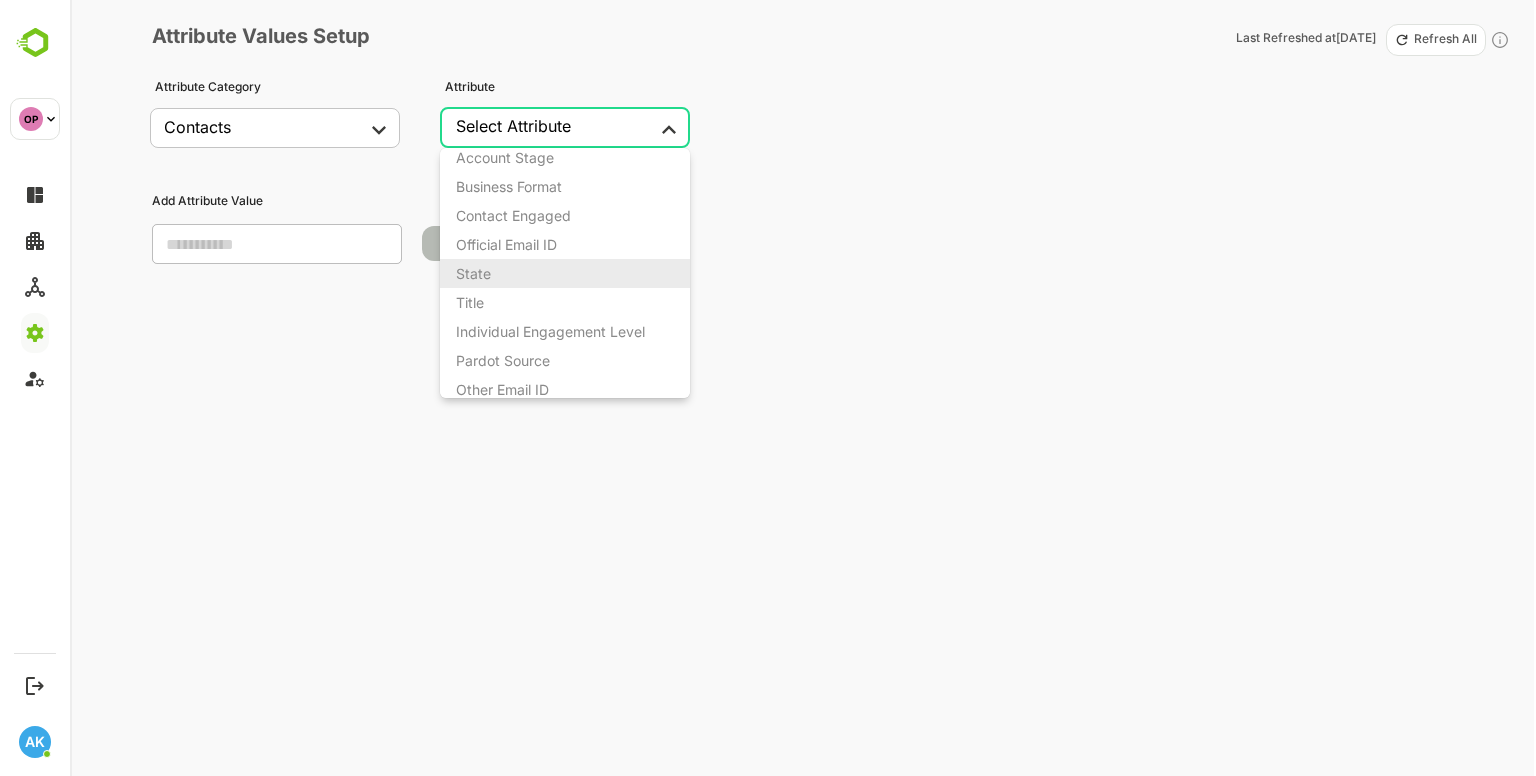 type 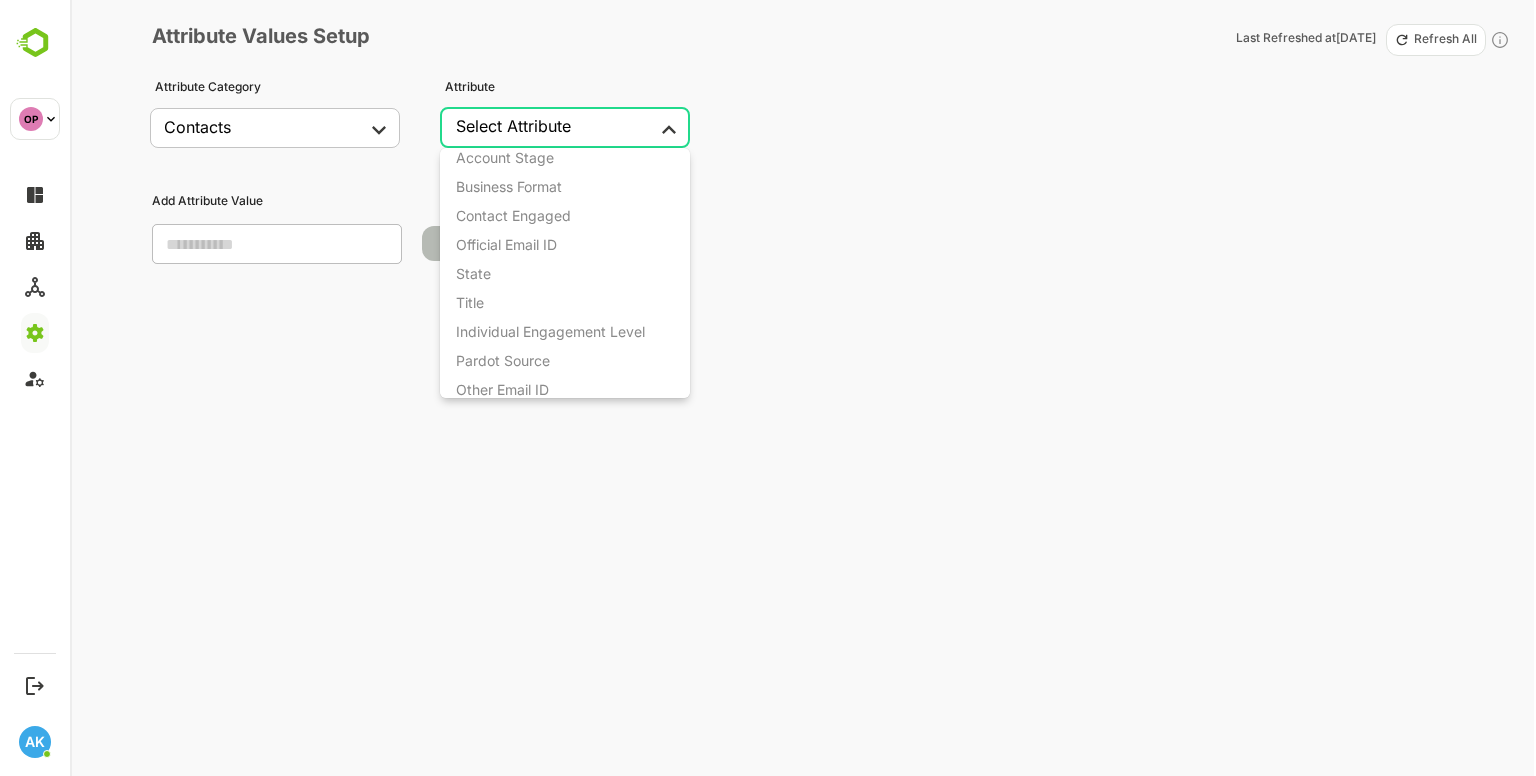 scroll, scrollTop: 1463, scrollLeft: 0, axis: vertical 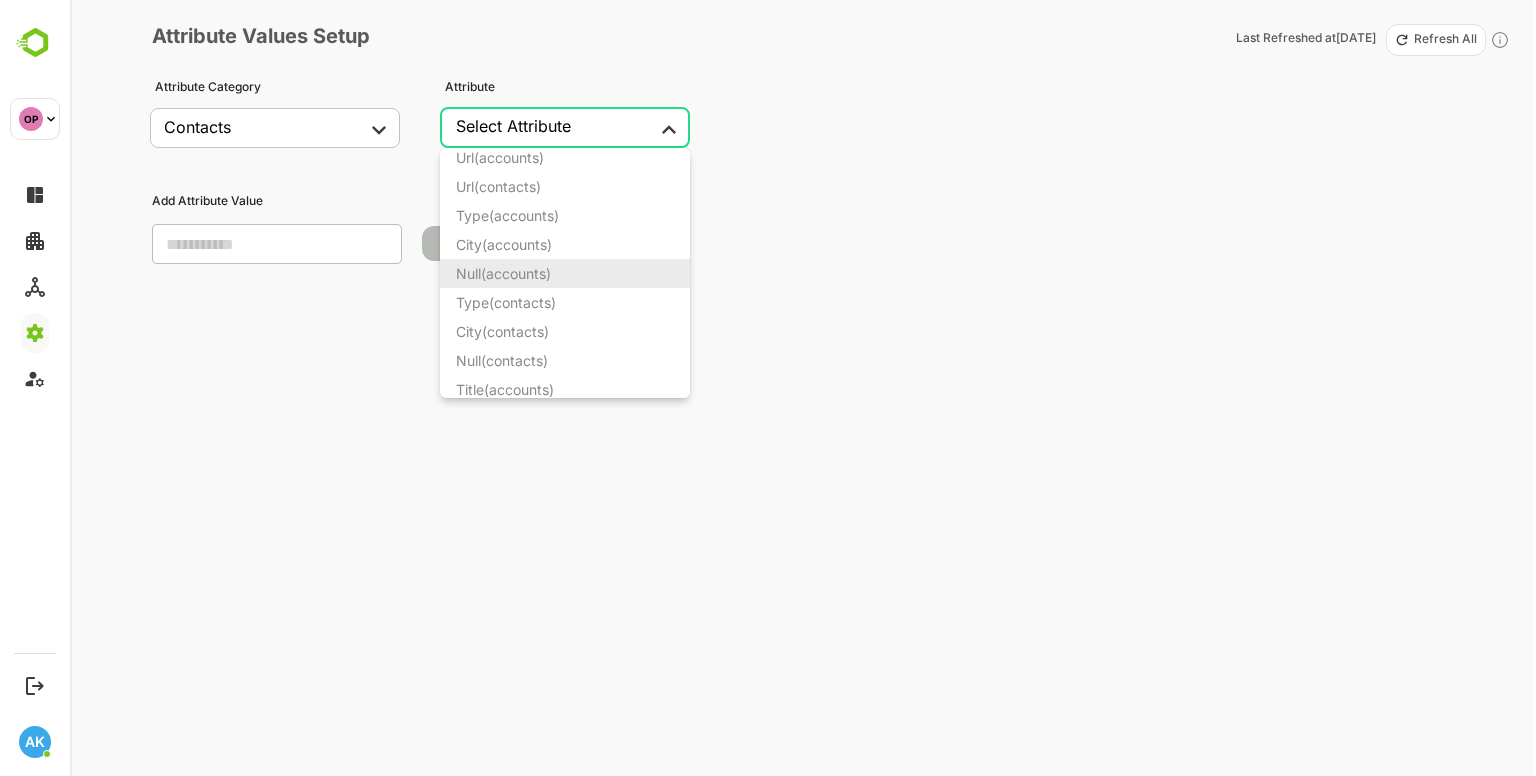 type 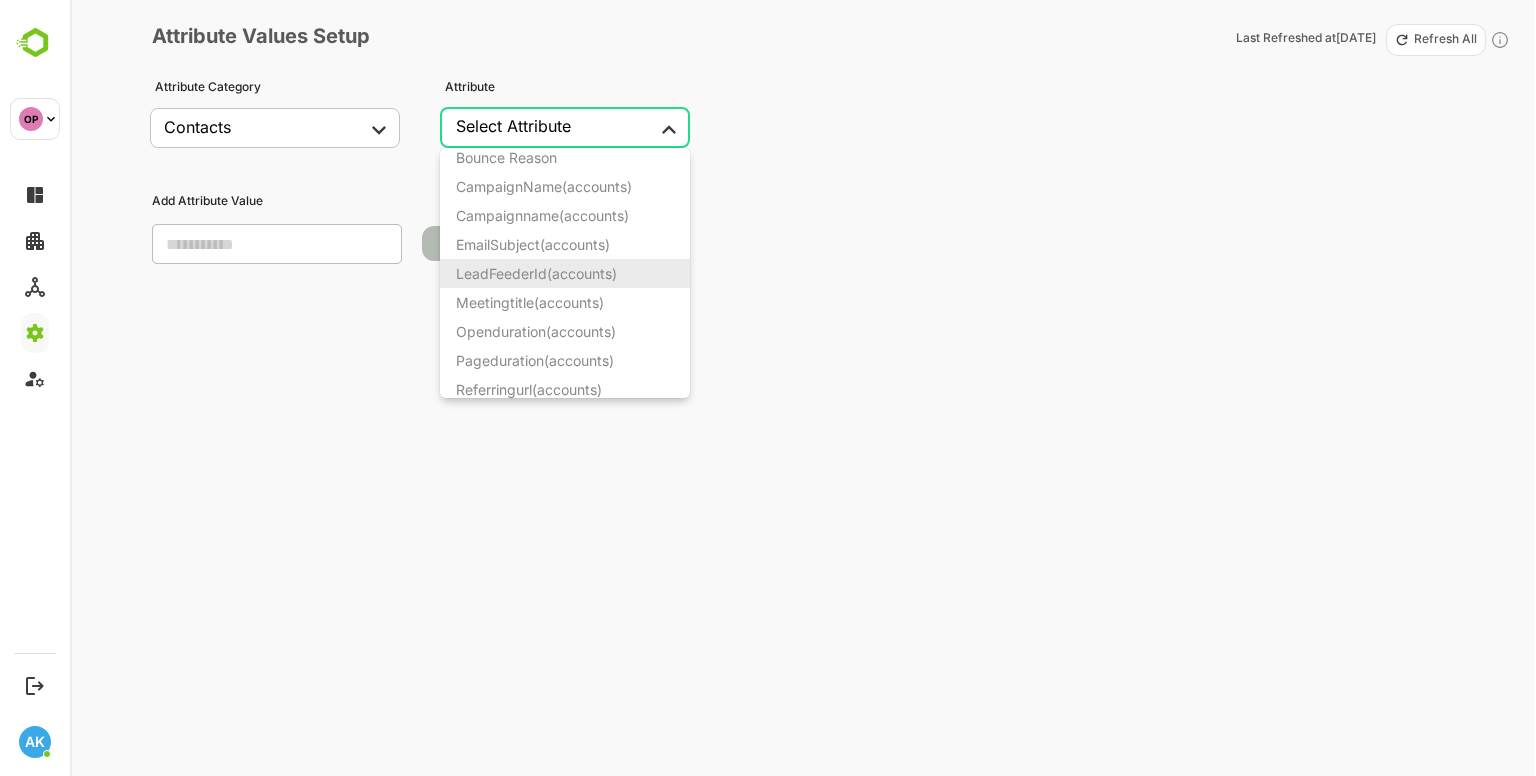 scroll, scrollTop: 4740, scrollLeft: 0, axis: vertical 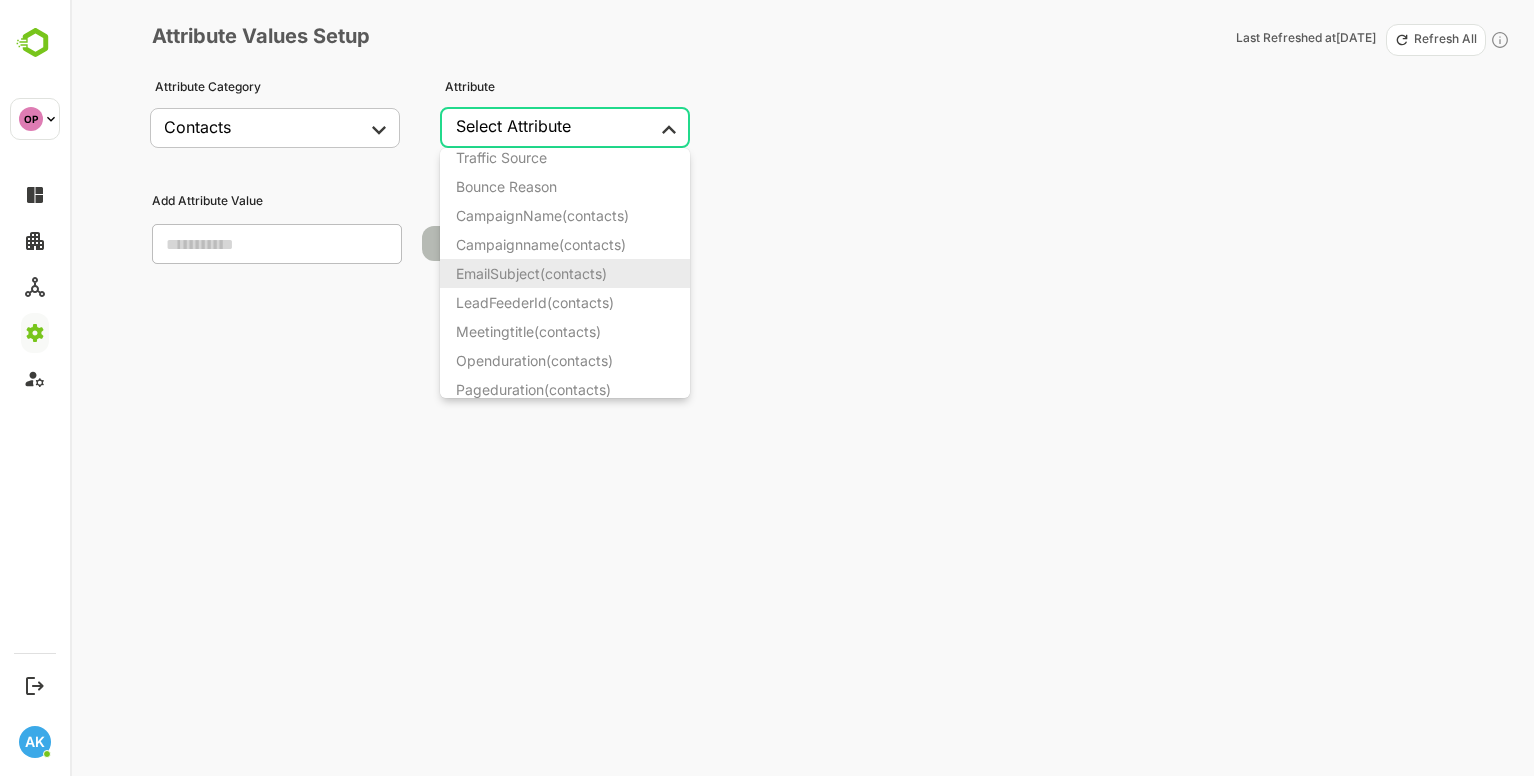 type 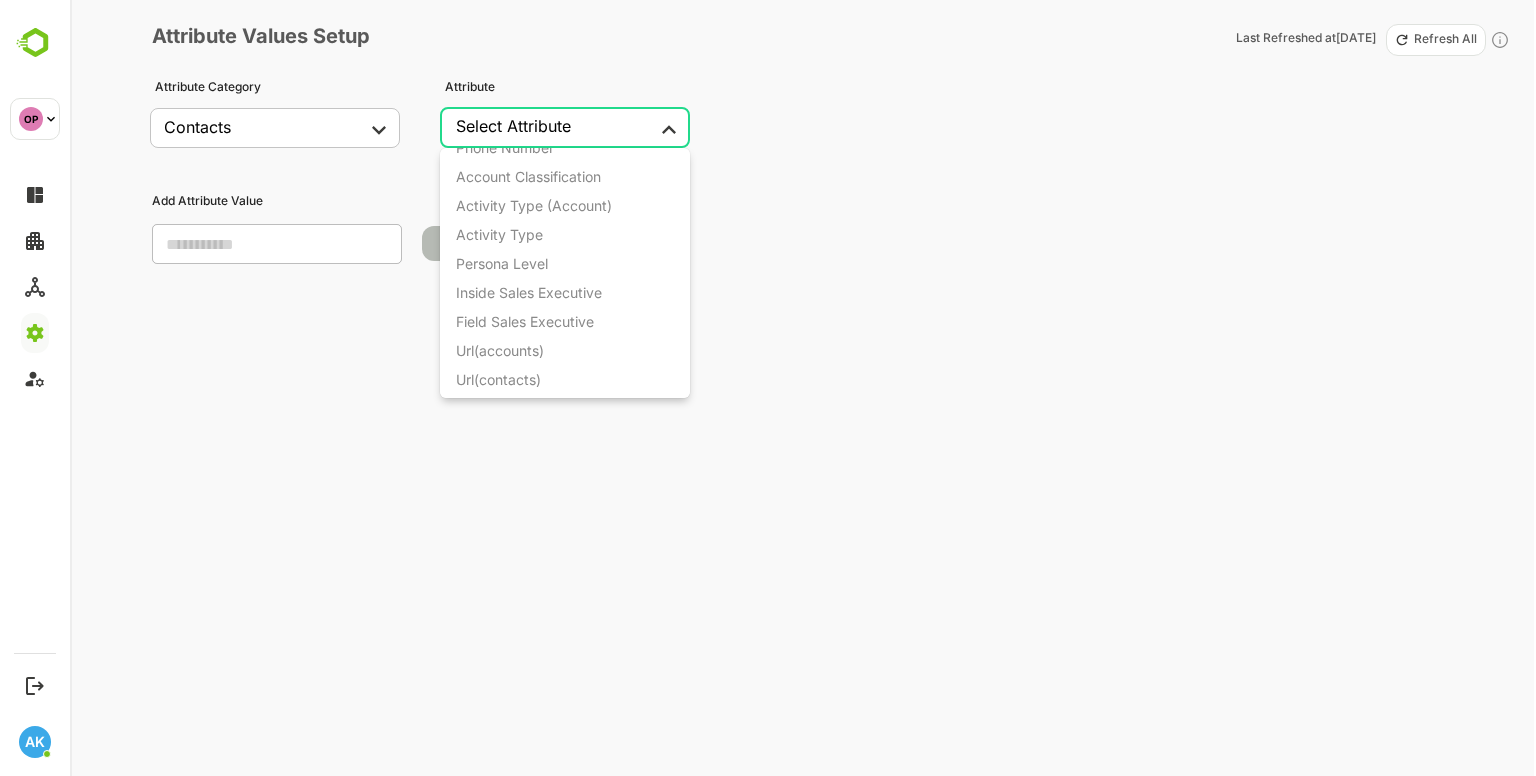 scroll, scrollTop: 1271, scrollLeft: 0, axis: vertical 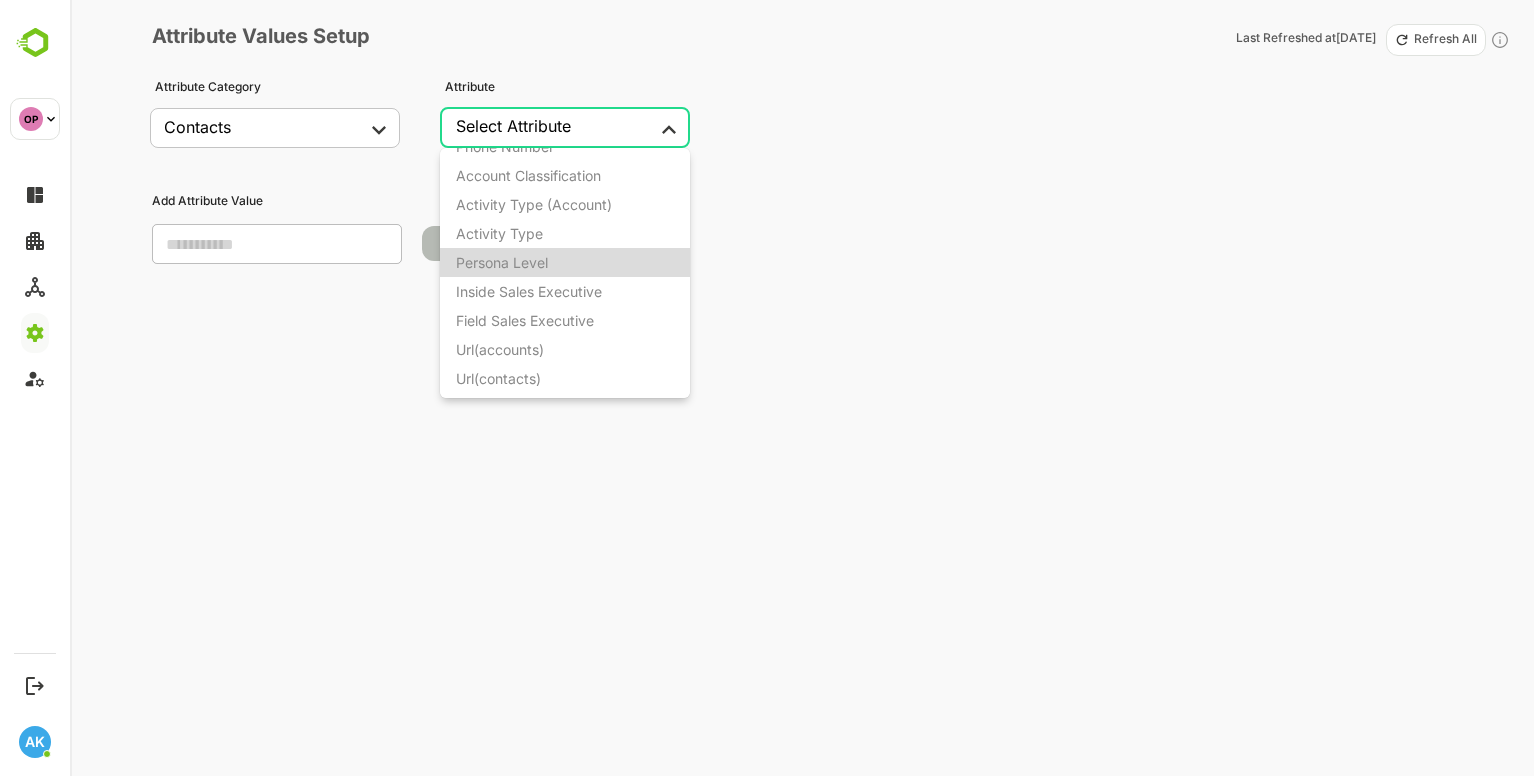 click on "Persona Level" at bounding box center (566, 262) 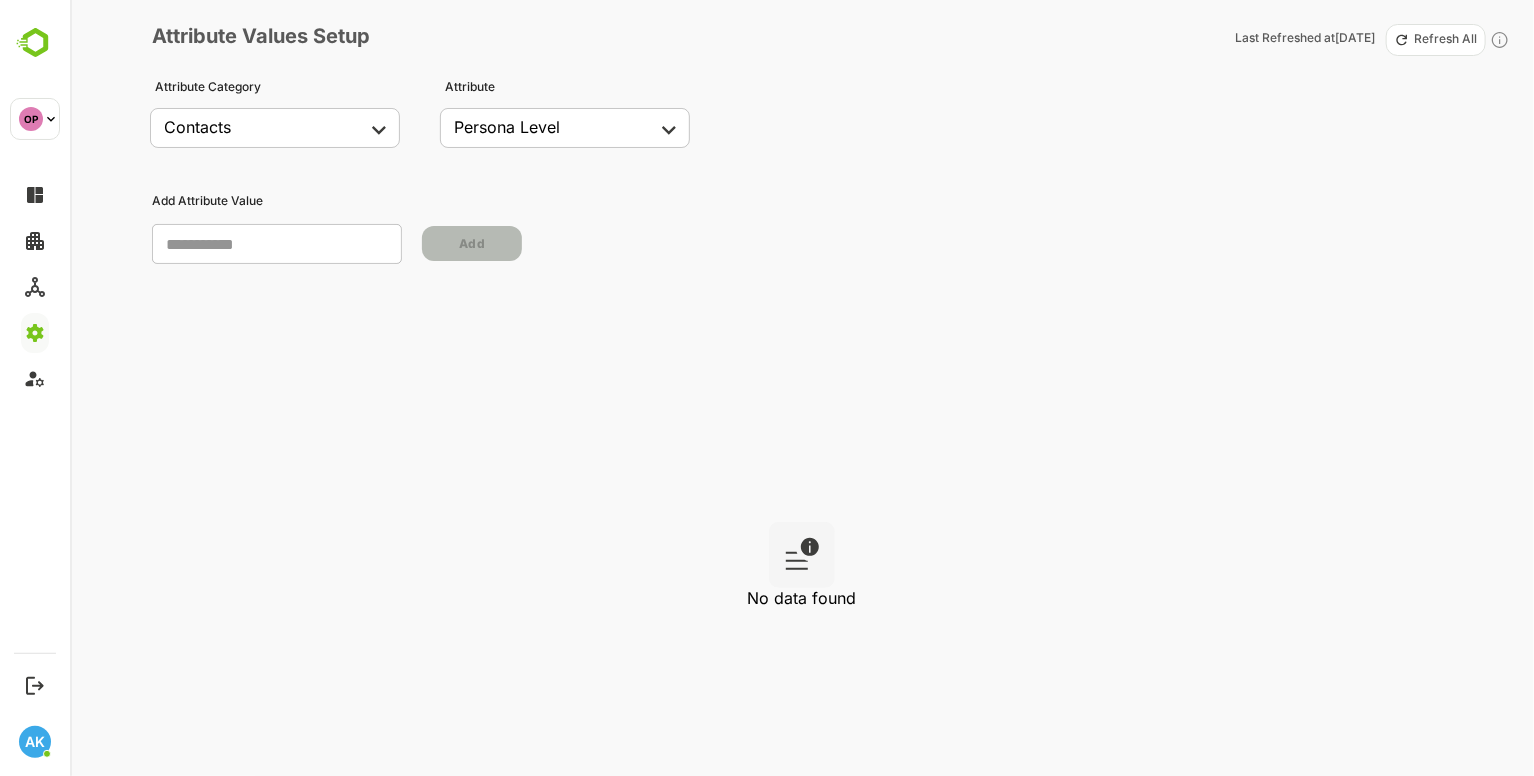 click on "​ Add" at bounding box center [828, 243] 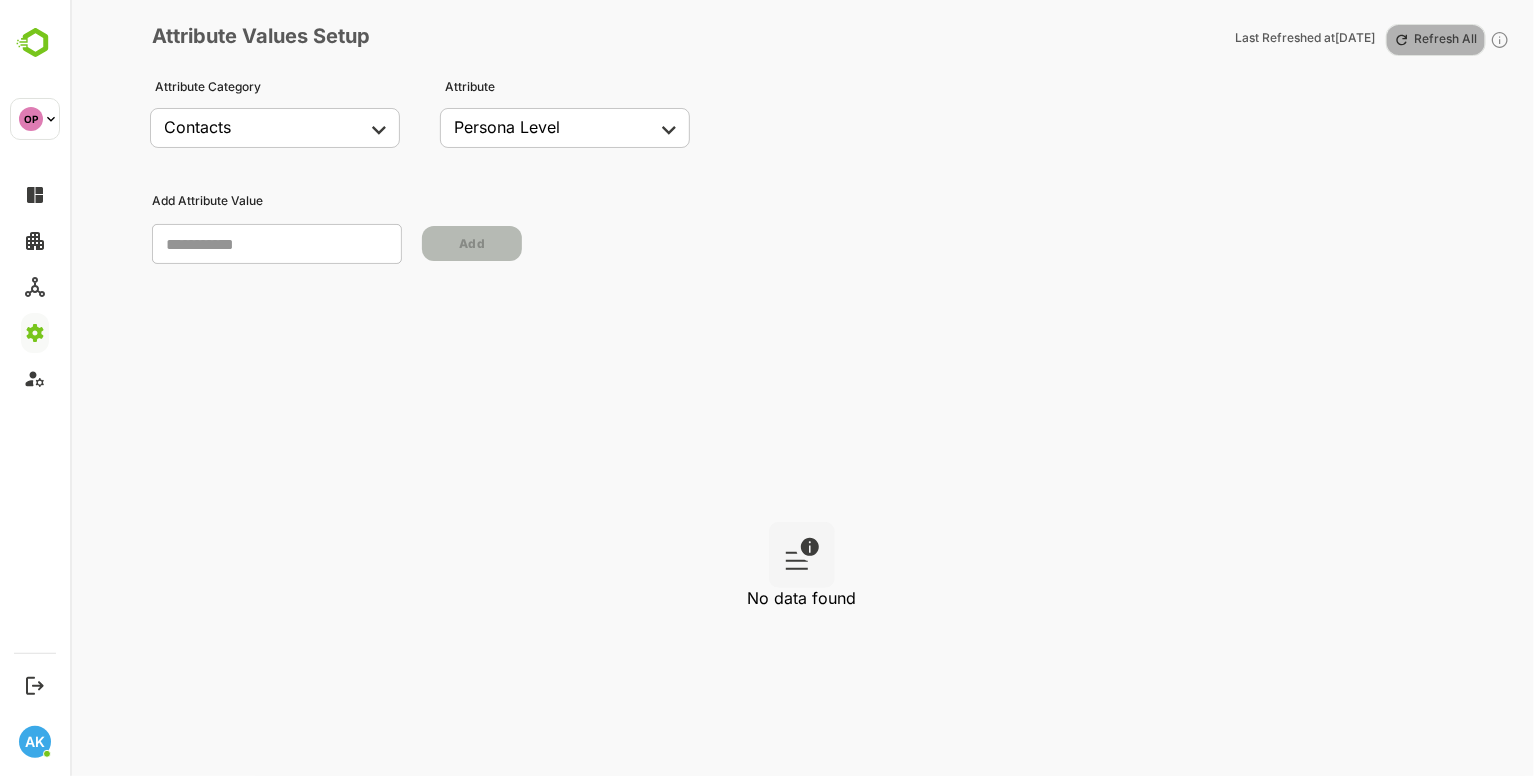 click on "Refresh All" at bounding box center [1445, 40] 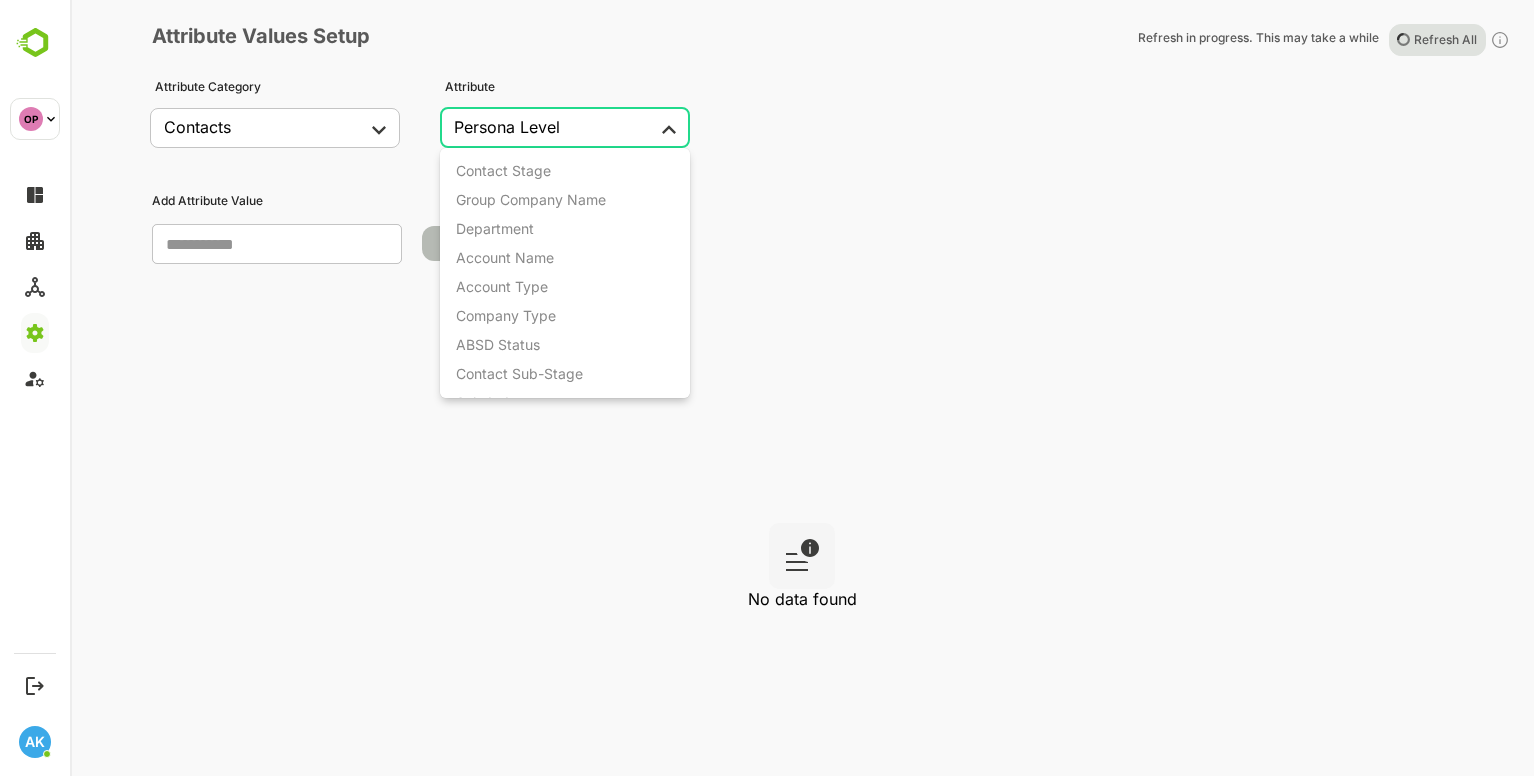 click on "**********" at bounding box center (768, 388) 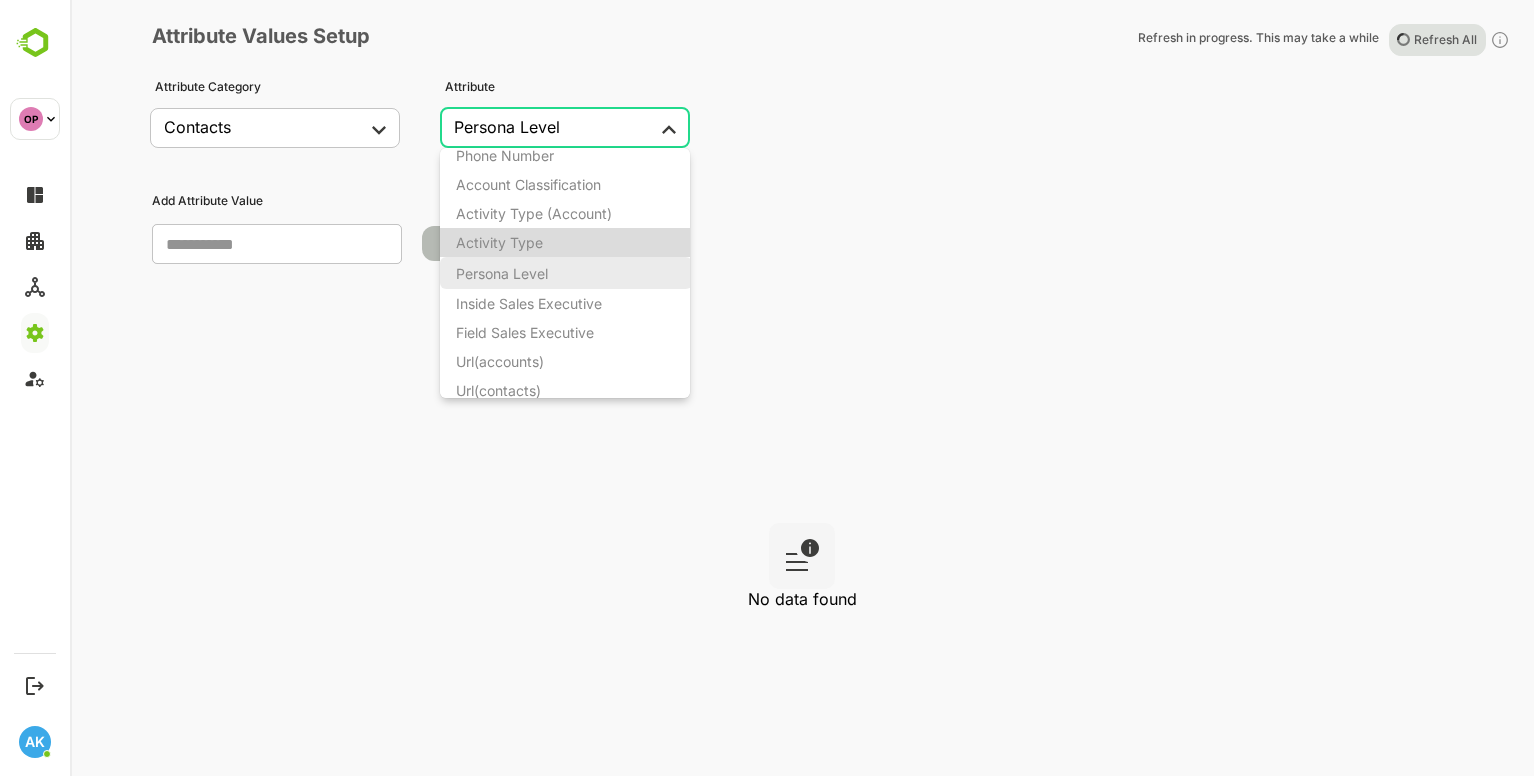 click on "Activity Type" at bounding box center (566, 242) 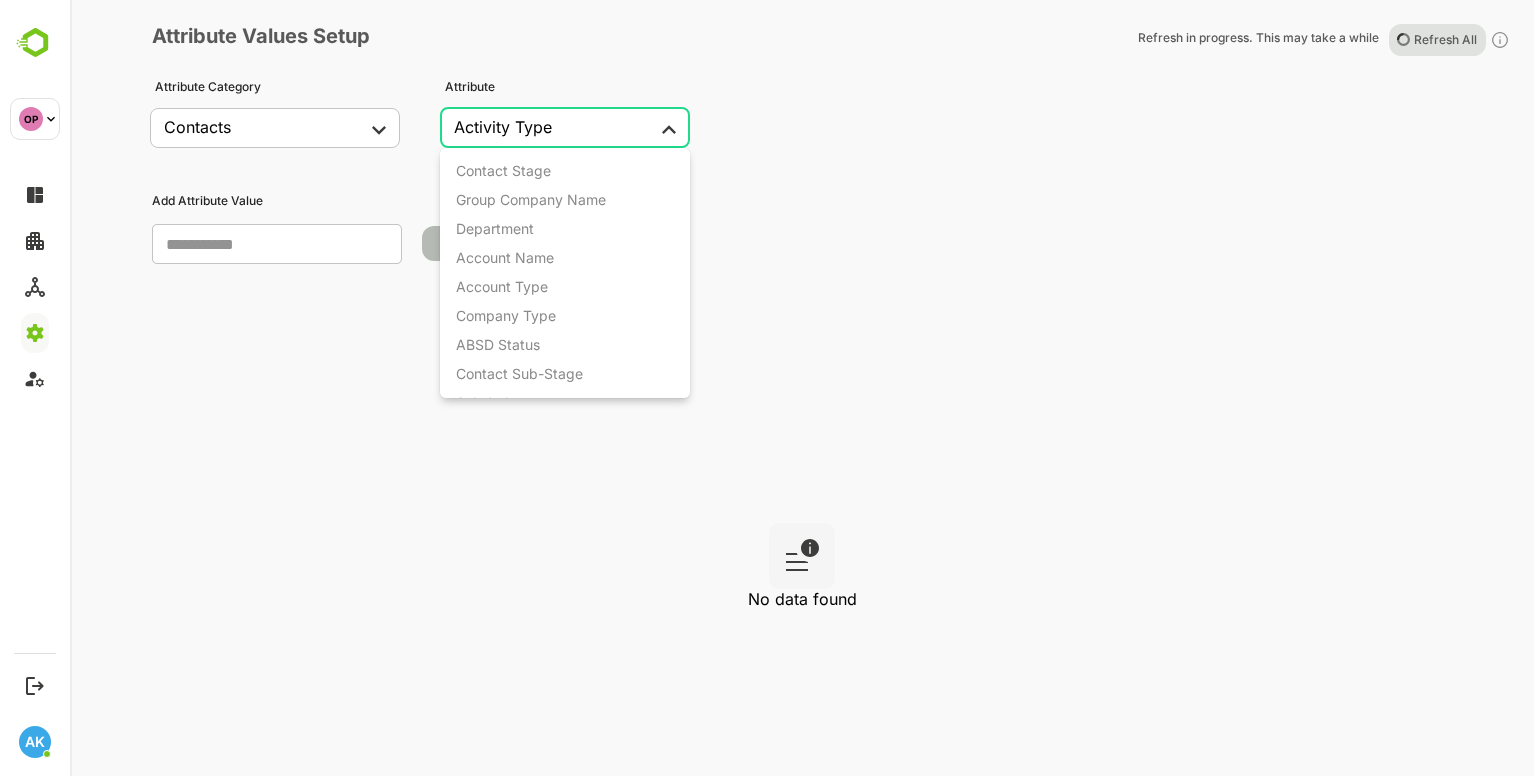 click on "**********" at bounding box center [768, 388] 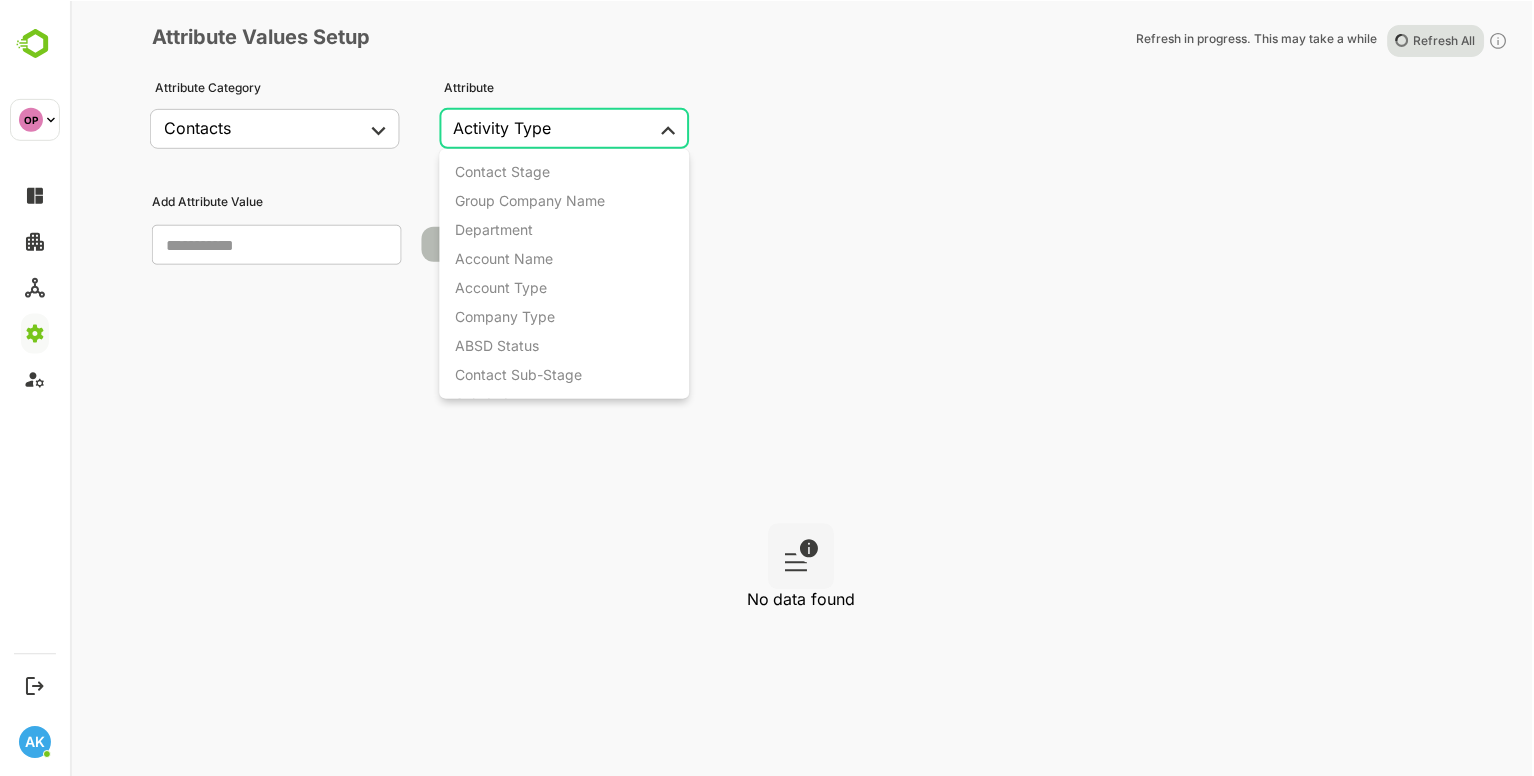 scroll, scrollTop: 1232, scrollLeft: 0, axis: vertical 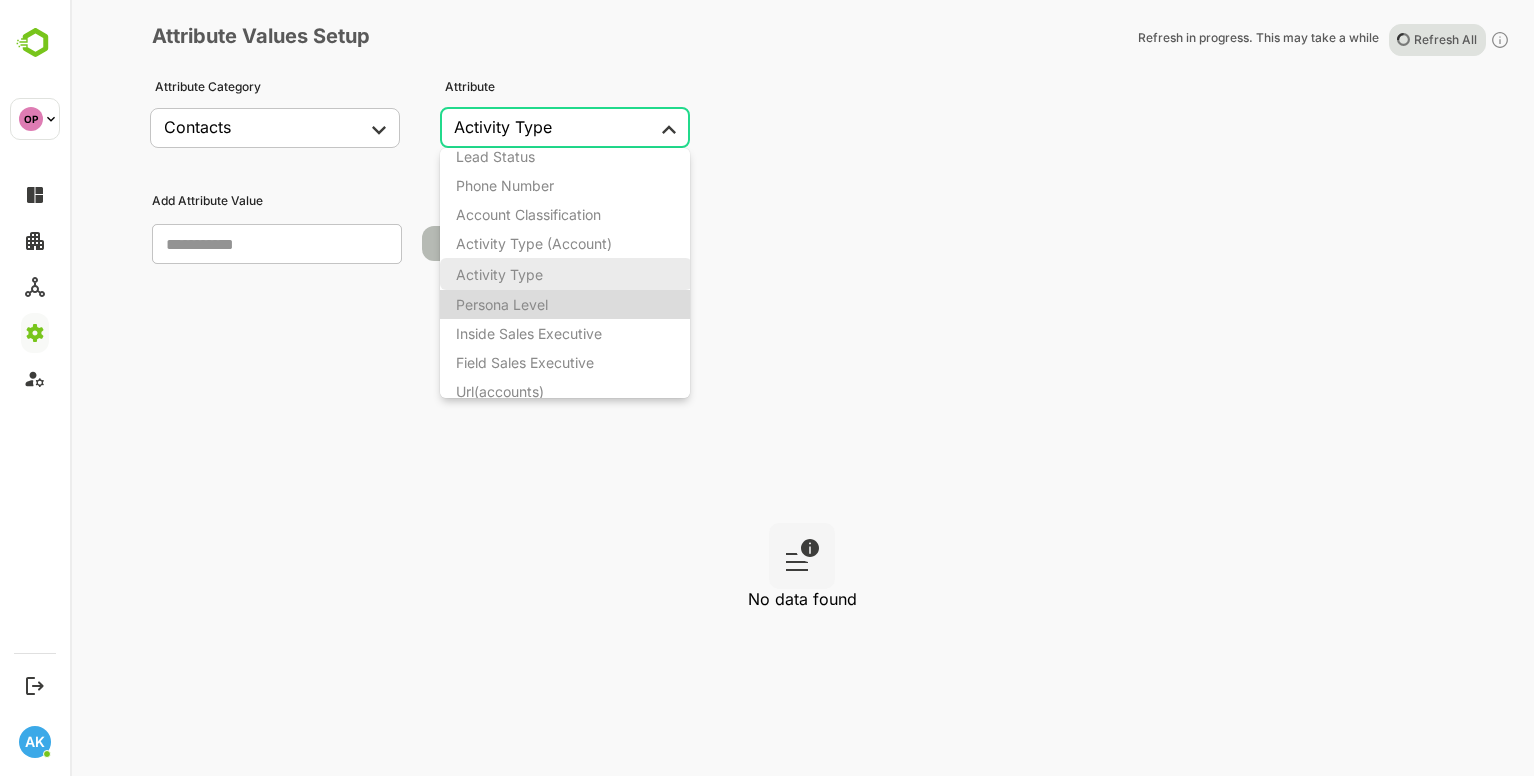 click on "Persona Level" at bounding box center (502, 304) 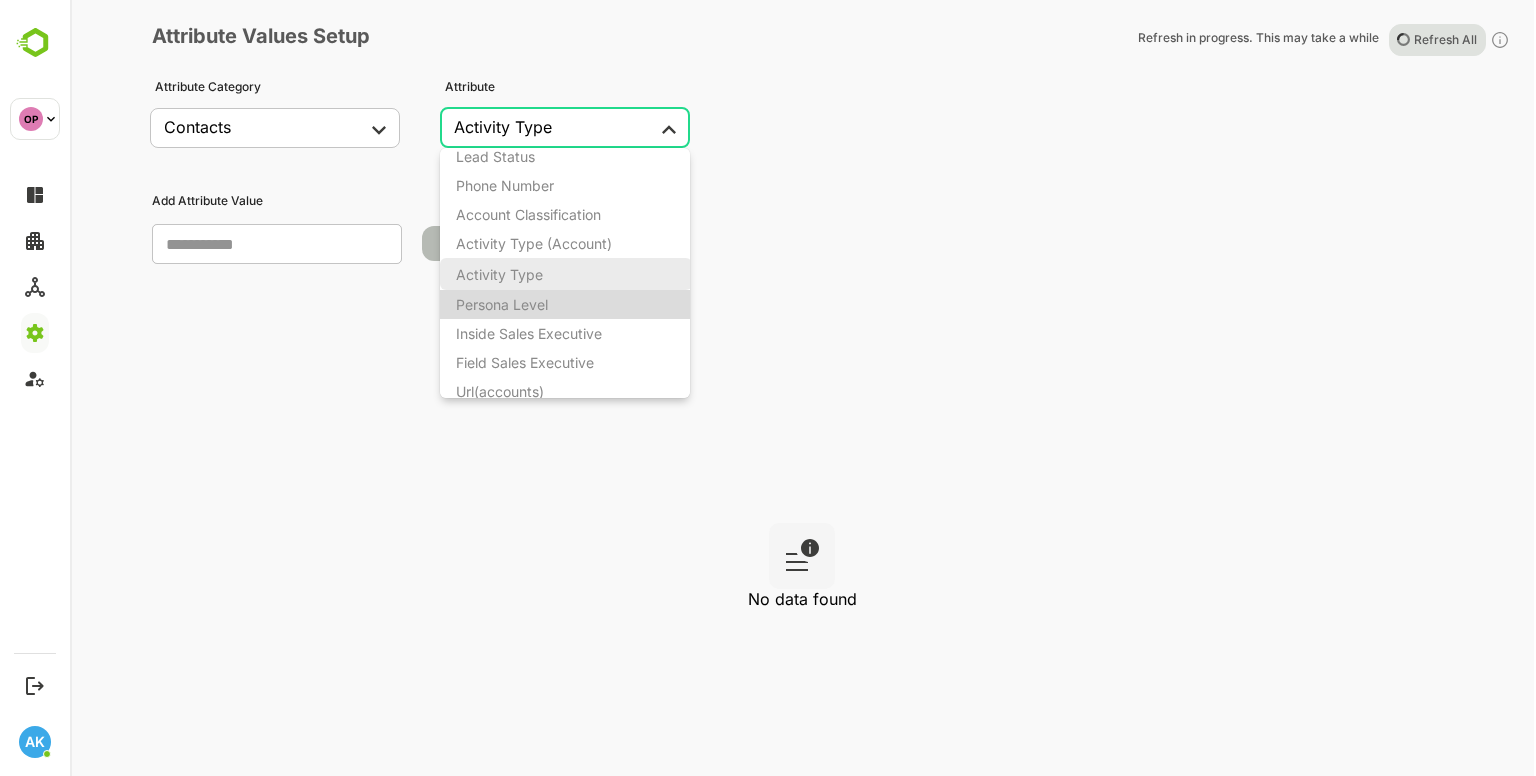 type on "**********" 